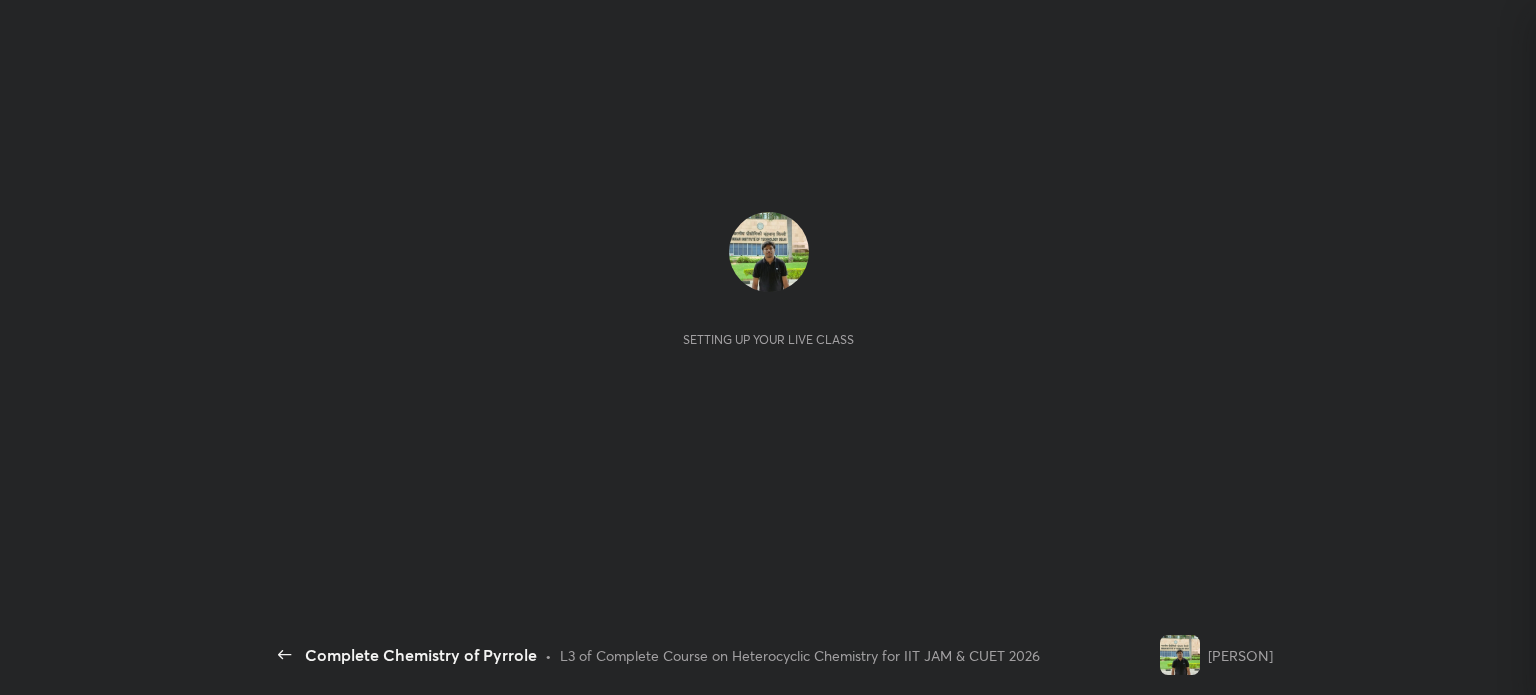 scroll, scrollTop: 0, scrollLeft: 0, axis: both 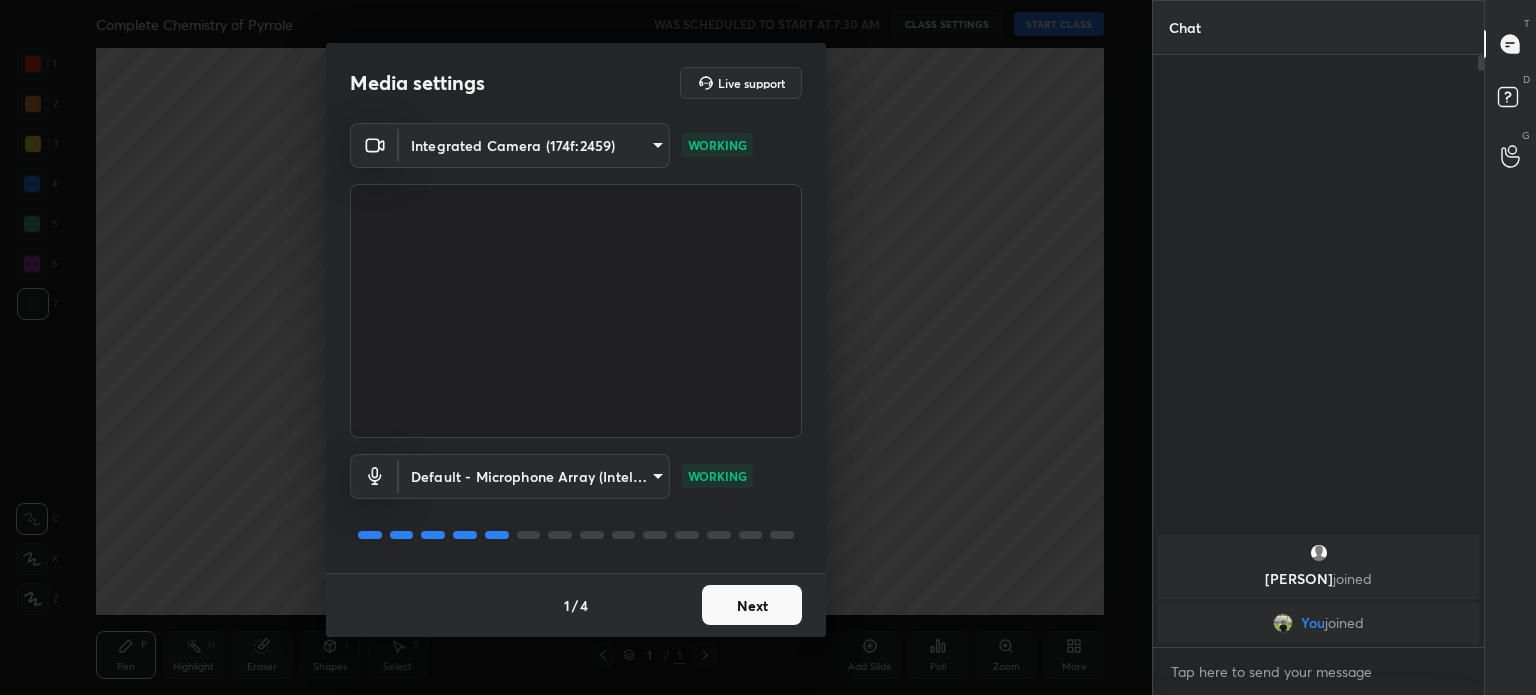 click on "Next" at bounding box center [752, 605] 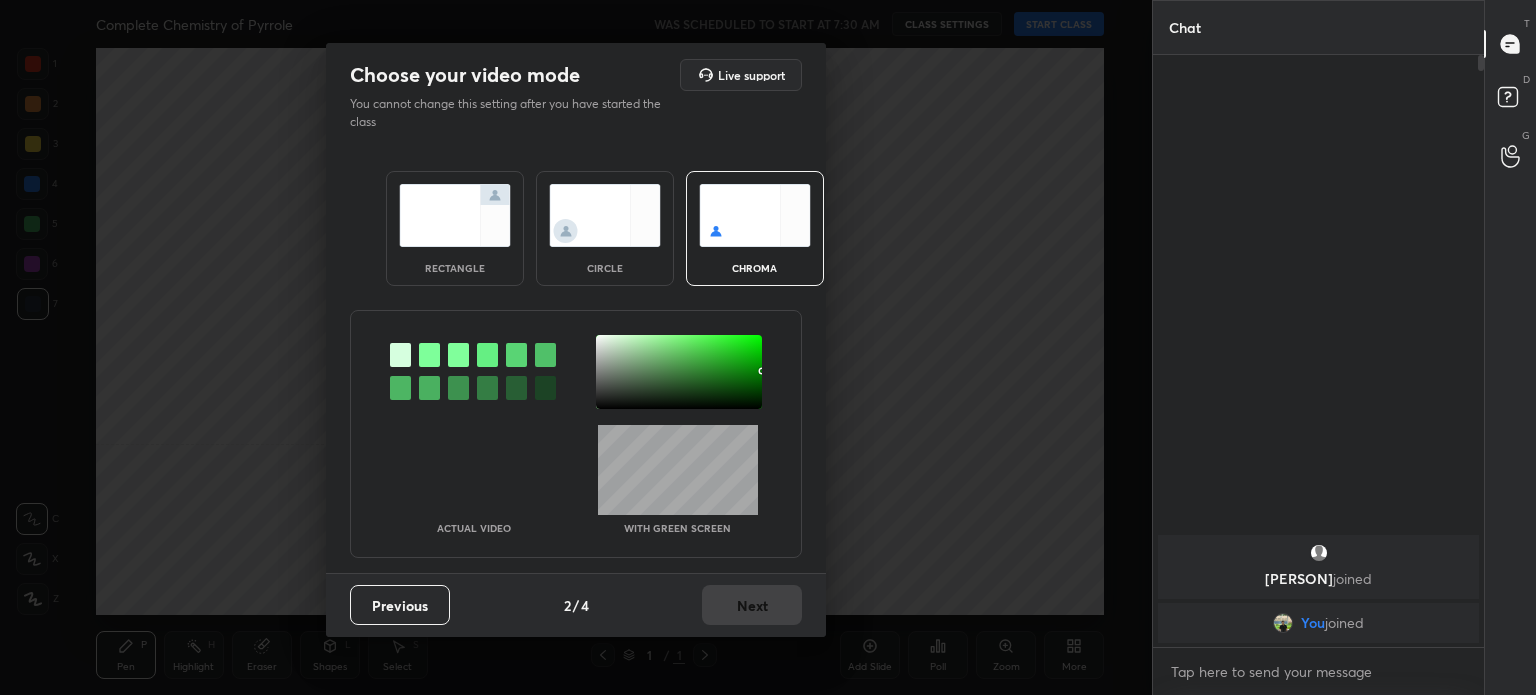 click at bounding box center [605, 215] 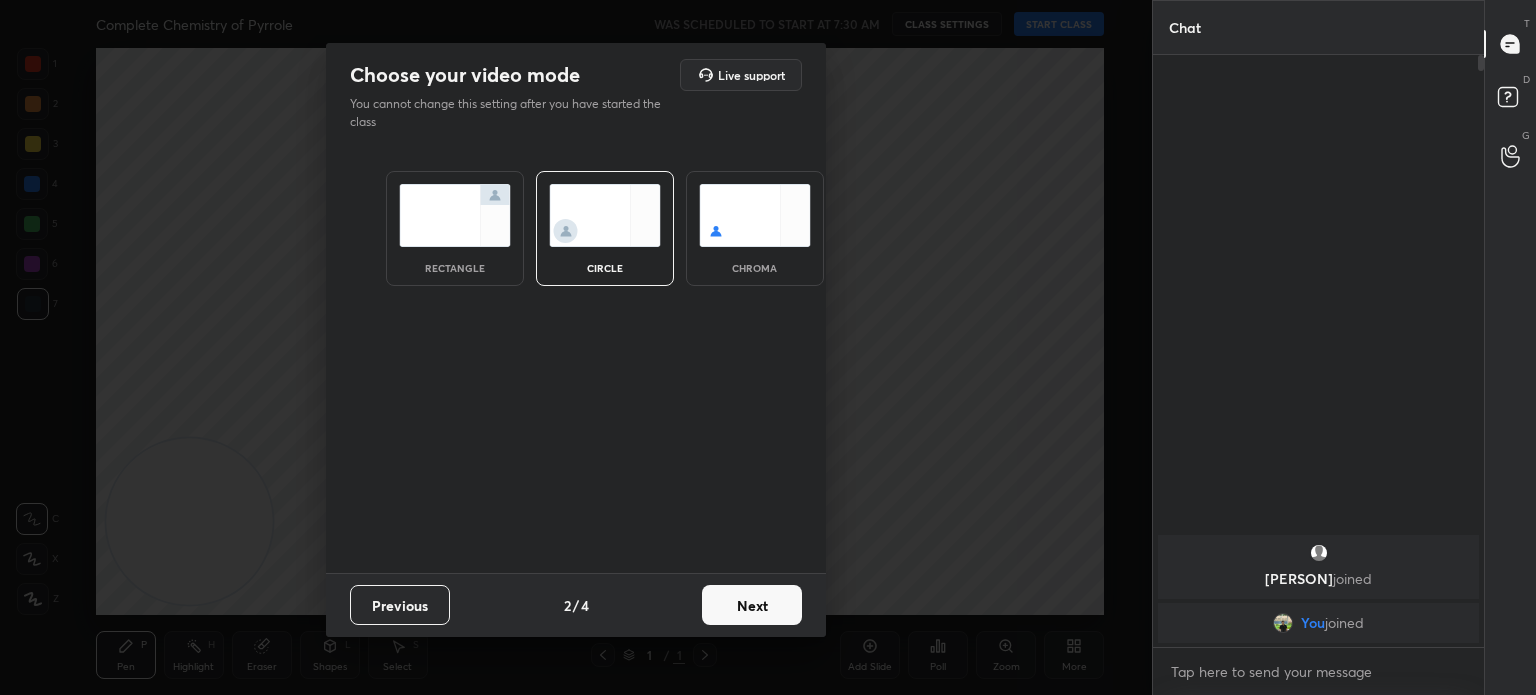 click at bounding box center [605, 215] 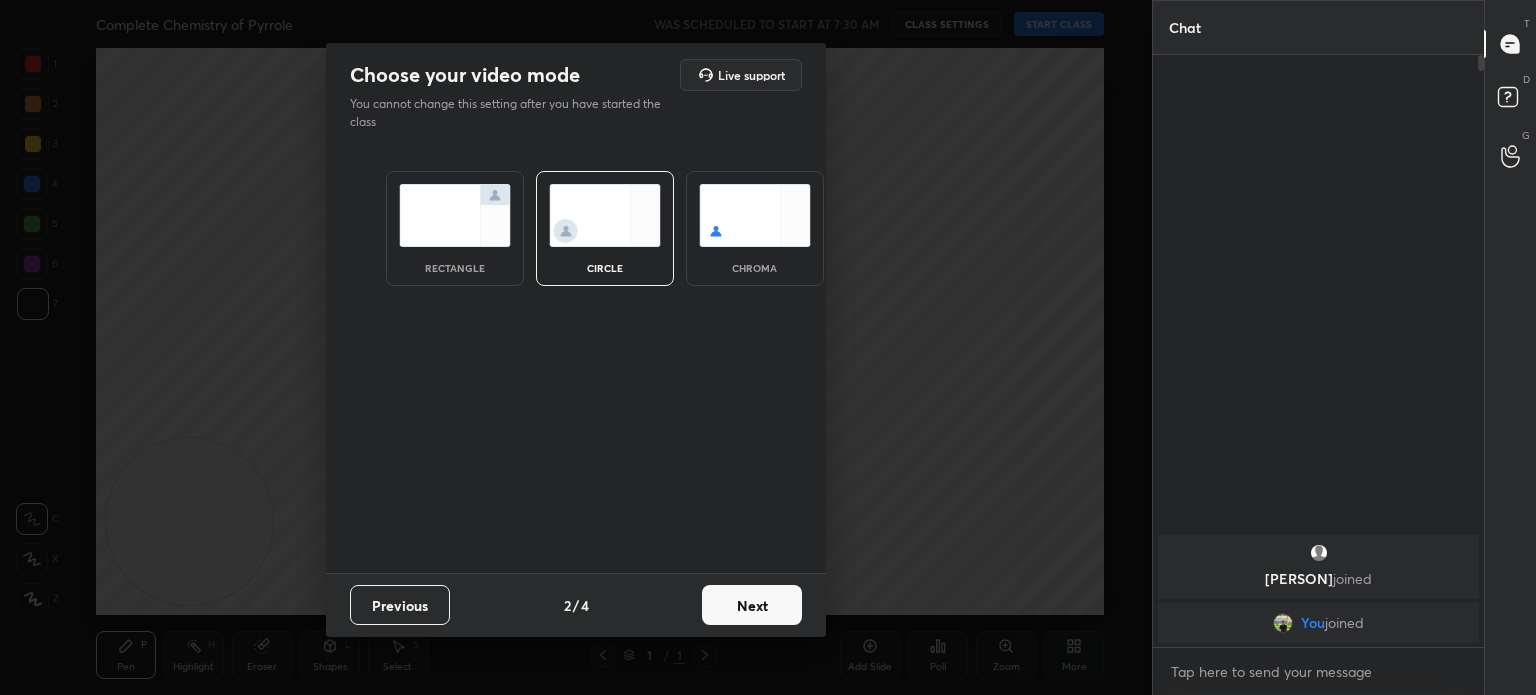 click on "Next" at bounding box center (752, 605) 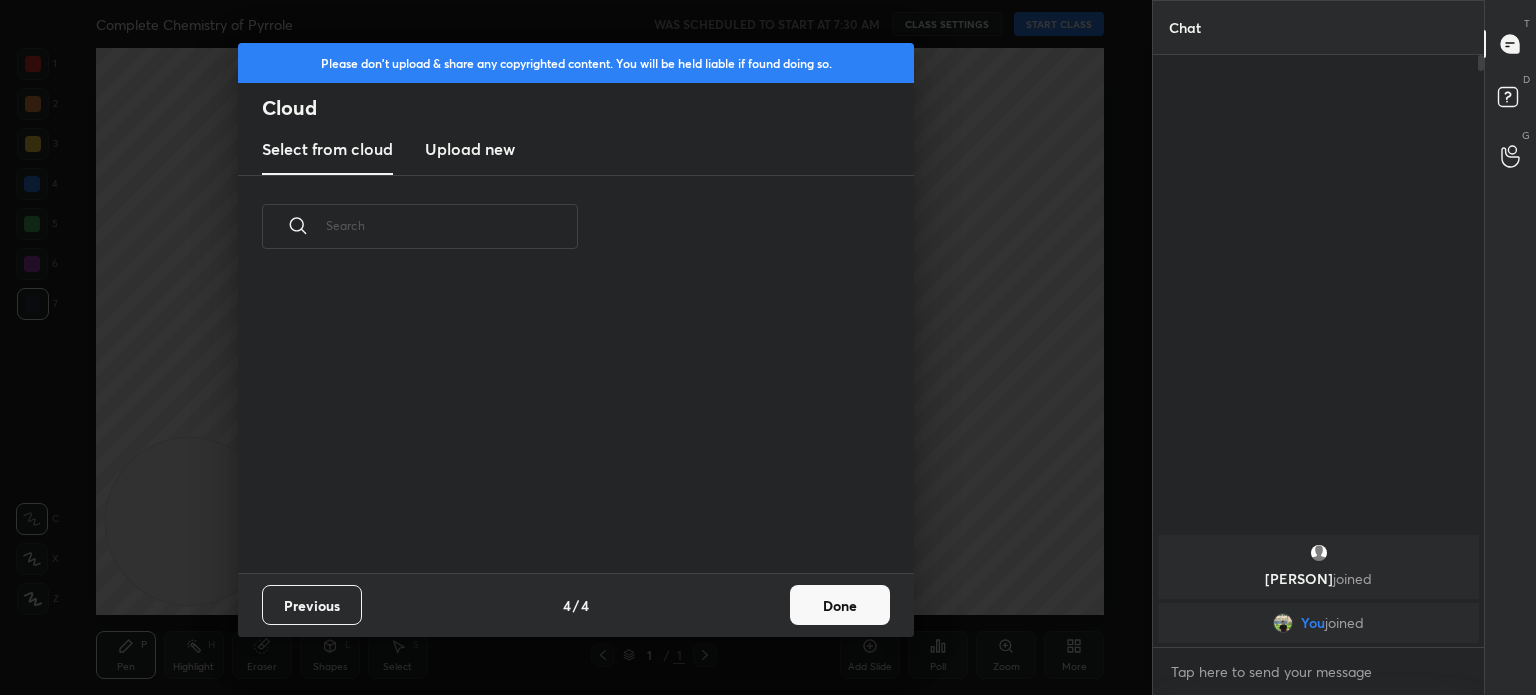 click on "Previous 4 / 4 Done" at bounding box center (576, 605) 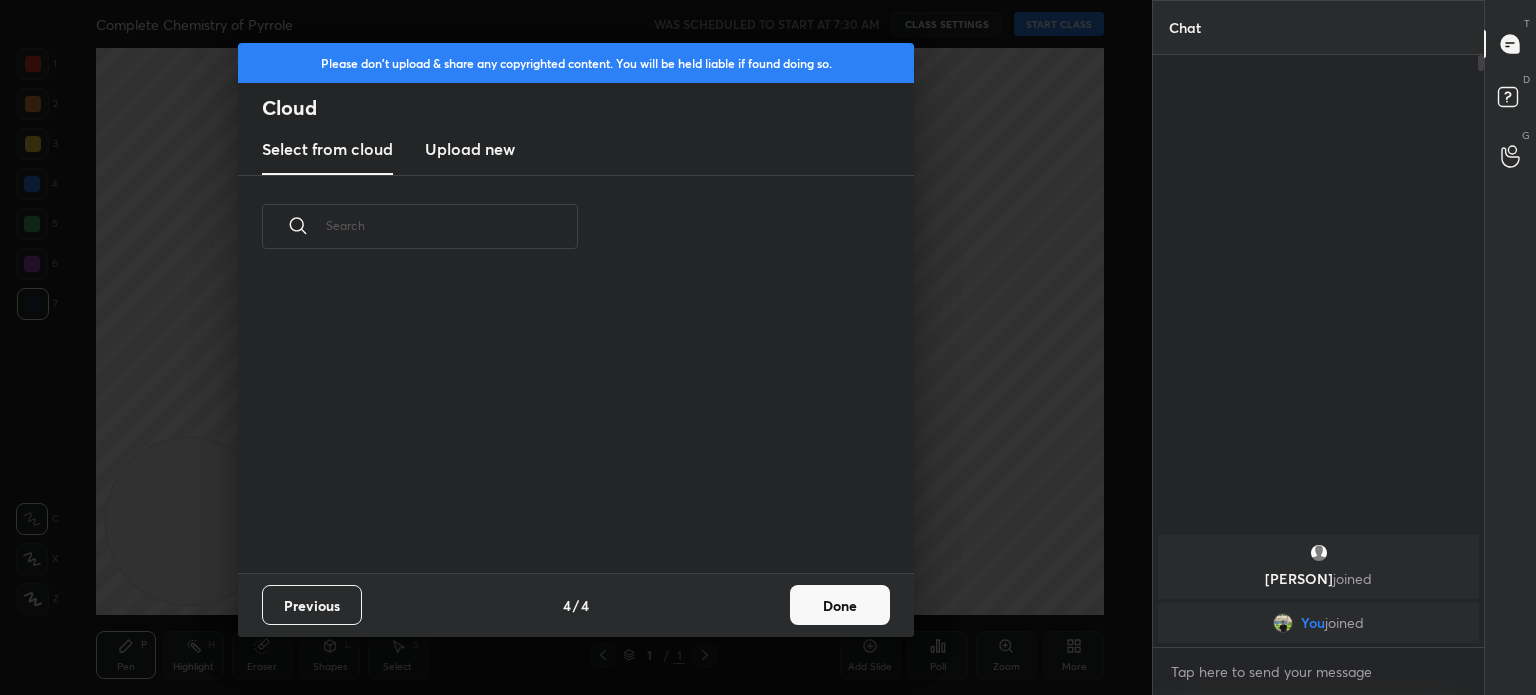 scroll, scrollTop: 6, scrollLeft: 10, axis: both 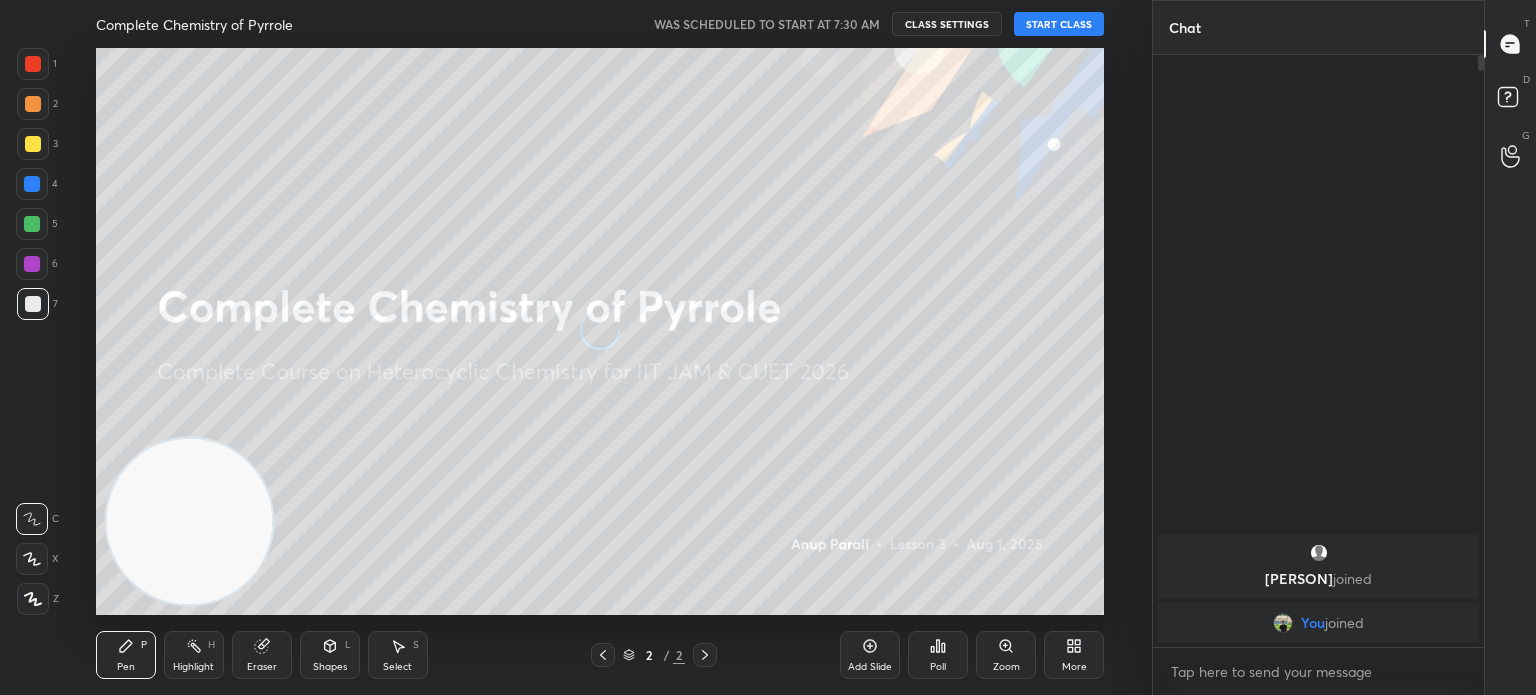click at bounding box center [576, 347] 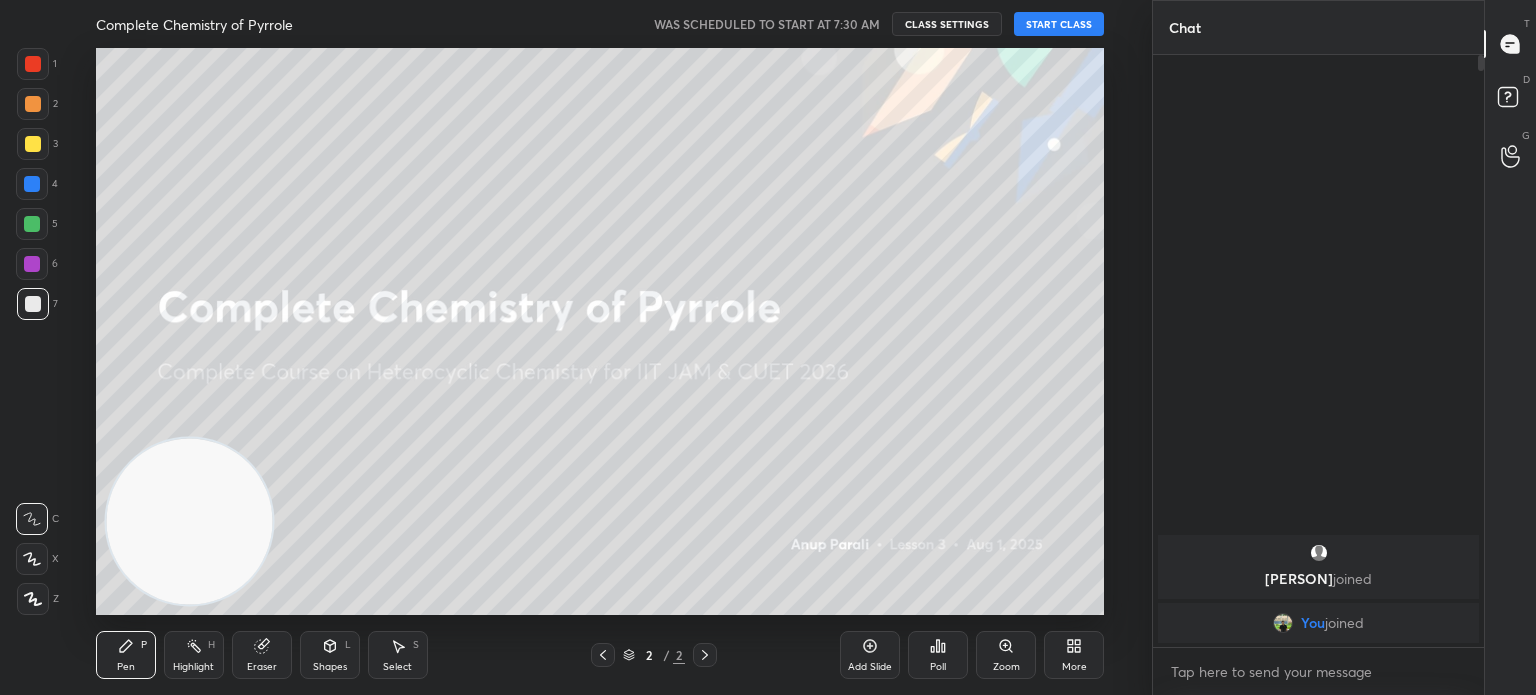click on "Complete Chemistry of Pyrrole WAS SCHEDULED TO START AT  7:30 AM CLASS SETTINGS START CLASS" at bounding box center (600, 24) 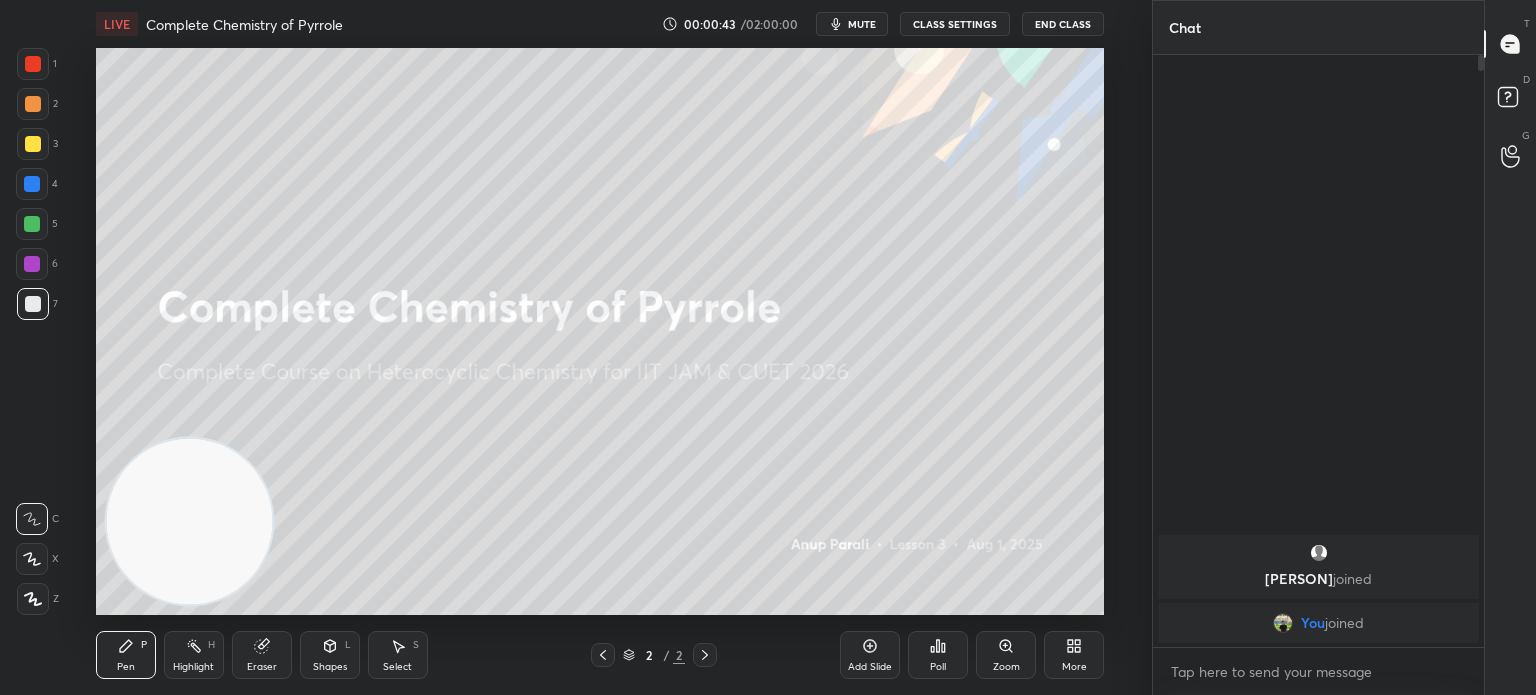 click at bounding box center [33, 144] 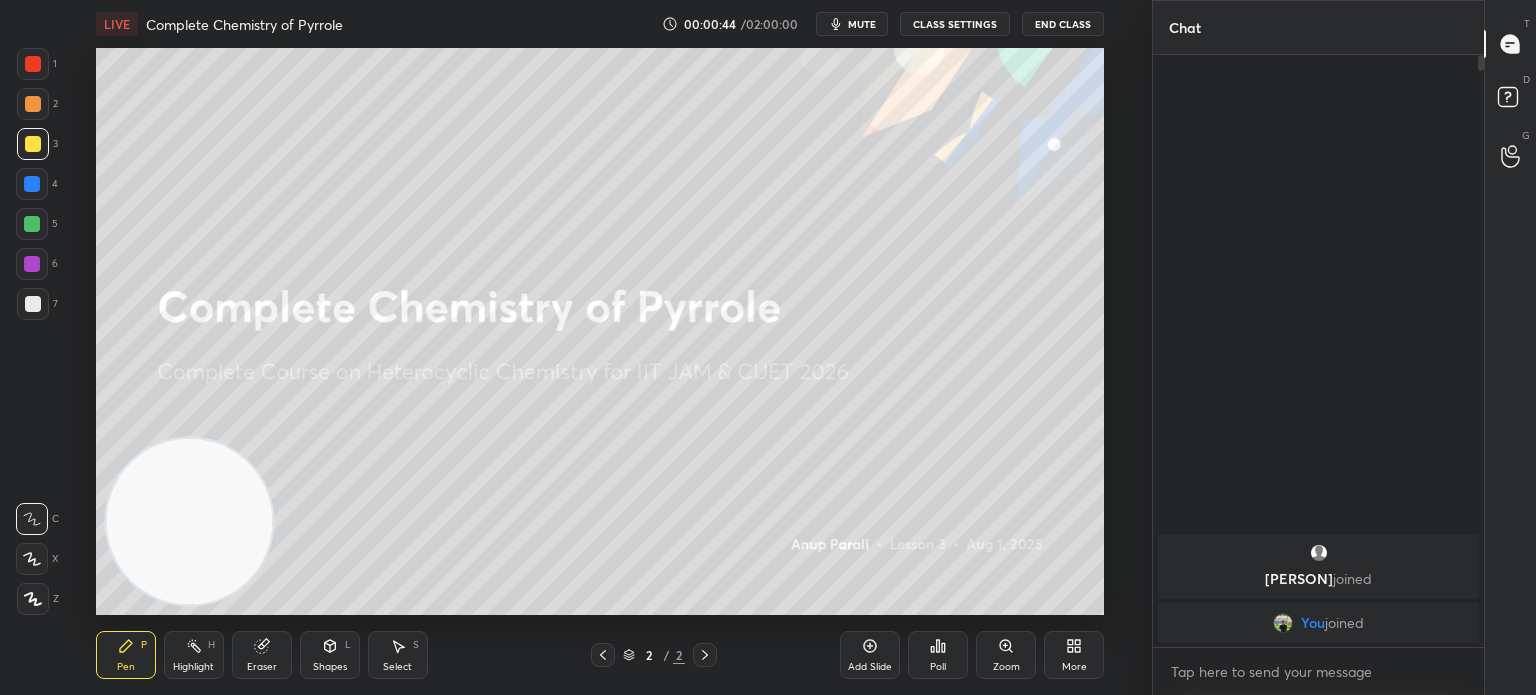 click on "Z" at bounding box center (38, 599) 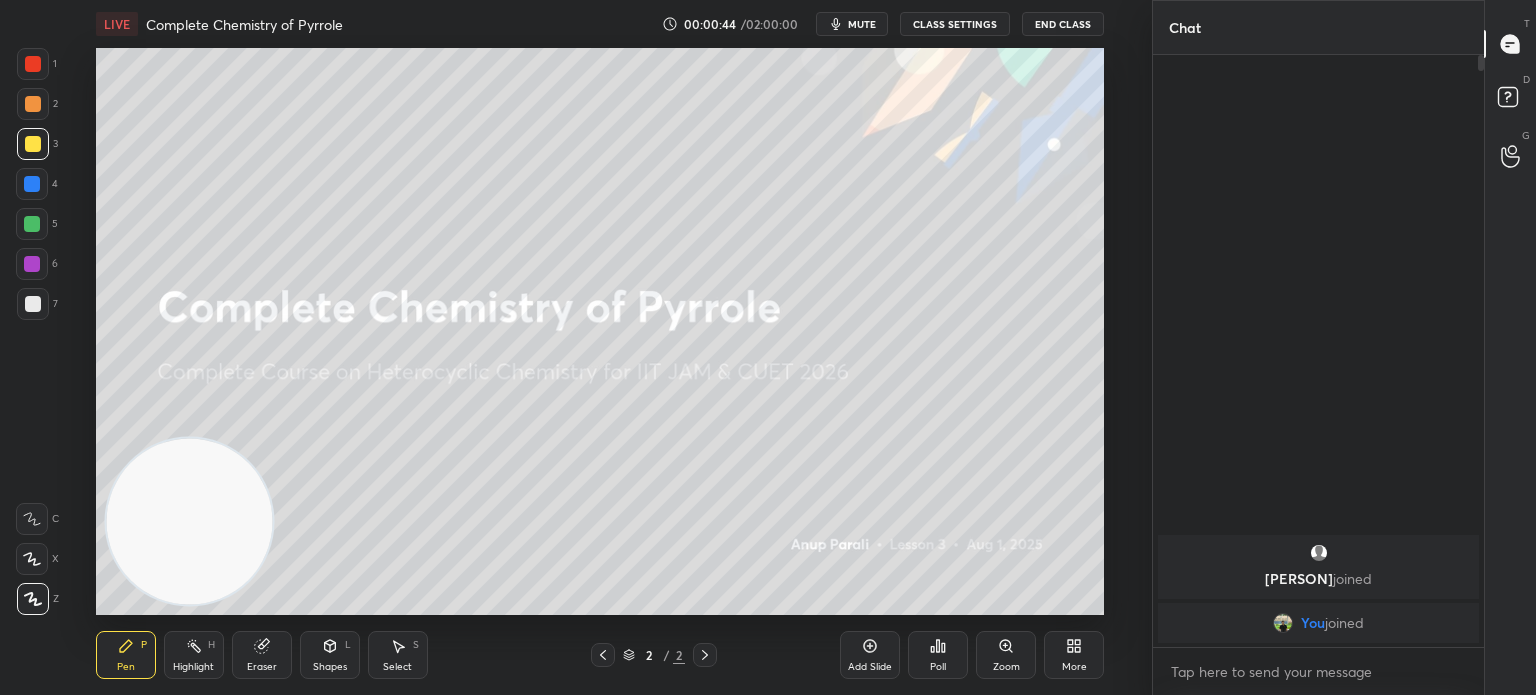 click on "Z" at bounding box center [38, 599] 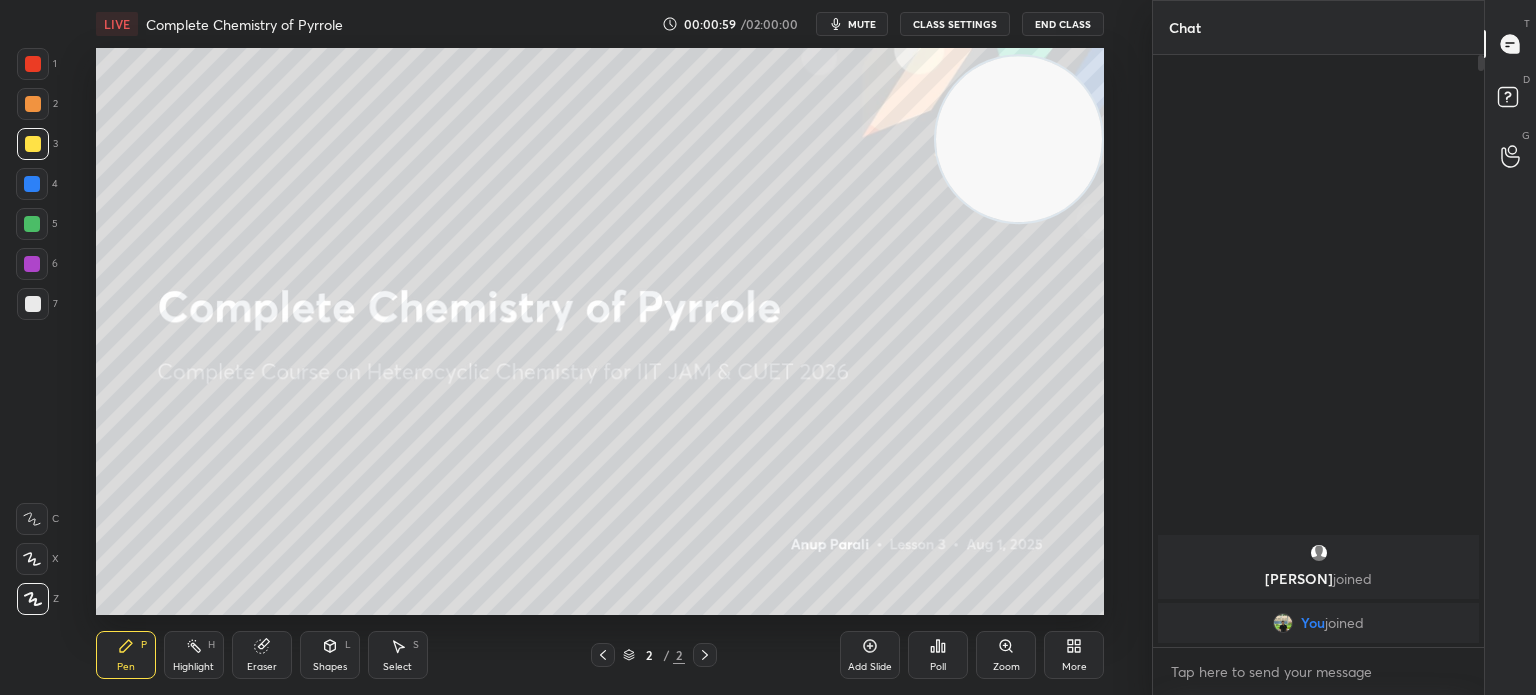 click 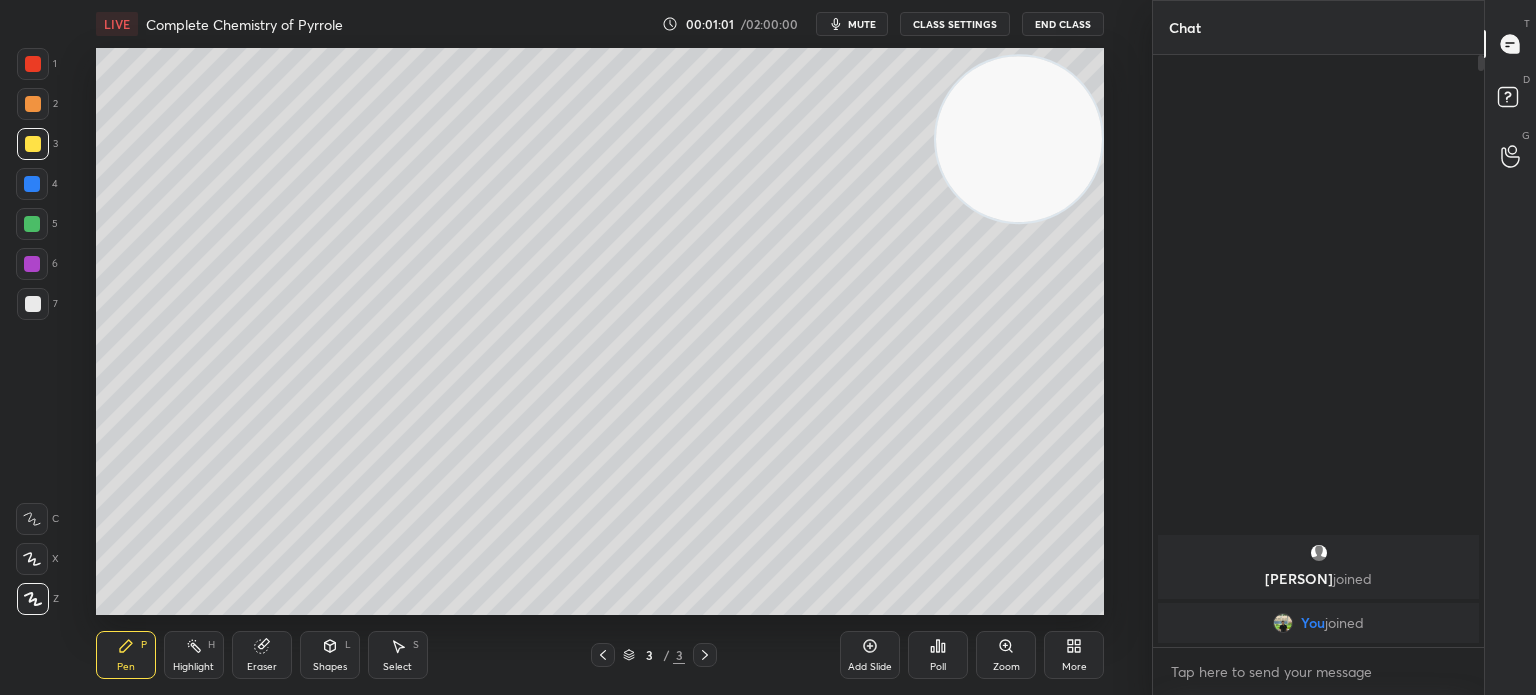 click at bounding box center (33, 304) 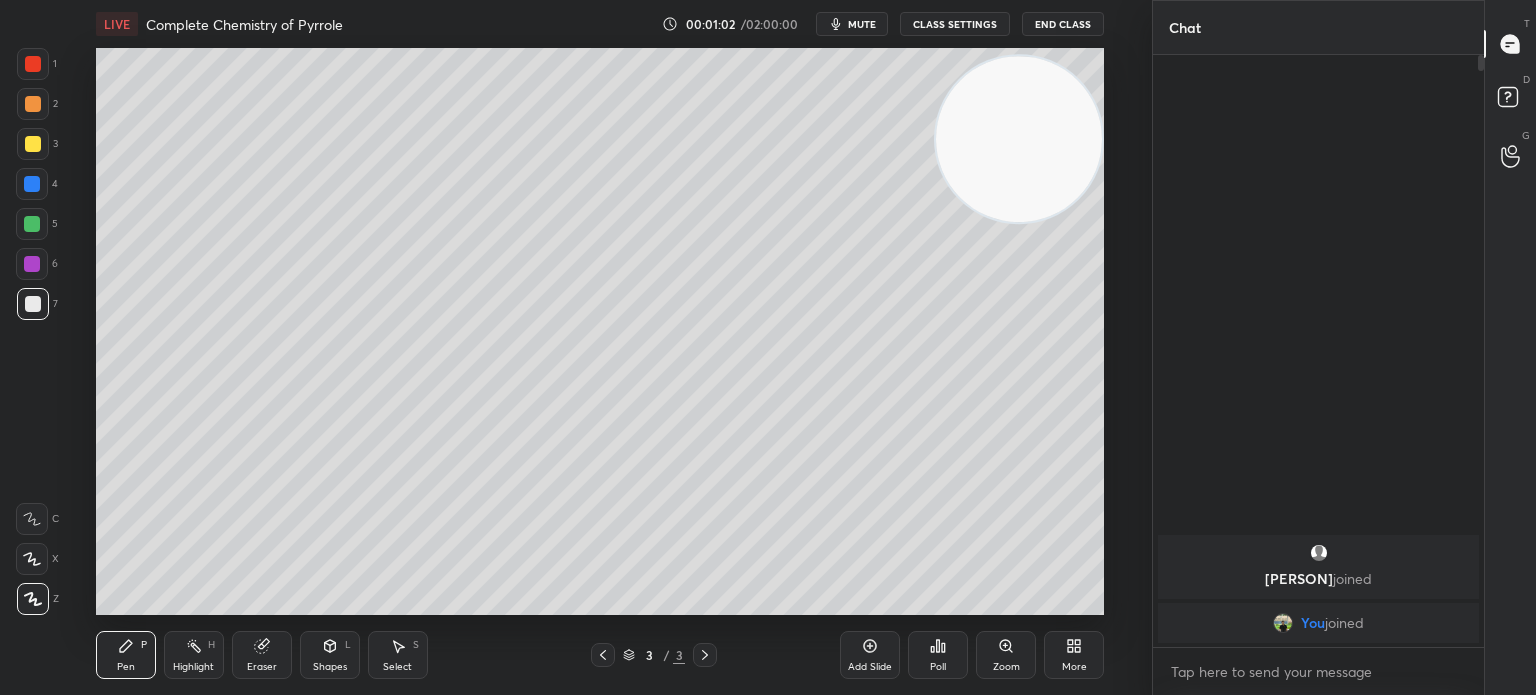 click on "1 2 3 4 5 6 7 C X Z C X Z E E Erase all   H H" at bounding box center [32, 331] 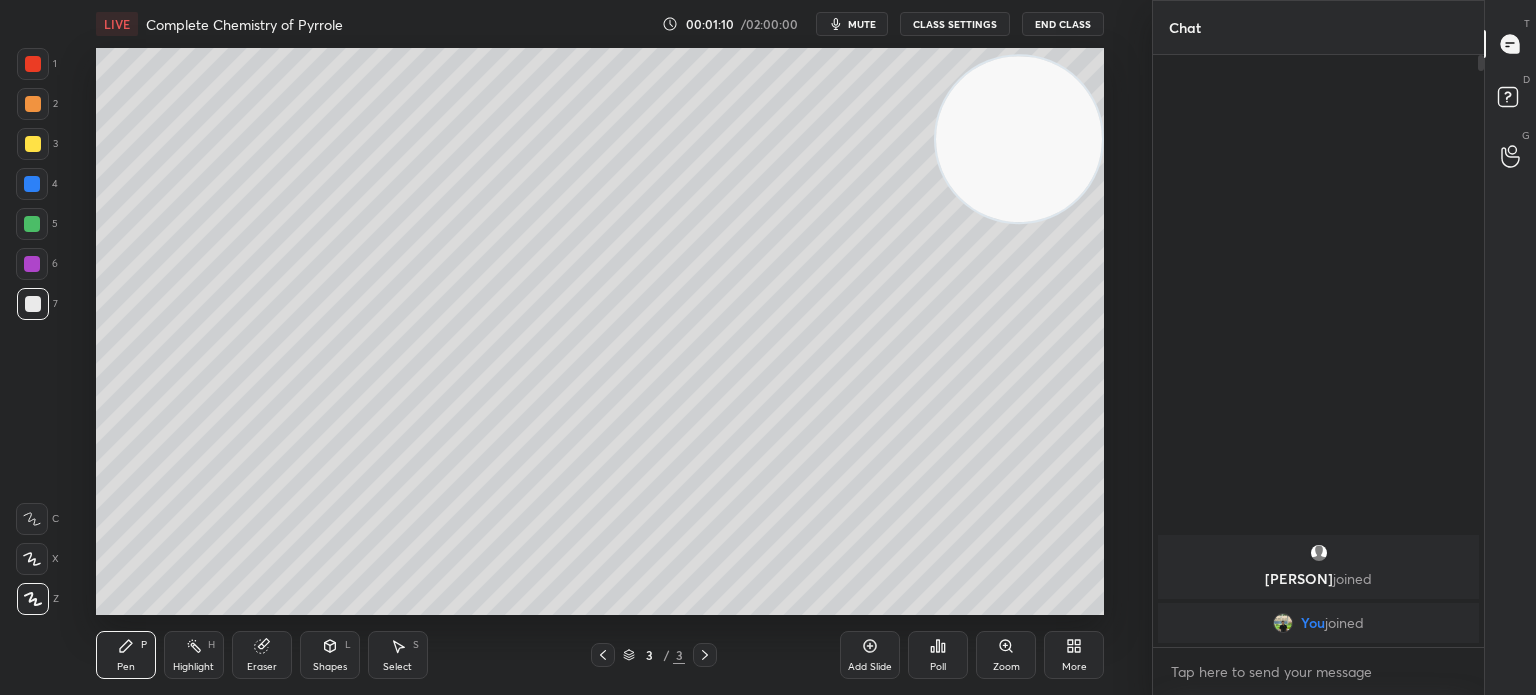 click at bounding box center [33, 144] 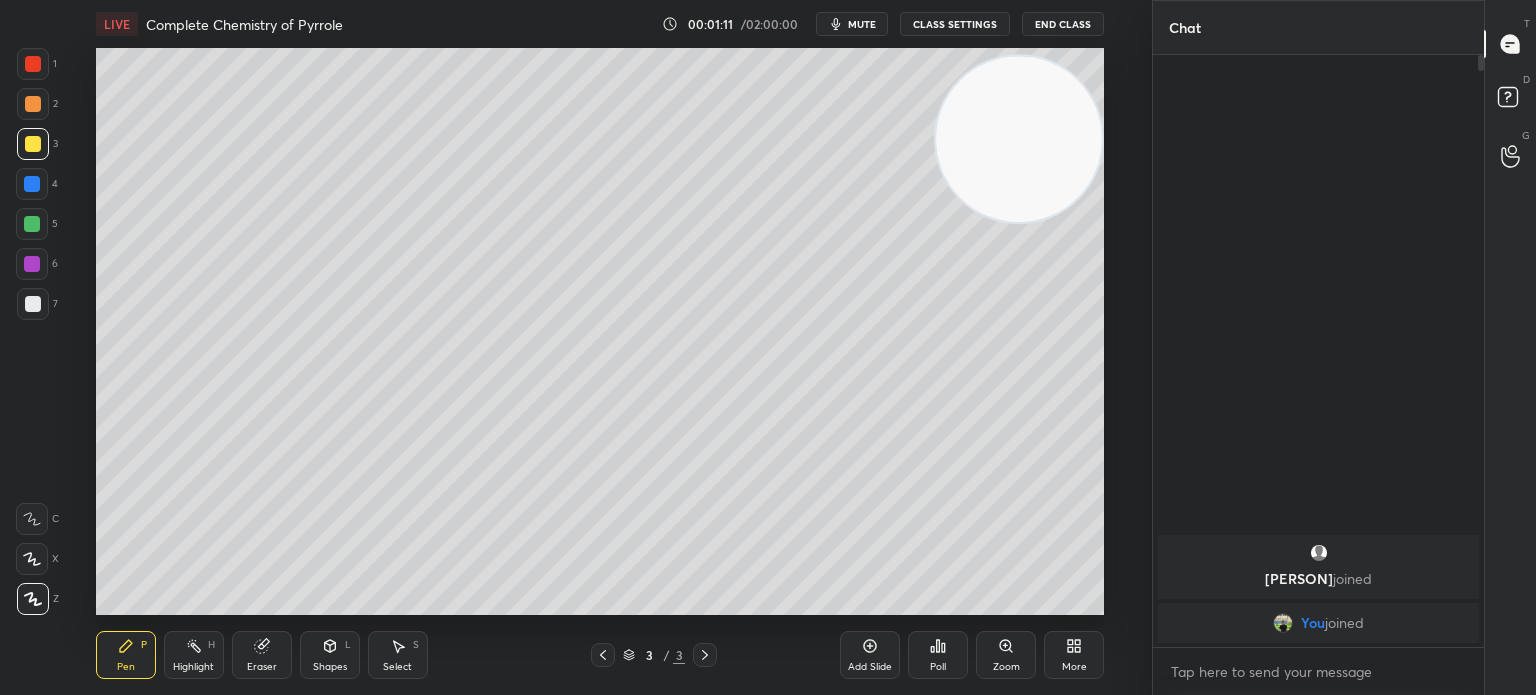 click at bounding box center [33, 144] 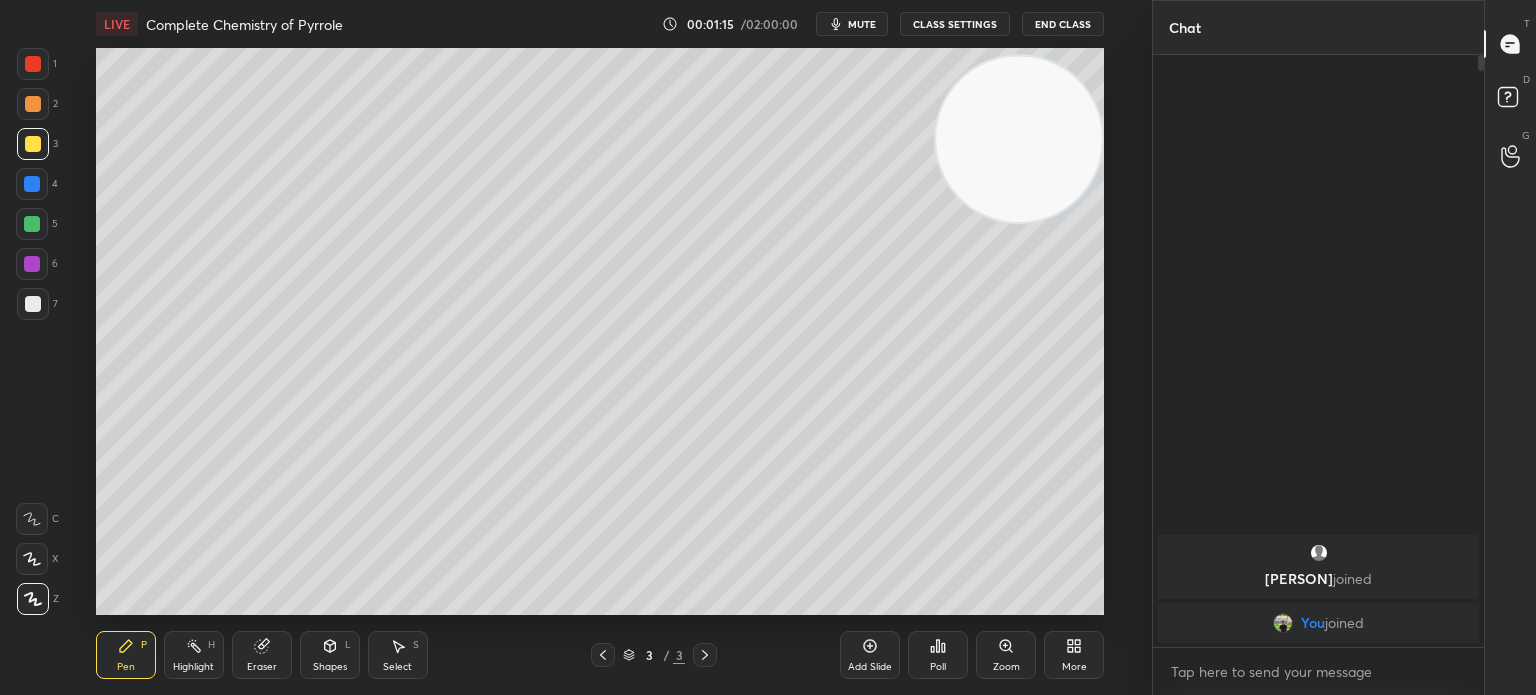 click on "Eraser" at bounding box center (262, 655) 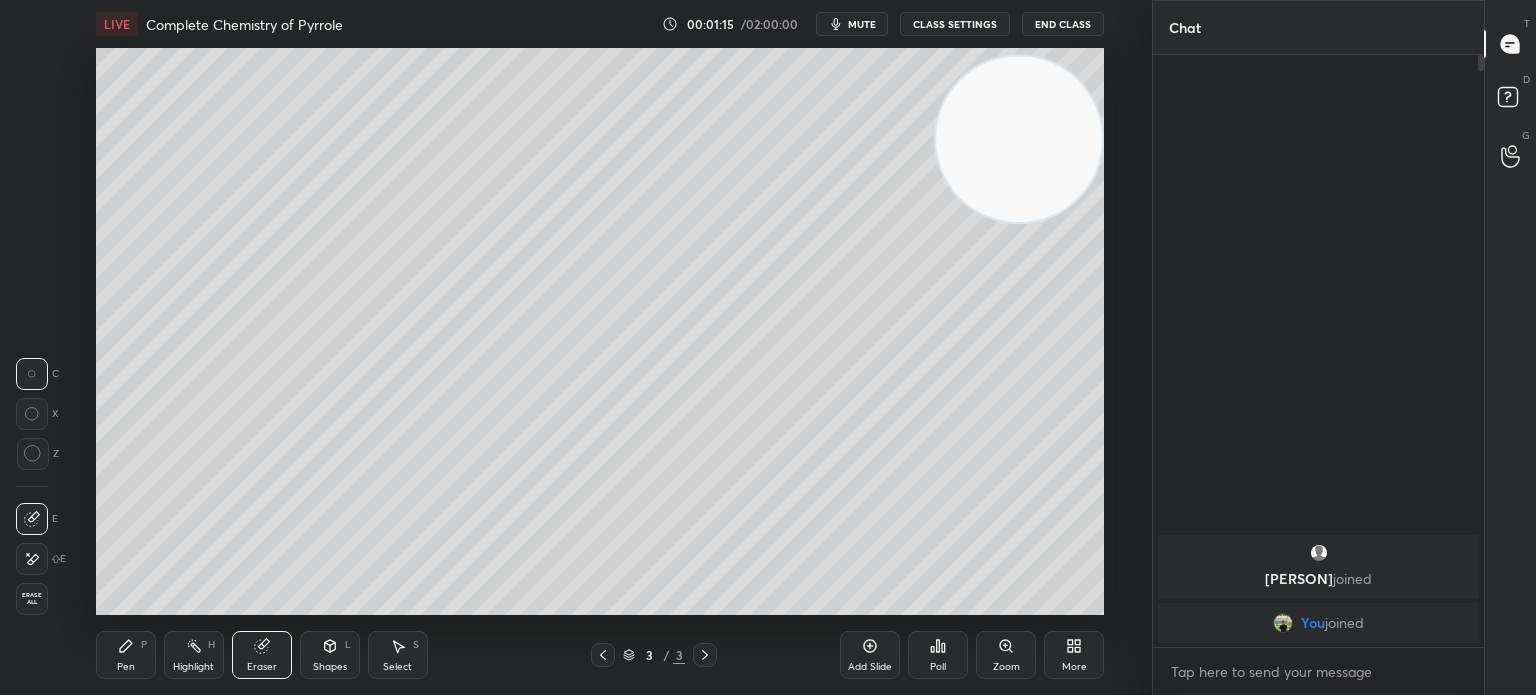 click on "Eraser" at bounding box center (262, 655) 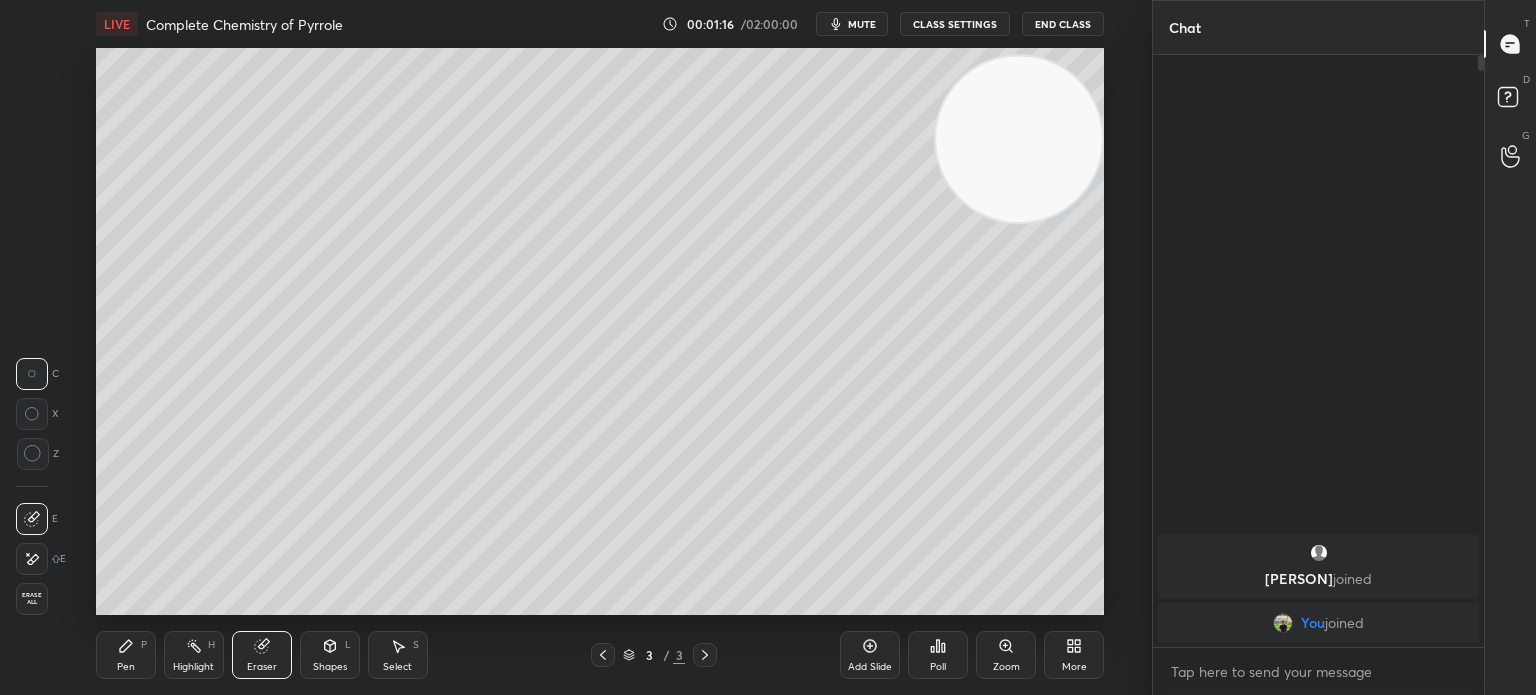 click on "Erase all" at bounding box center (32, 599) 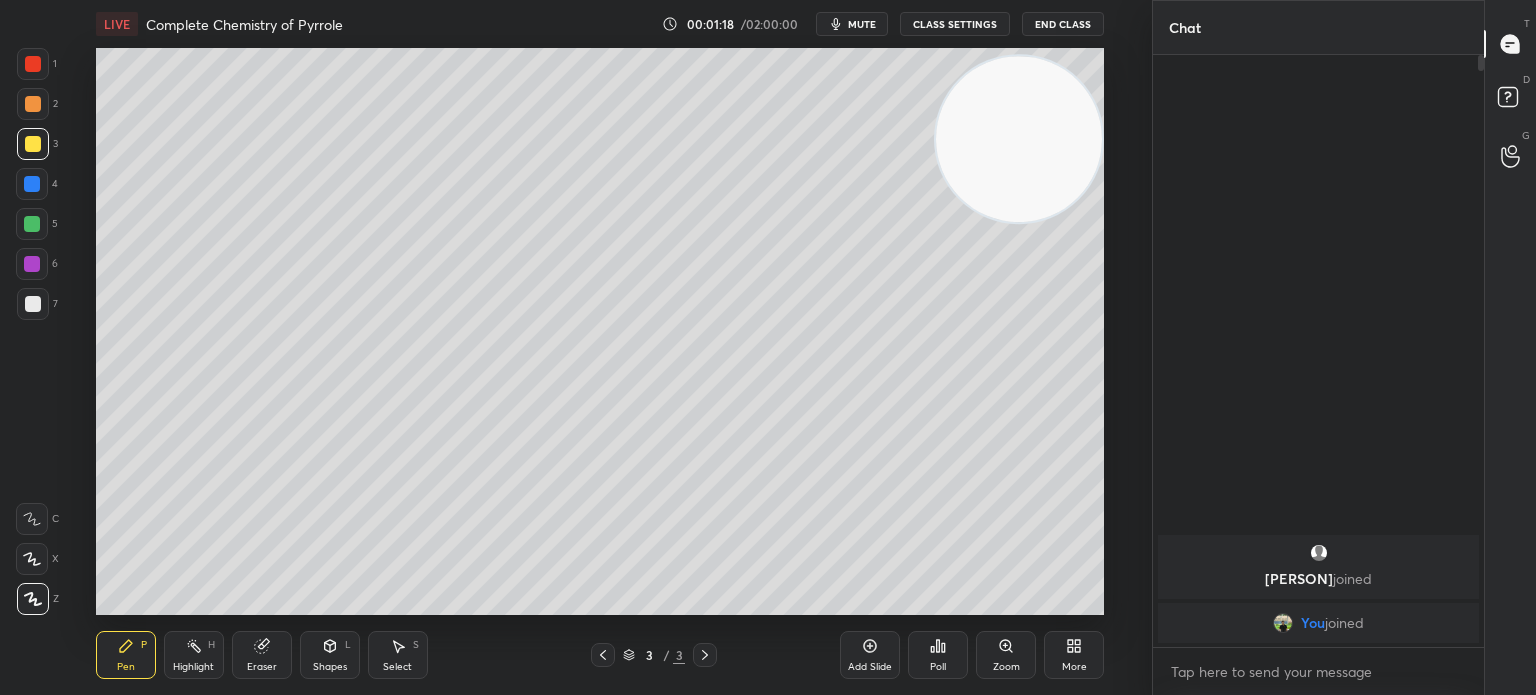 click 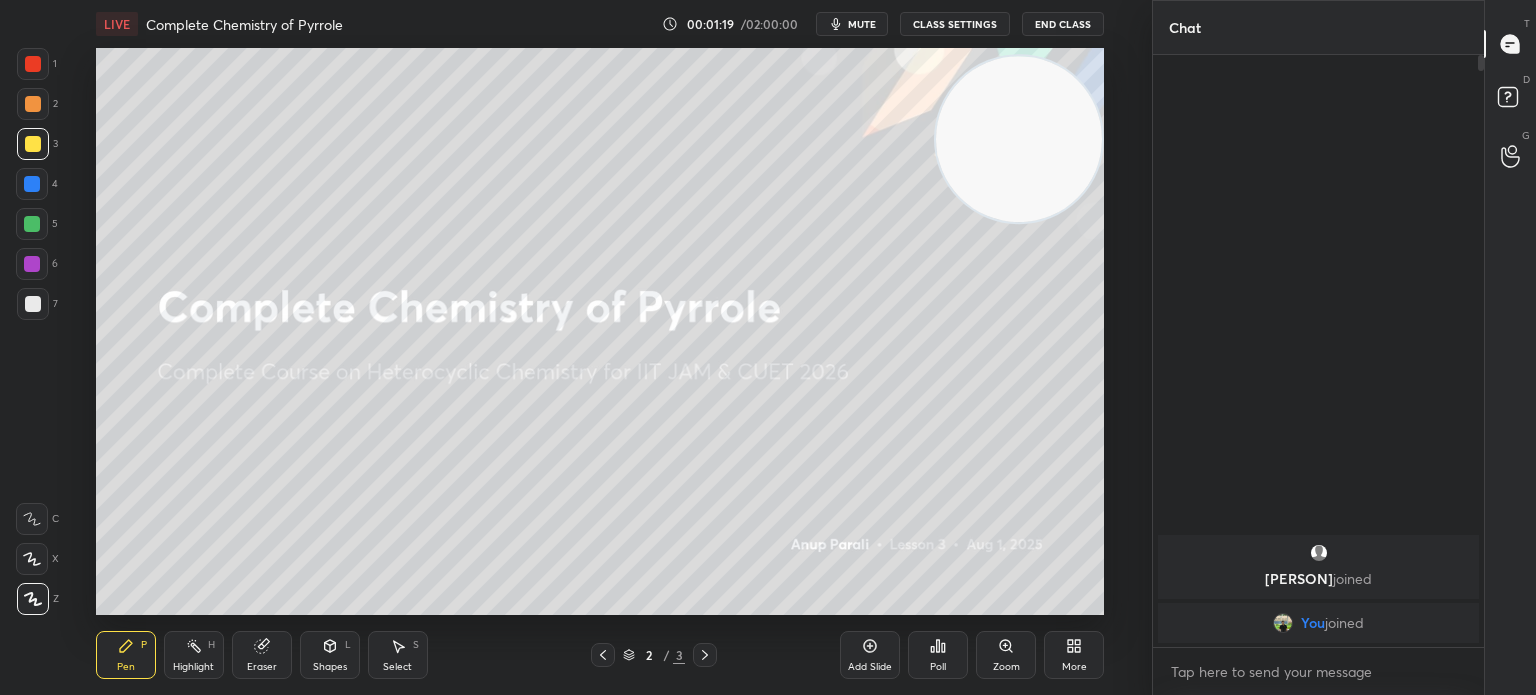 click 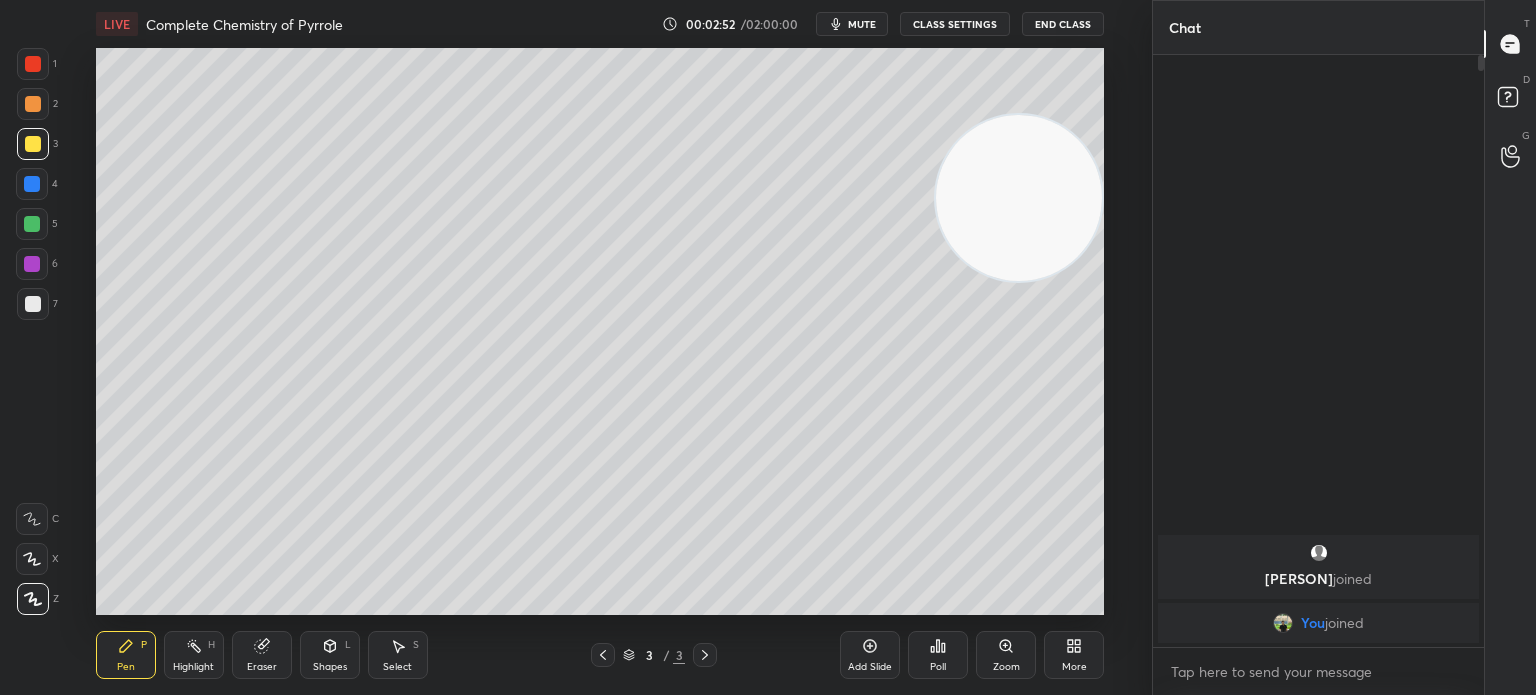 click on "Highlight H" at bounding box center (194, 655) 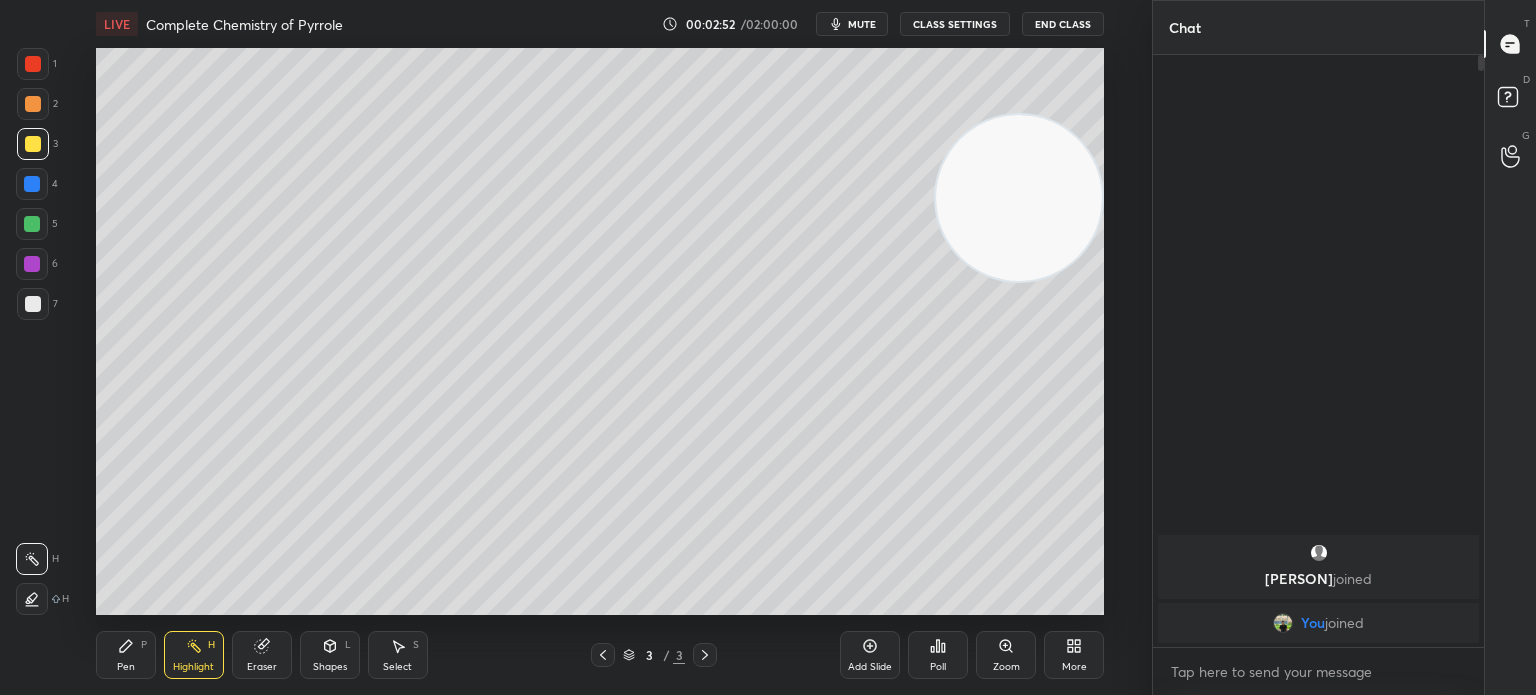 click on "Highlight H" at bounding box center [194, 655] 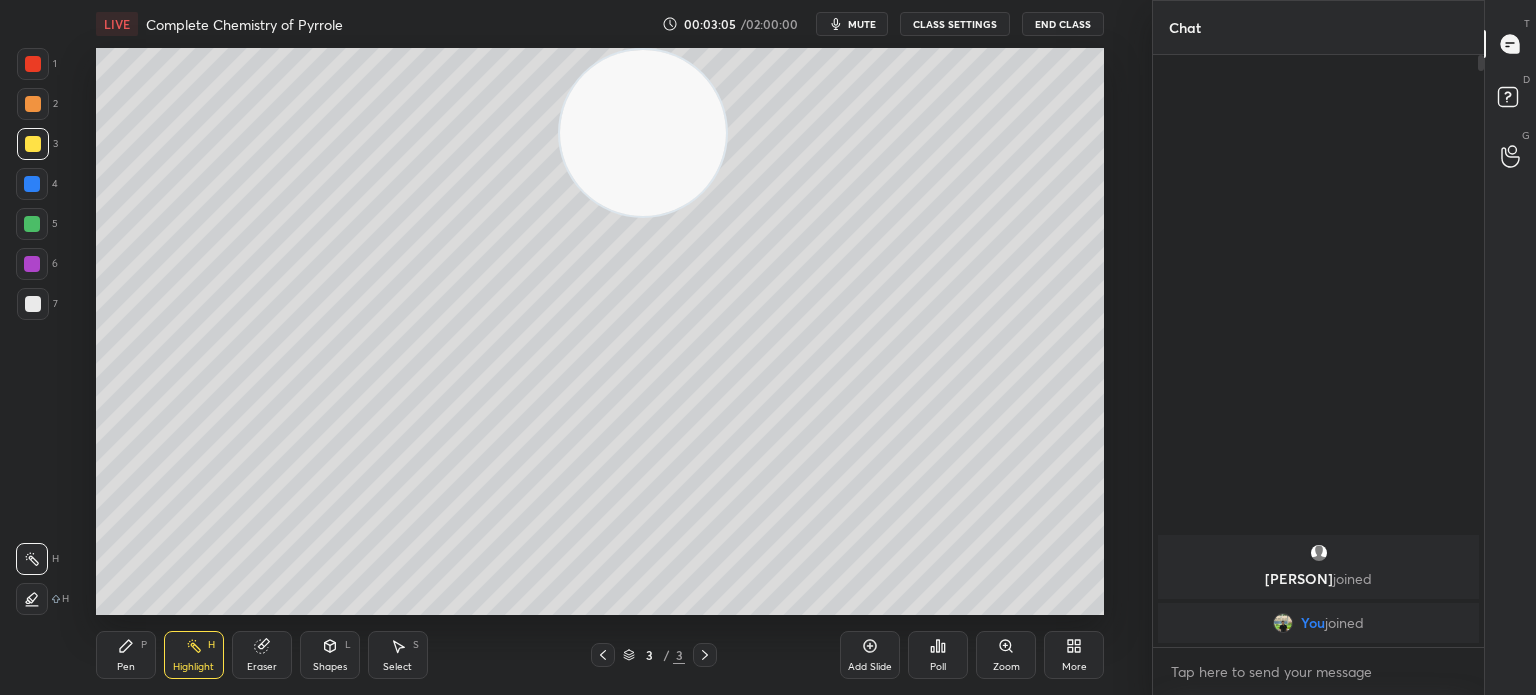 click at bounding box center (33, 304) 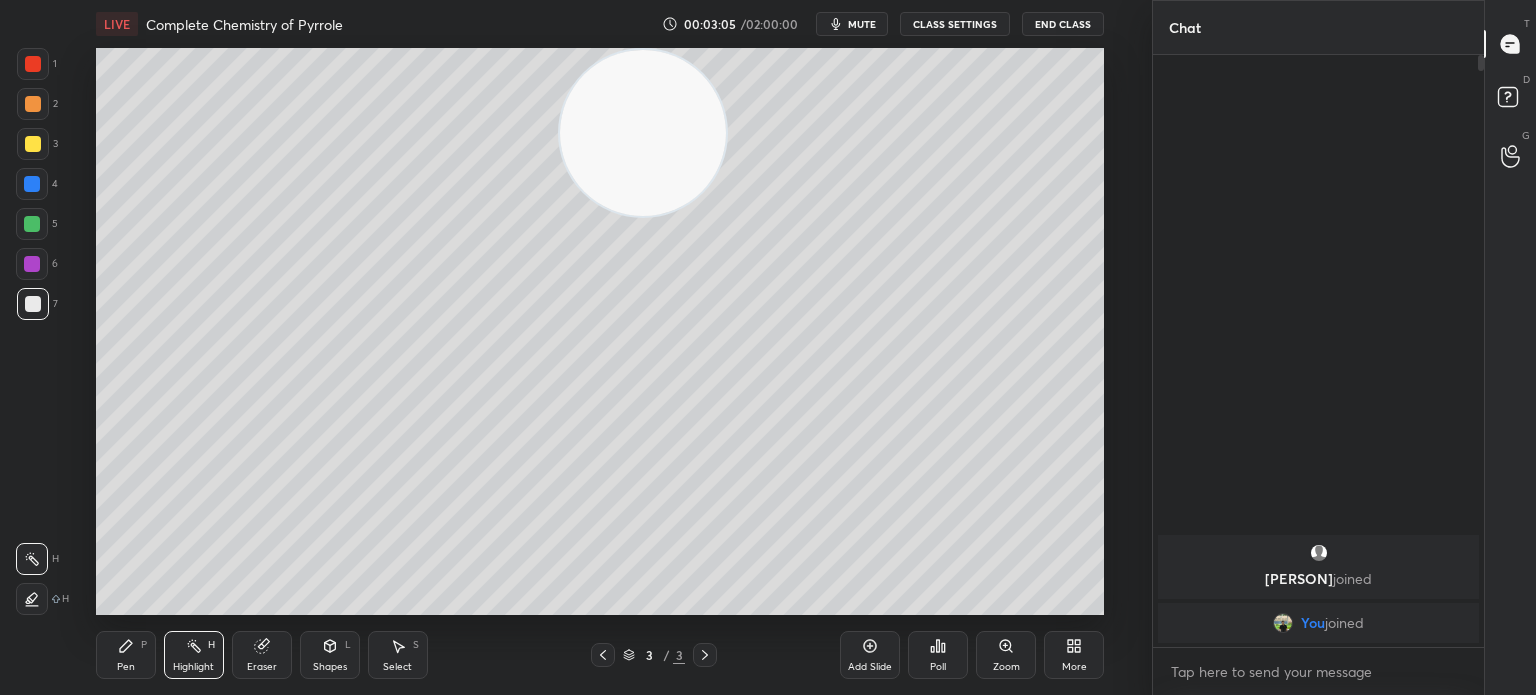 click at bounding box center [33, 304] 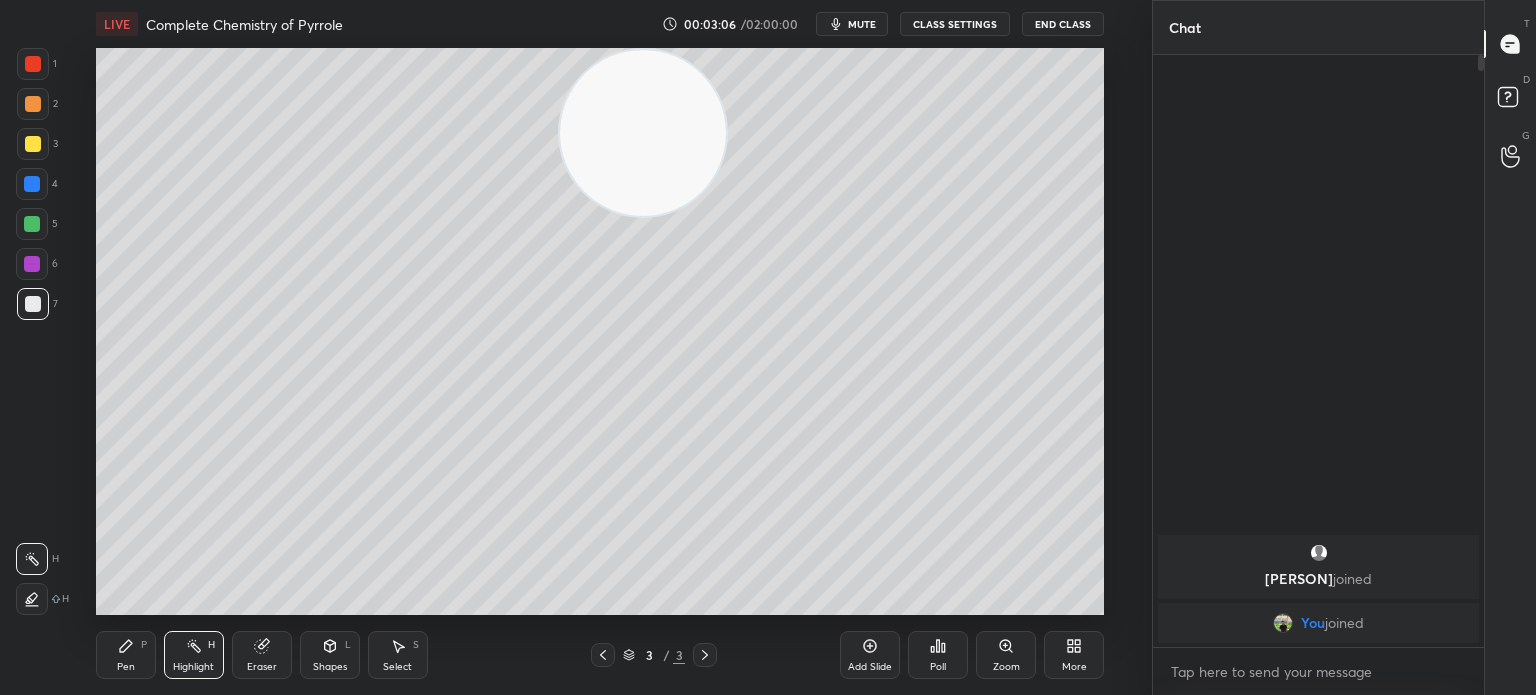 click on "Pen P" at bounding box center [126, 655] 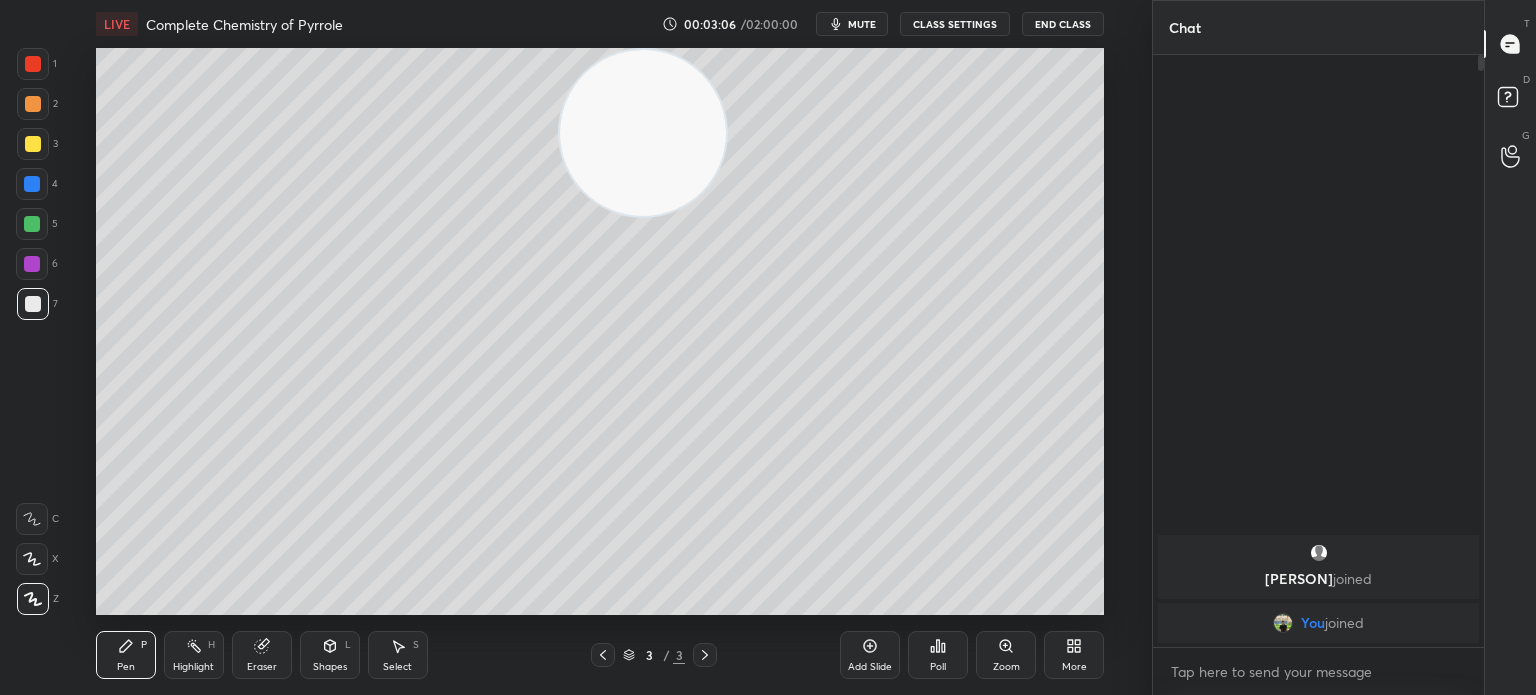 click on "Pen" at bounding box center (126, 667) 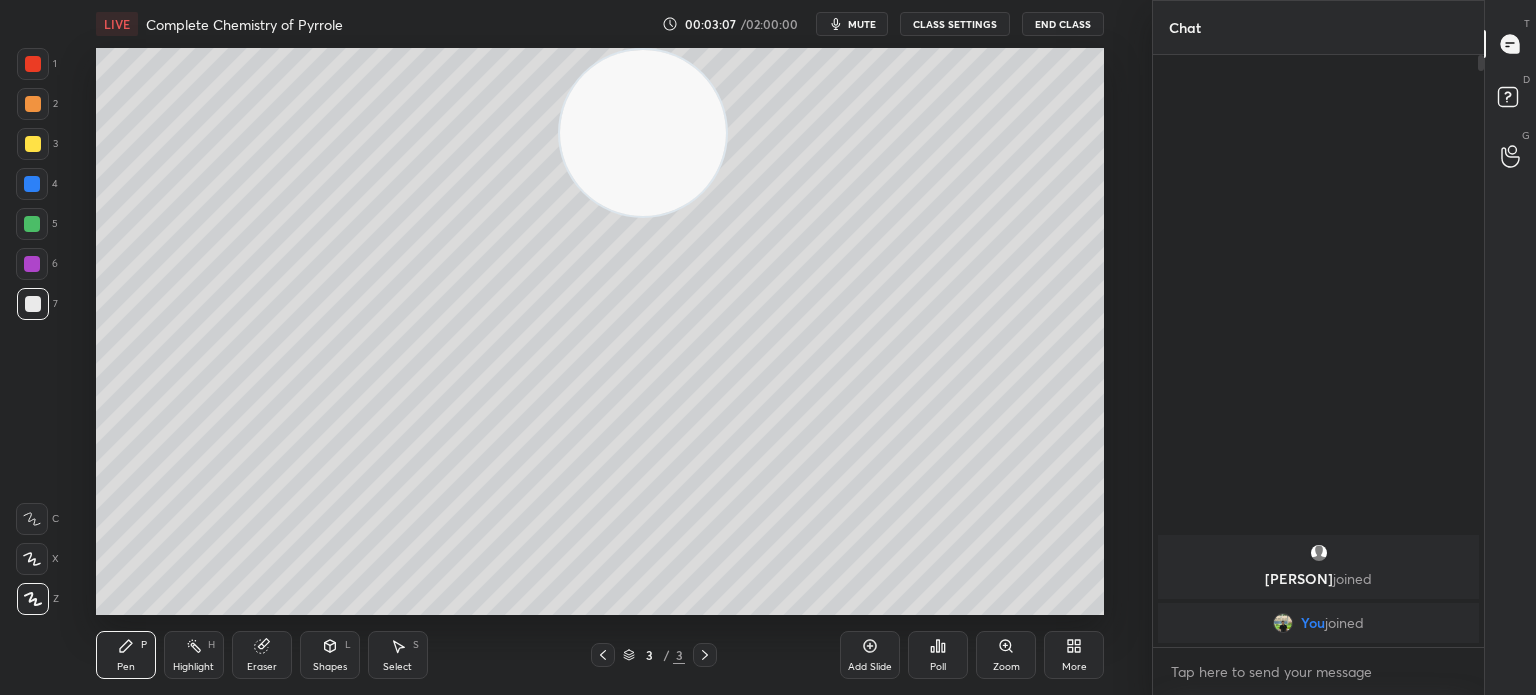 click 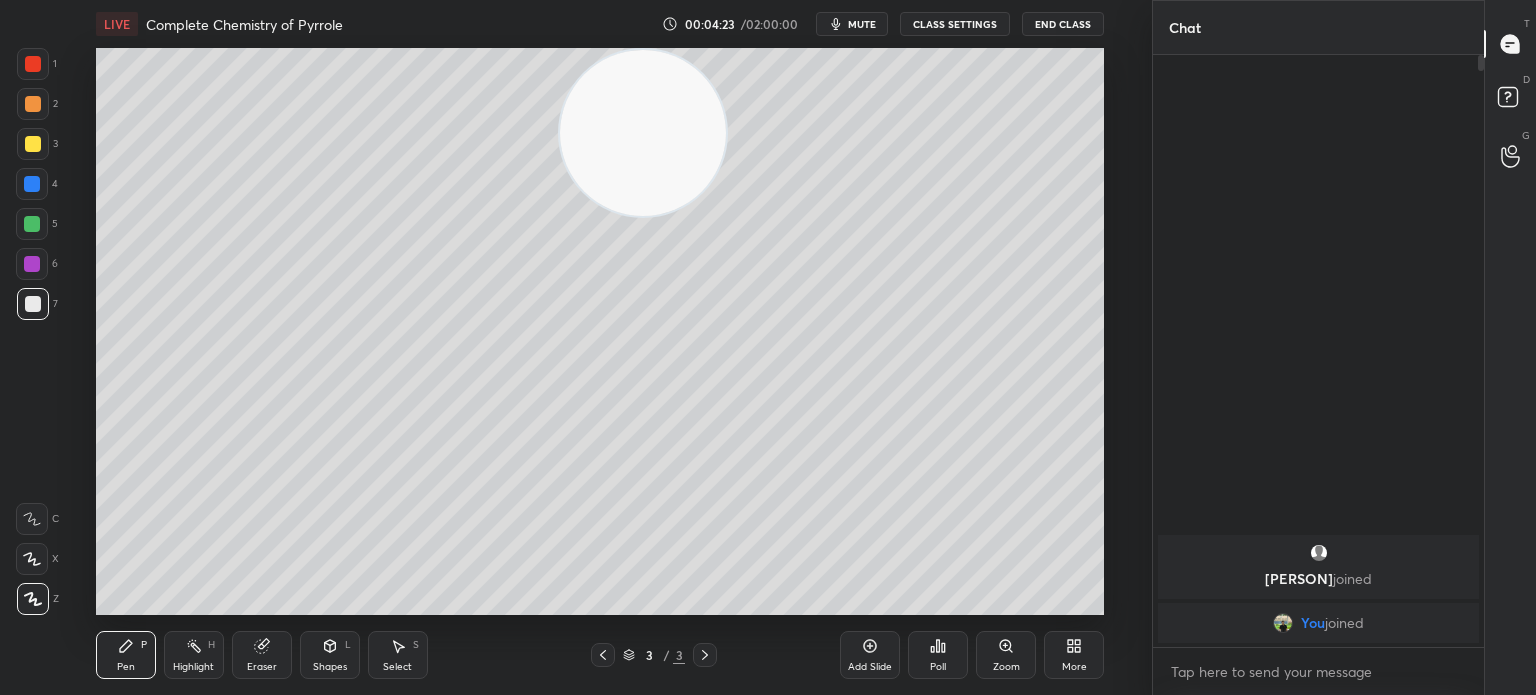 click at bounding box center [33, 304] 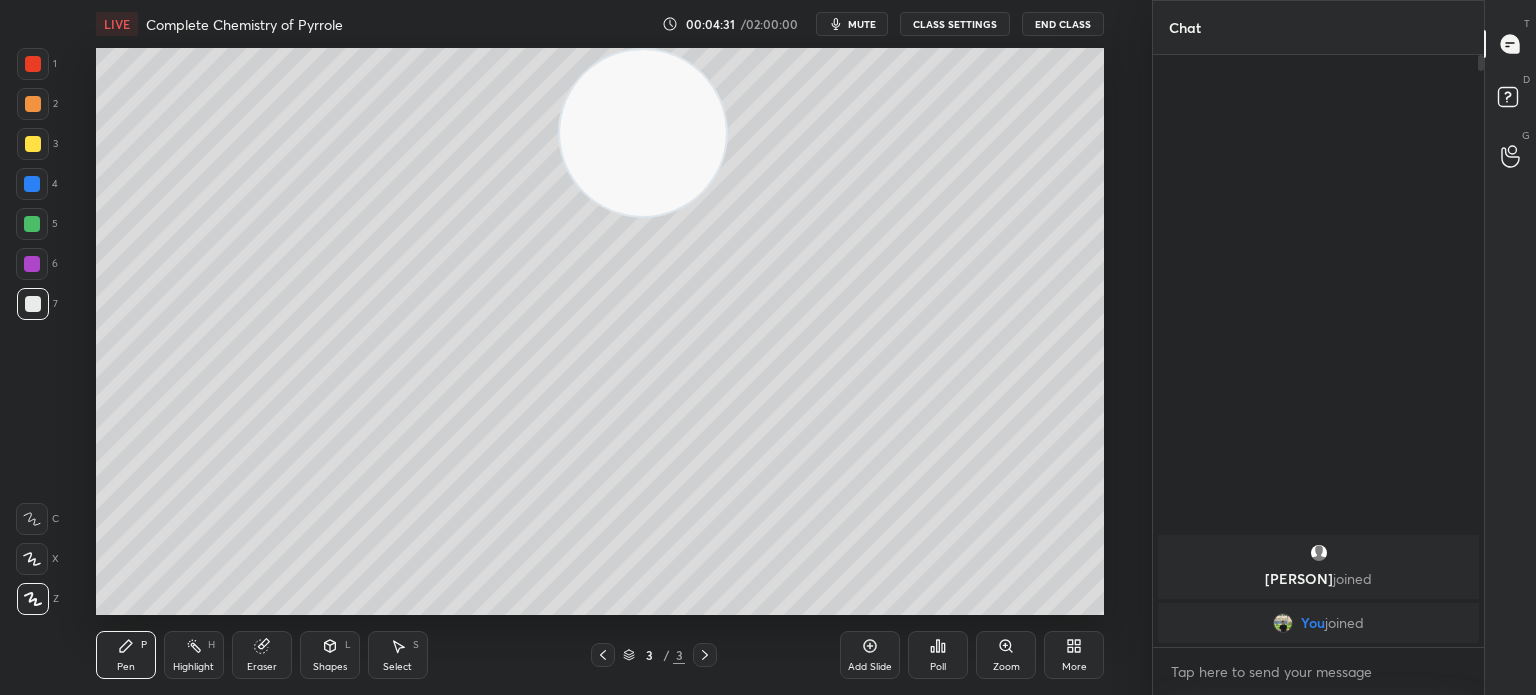 click on "Highlight H" at bounding box center (194, 655) 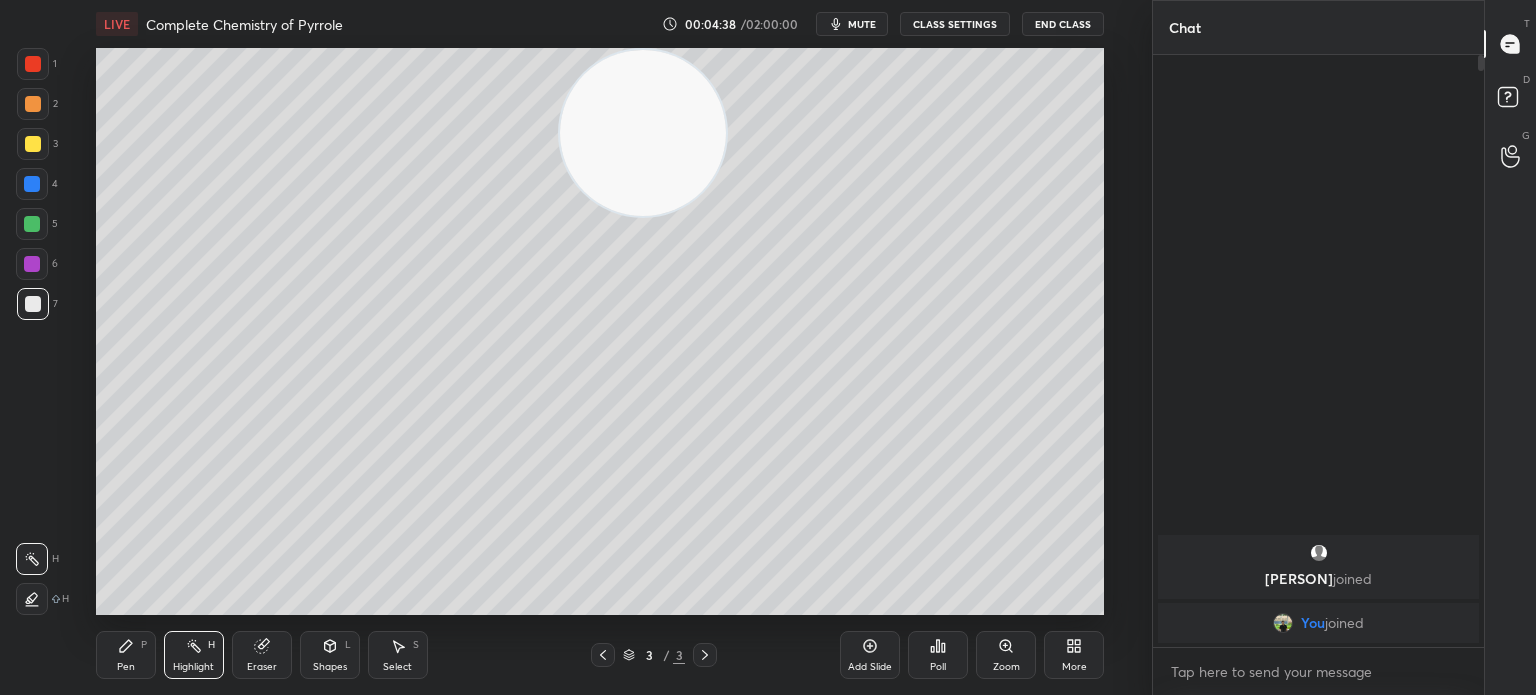 click on "Pen P" at bounding box center (126, 655) 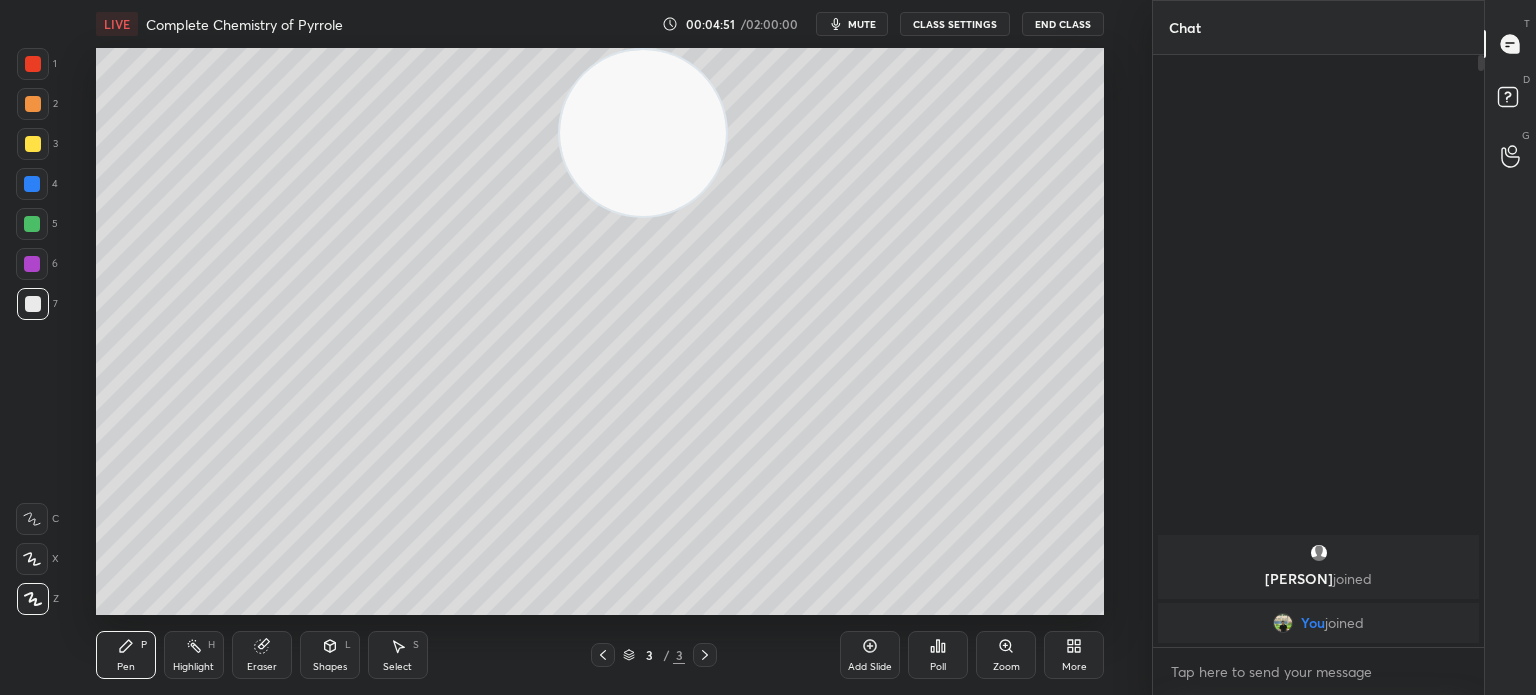 click on "Highlight H" at bounding box center (194, 655) 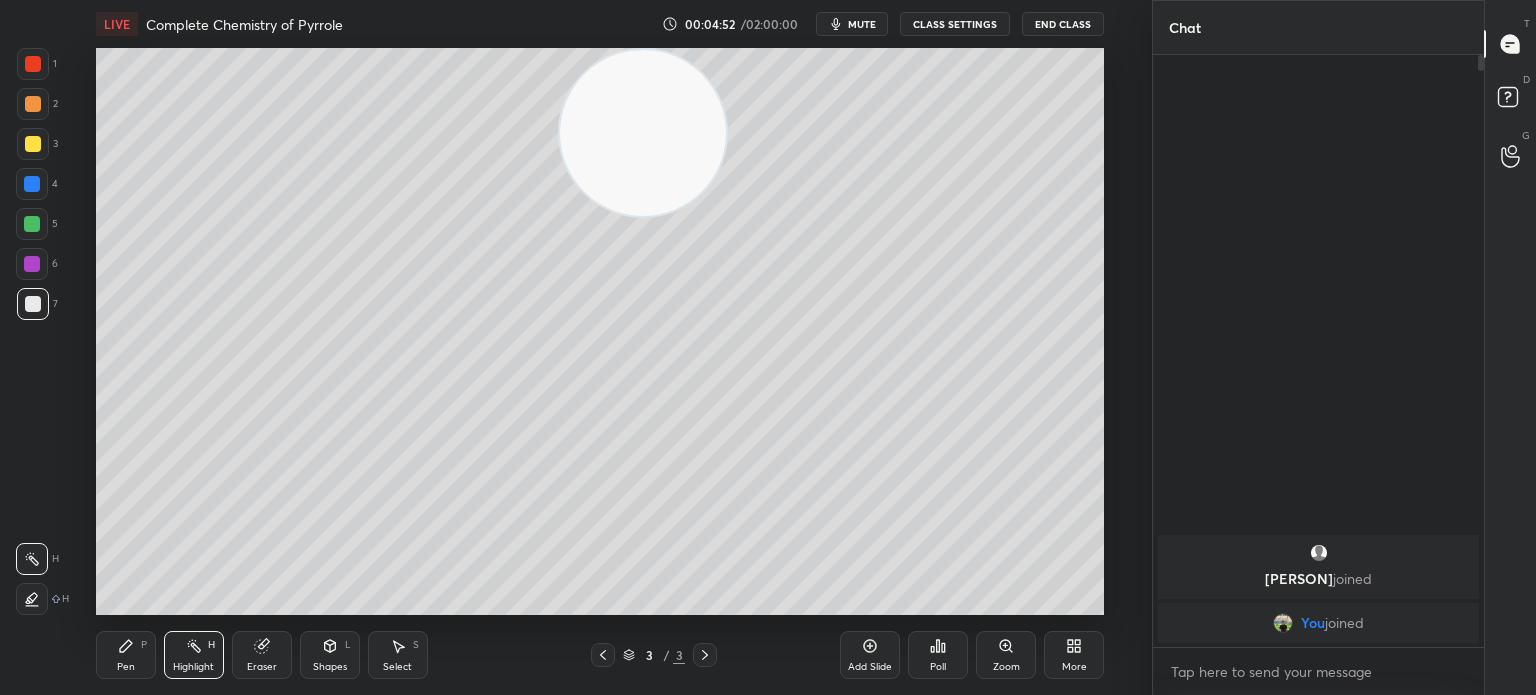 click on "H" at bounding box center [211, 645] 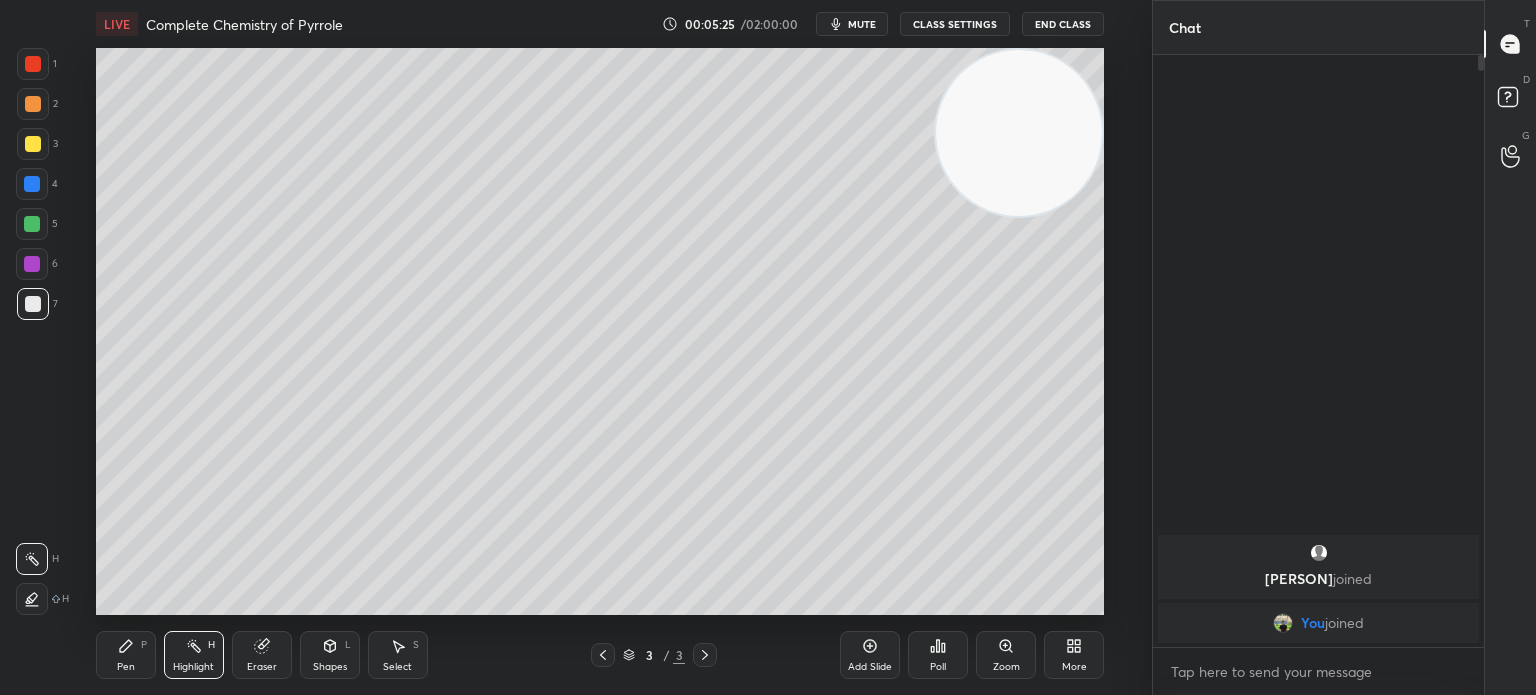 click 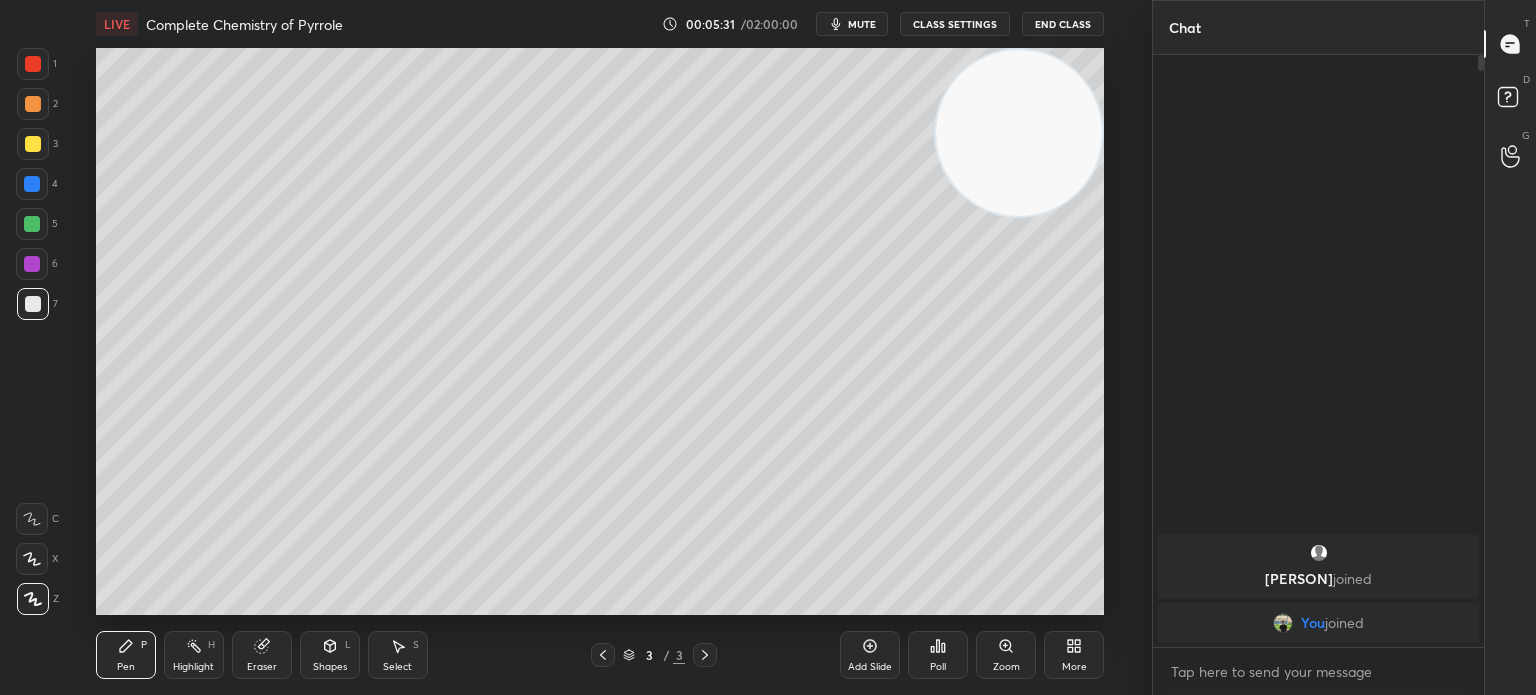 click at bounding box center [32, 264] 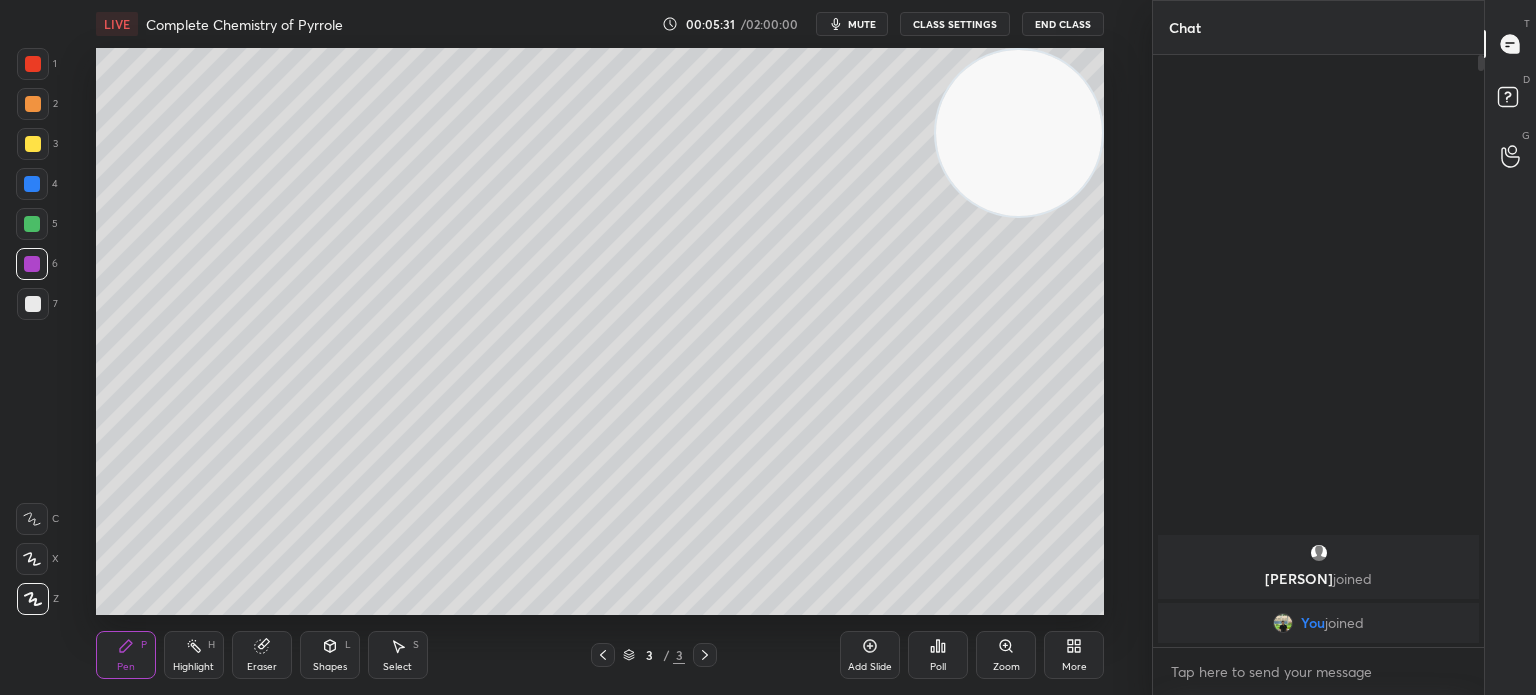 click at bounding box center [33, 304] 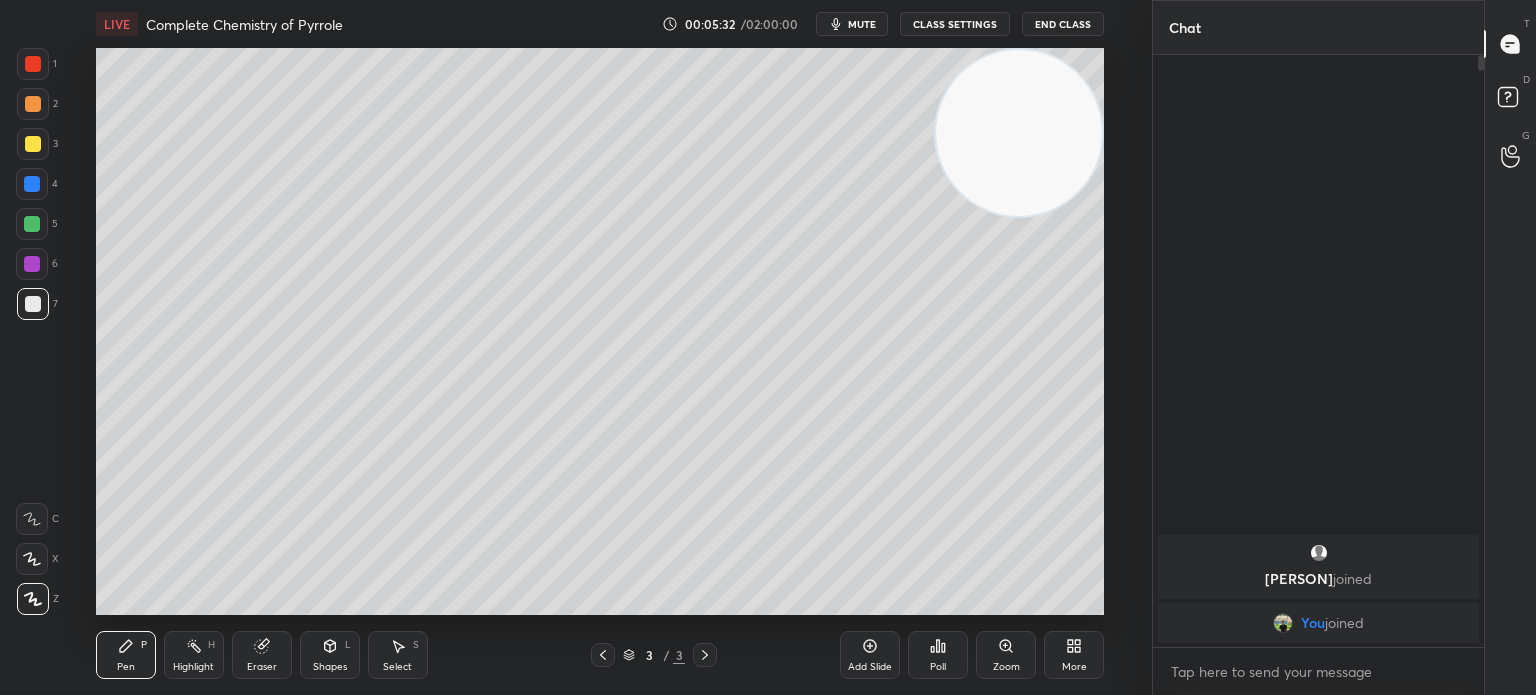 click at bounding box center [33, 304] 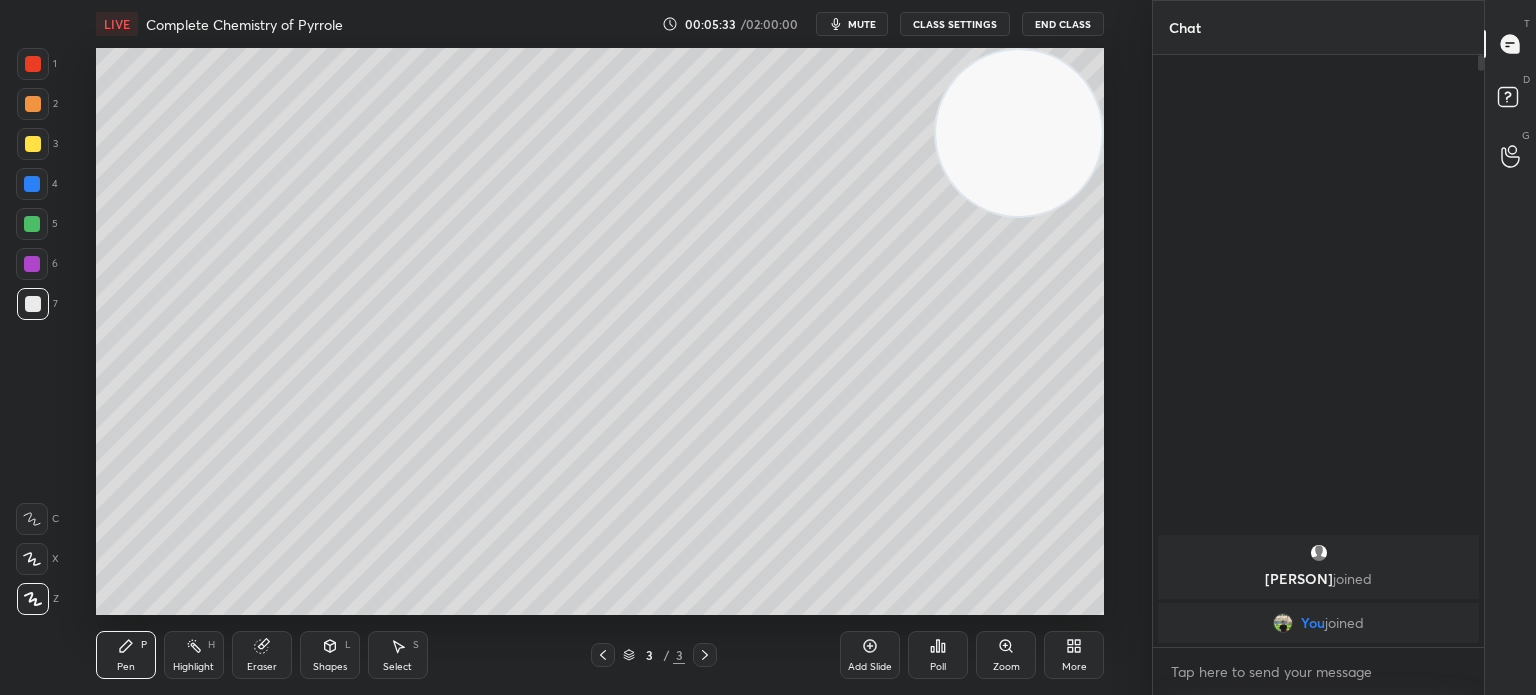 click on "Add Slide" at bounding box center (870, 655) 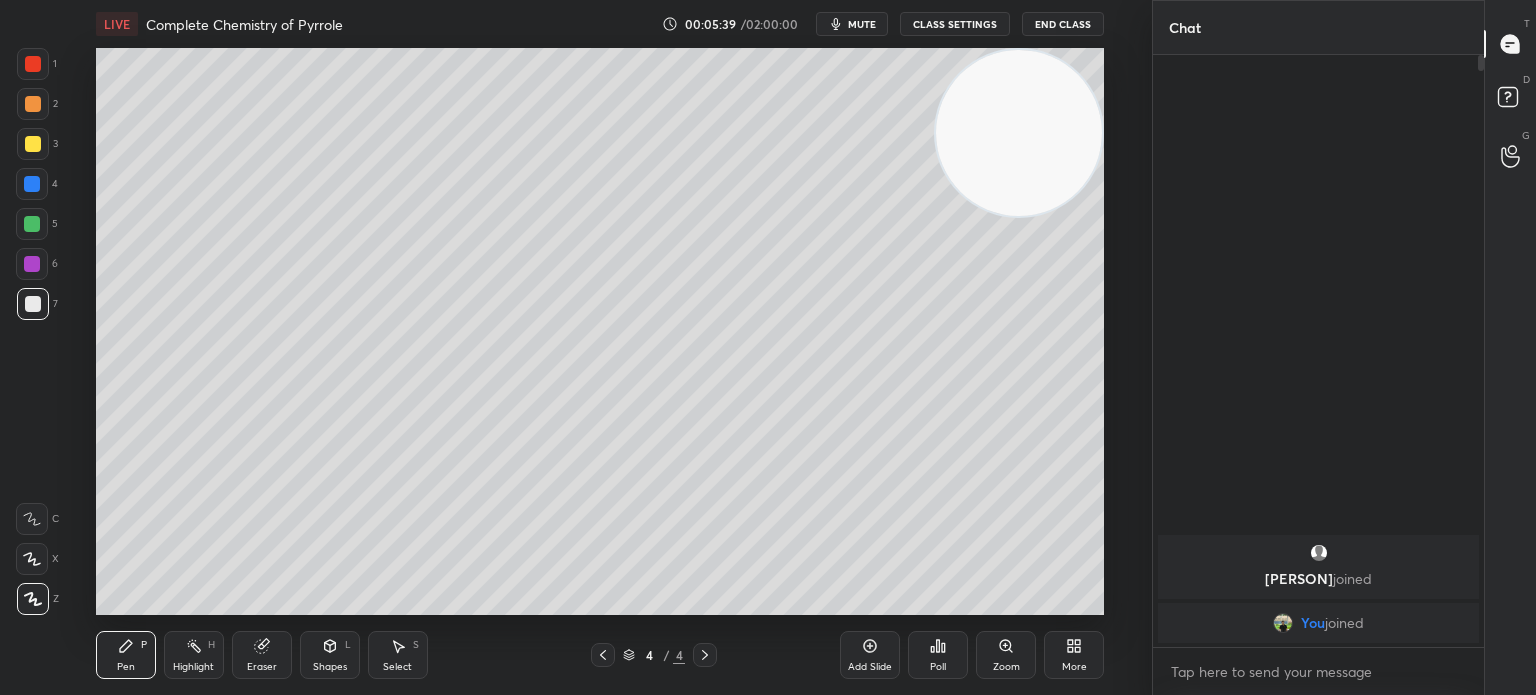 click on "Eraser" at bounding box center [262, 655] 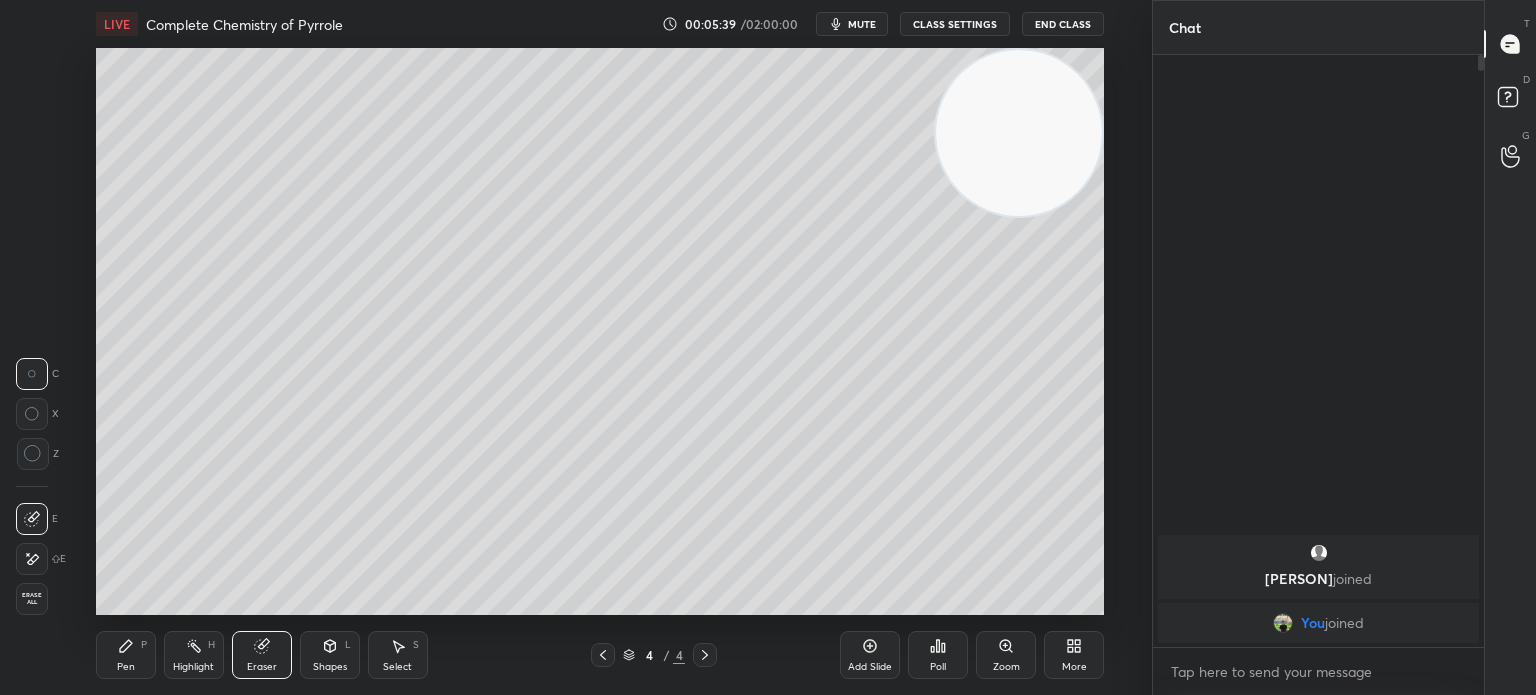 click on "Eraser" at bounding box center [262, 655] 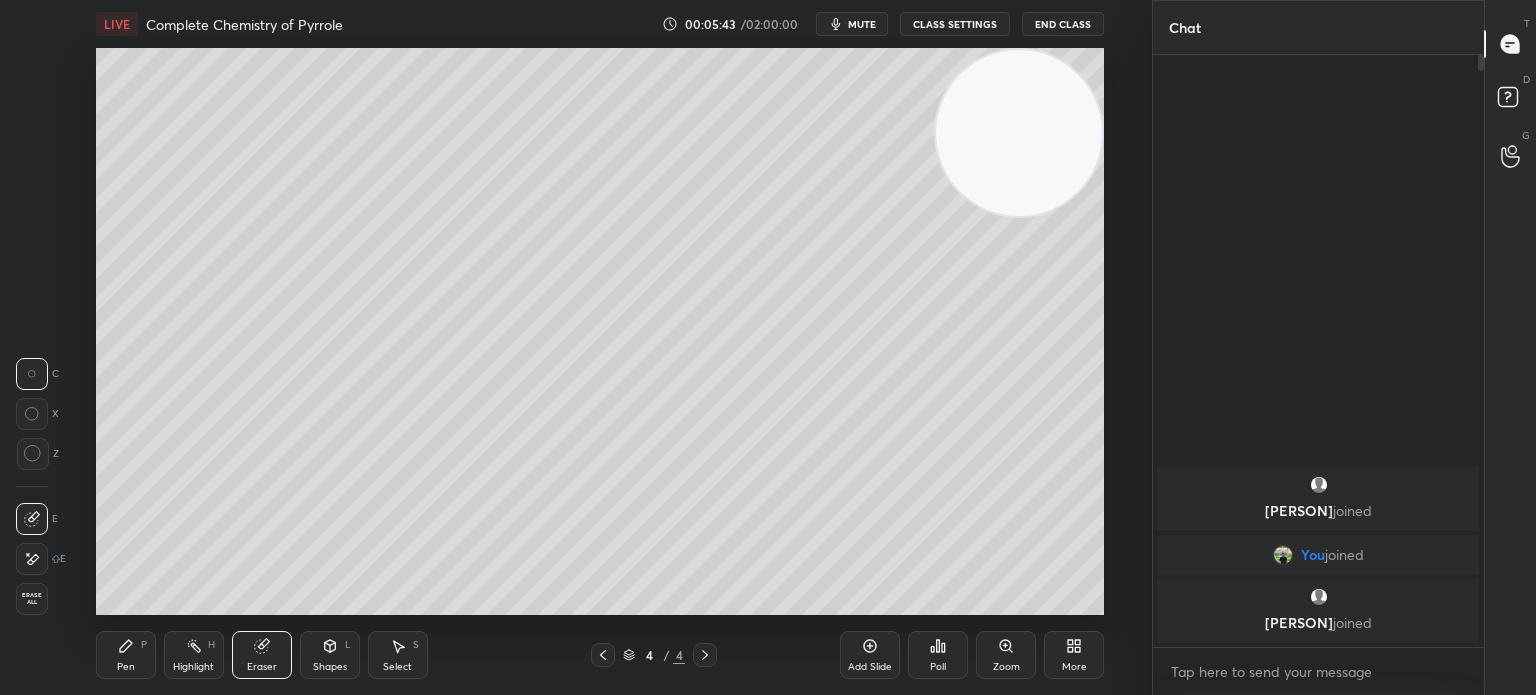 click on "LIVE Complete Chemistry of Pyrrole 00:05:43 /  02:00:00 mute CLASS SETTINGS End Class Setting up your live class Poll for   secs No correct answer Start poll Back Complete Chemistry of Pyrrole • L3 of Complete Course on Heterocyclic Chemistry for IIT JAM & CUET 2026 [PERSON] Pen P Highlight H Eraser Shapes L Select S 4 / 4 Add Slide Poll Zoom More" at bounding box center [600, 347] 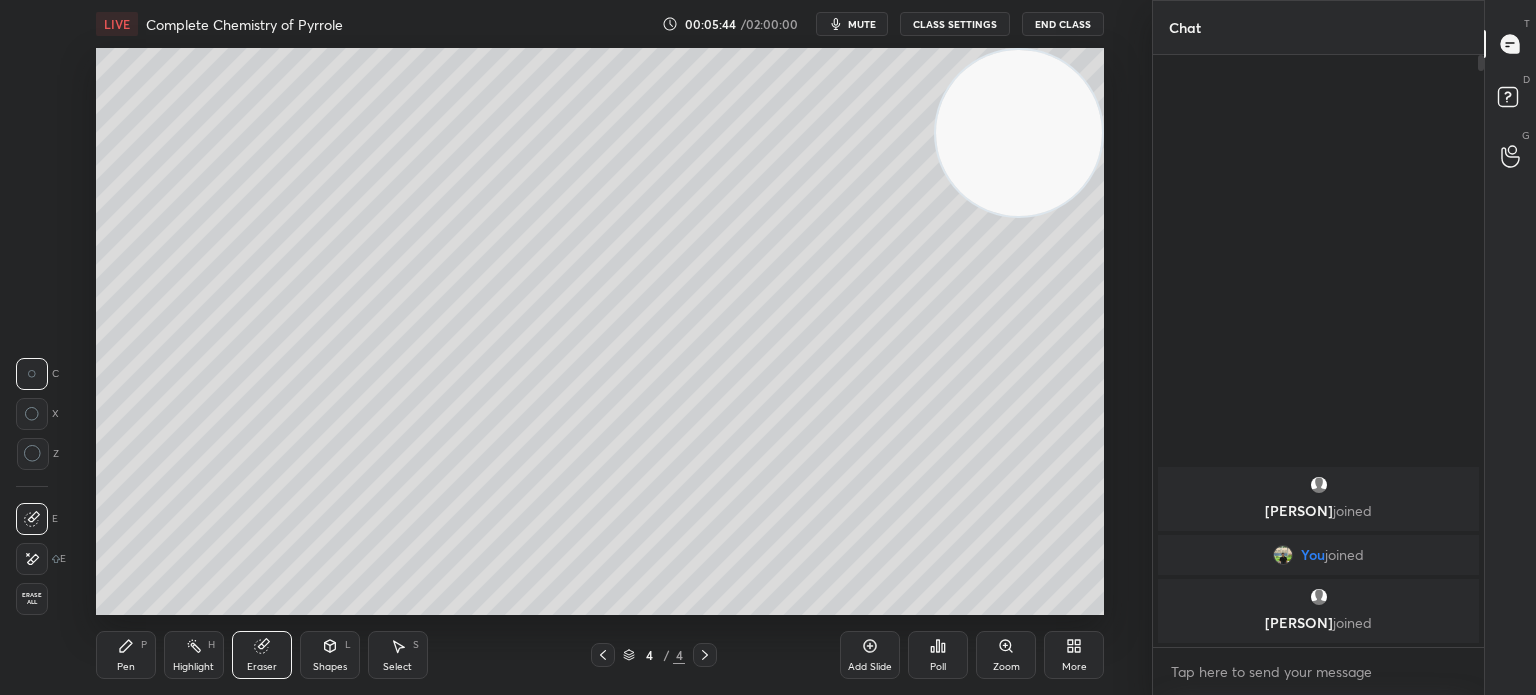 click on "Pen P" at bounding box center [126, 655] 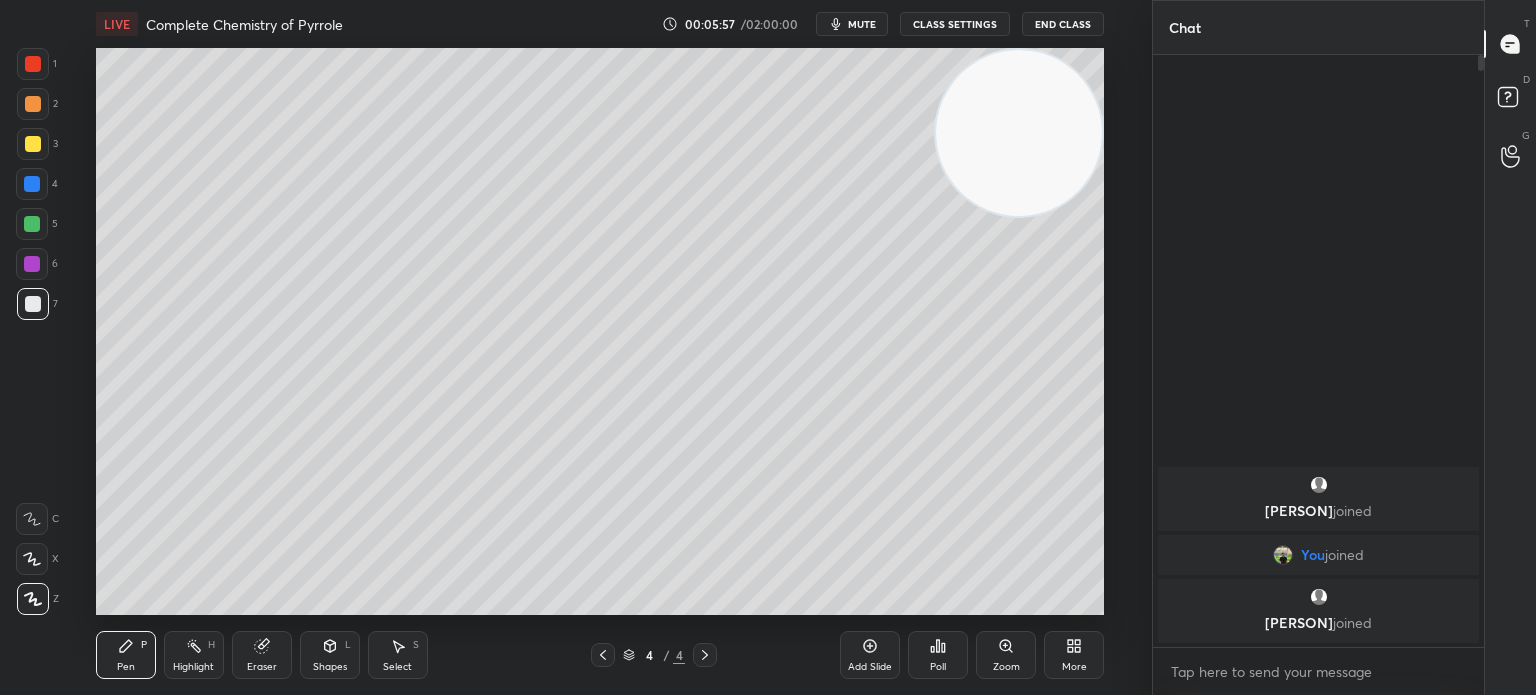 click at bounding box center (33, 144) 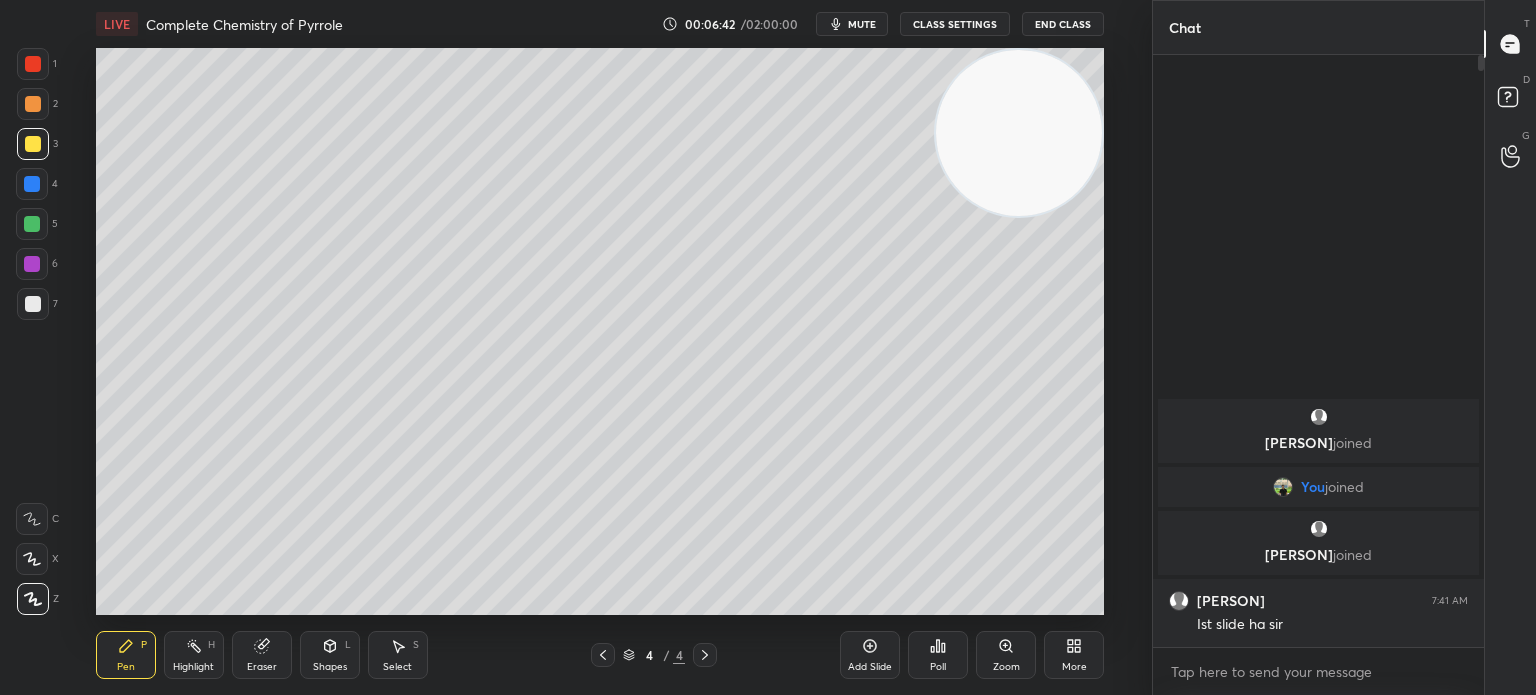 click on "Eraser" at bounding box center (262, 655) 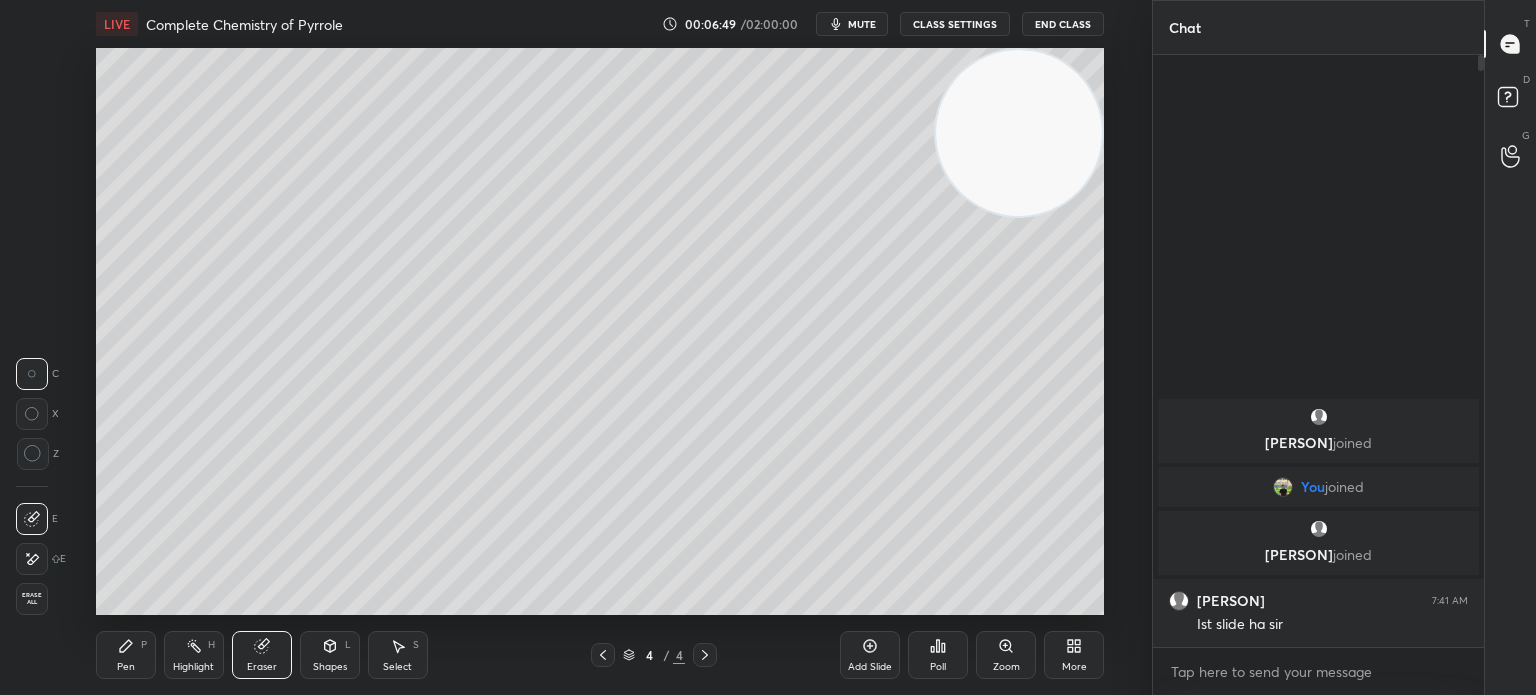 click on "Pen P" at bounding box center [126, 655] 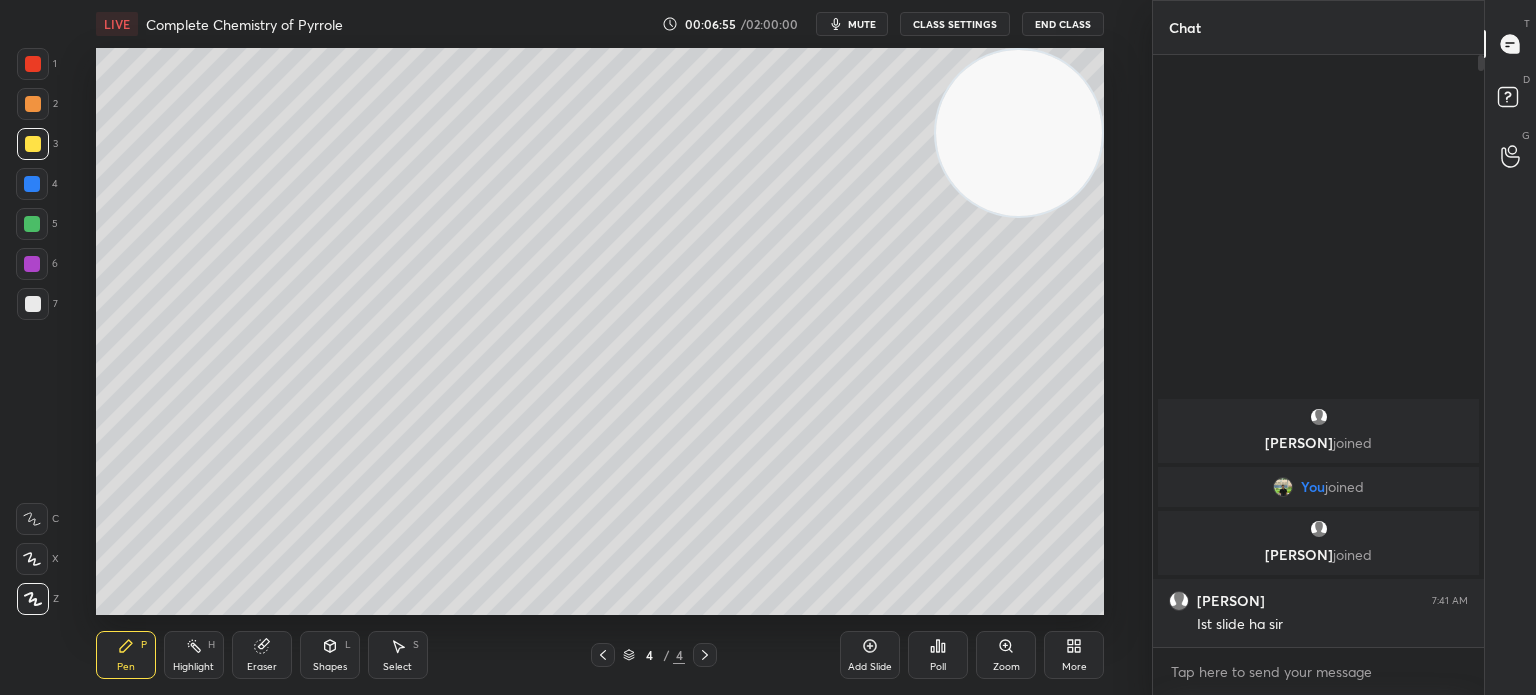 click on "Highlight" at bounding box center [193, 667] 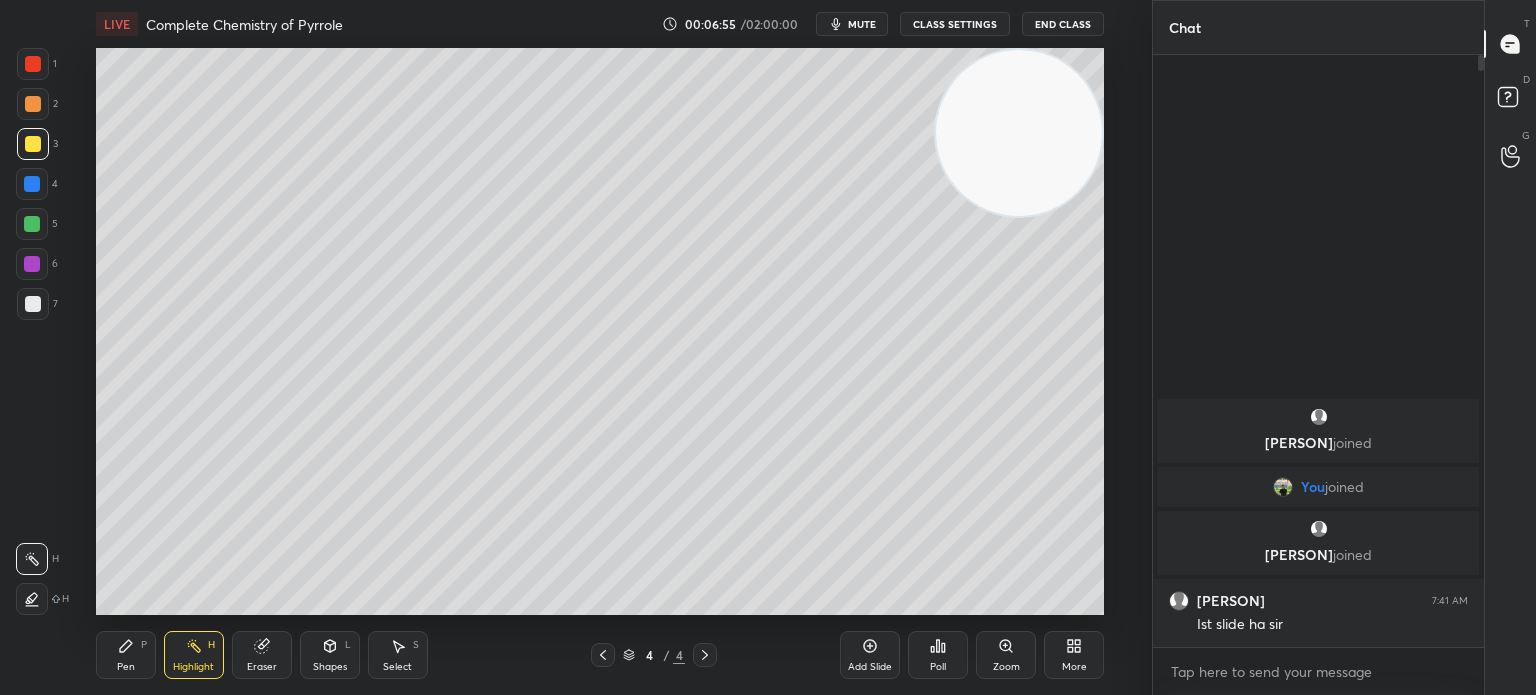 click on "Highlight H" at bounding box center (194, 655) 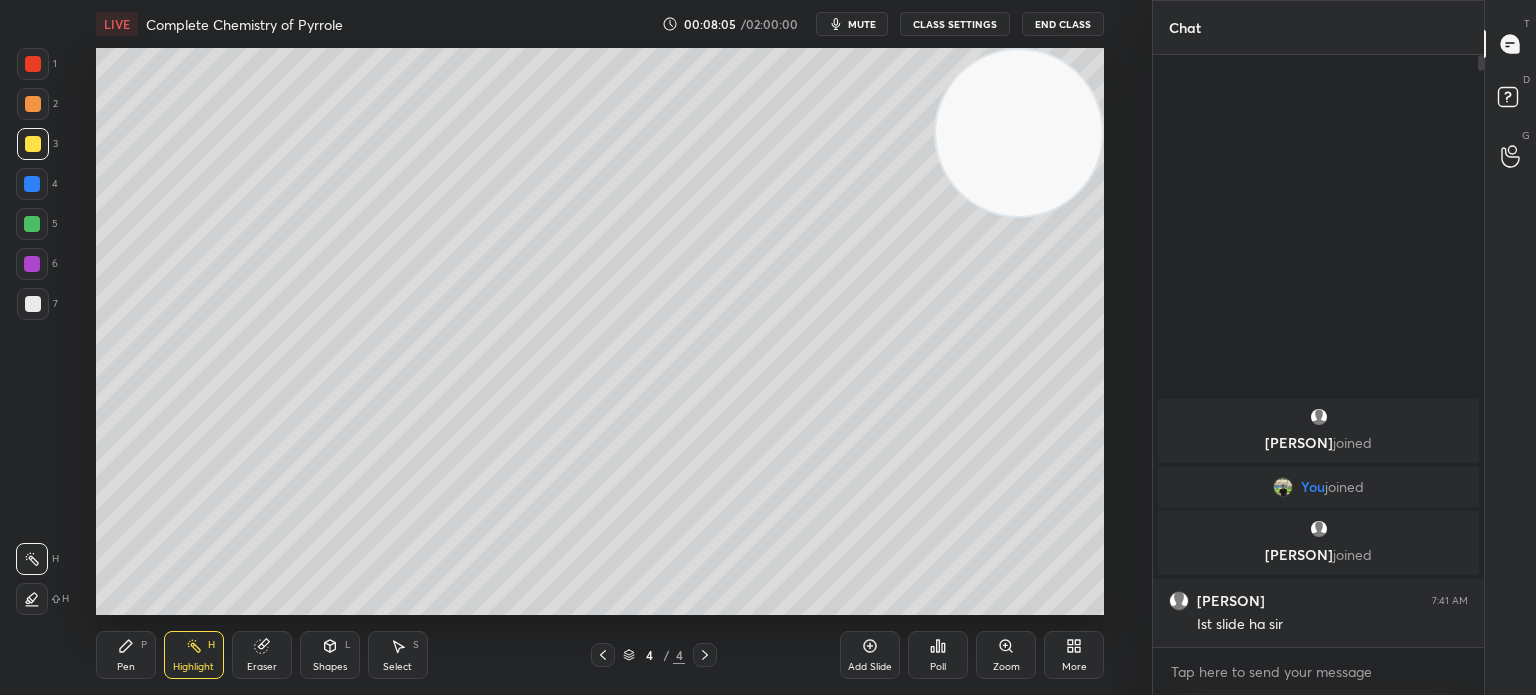 click at bounding box center (33, 304) 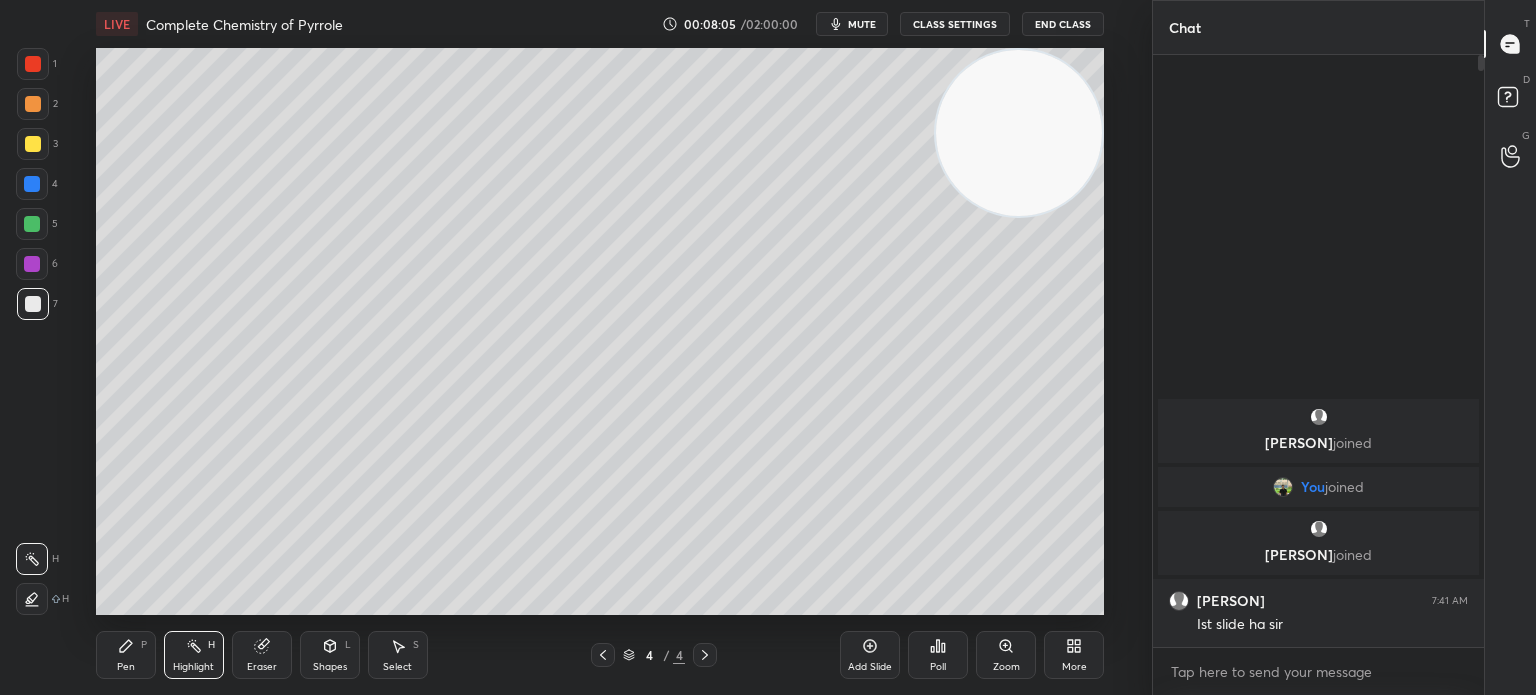 click at bounding box center [33, 304] 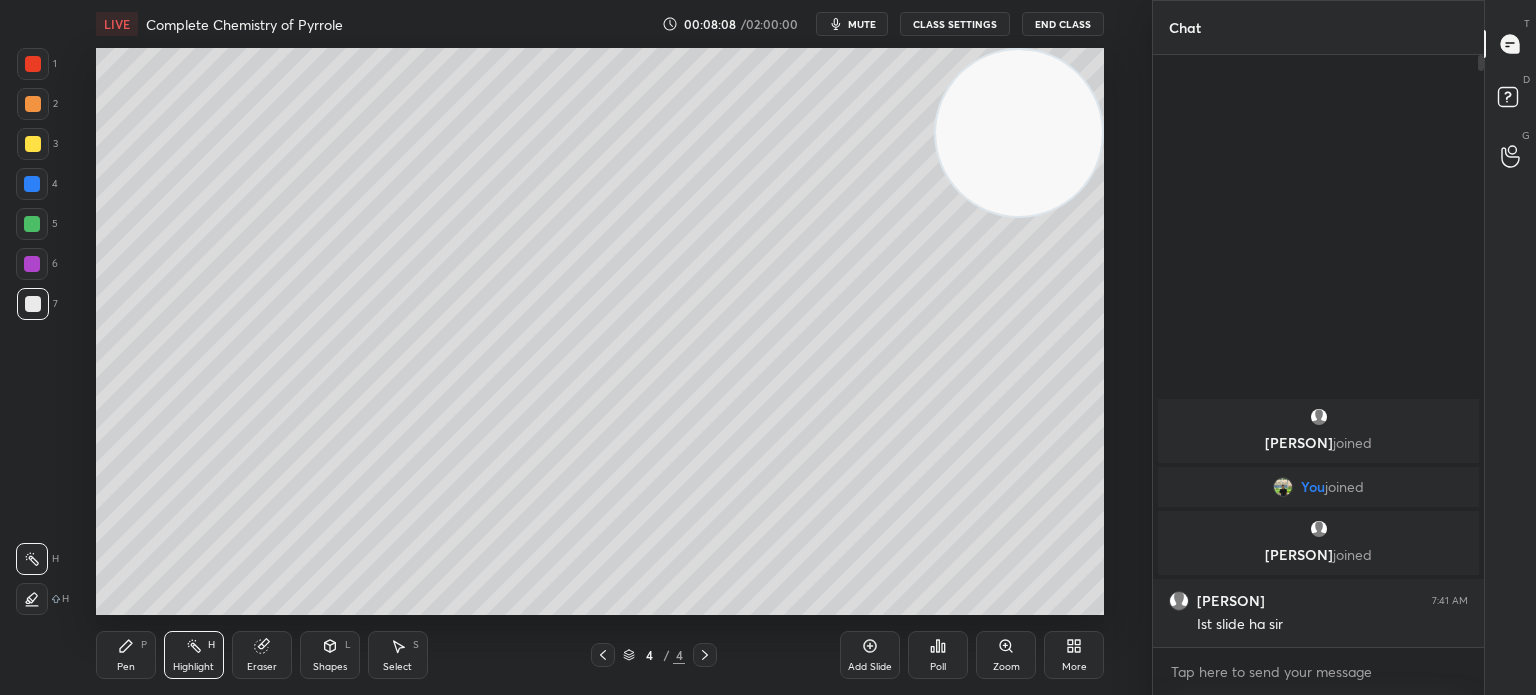click 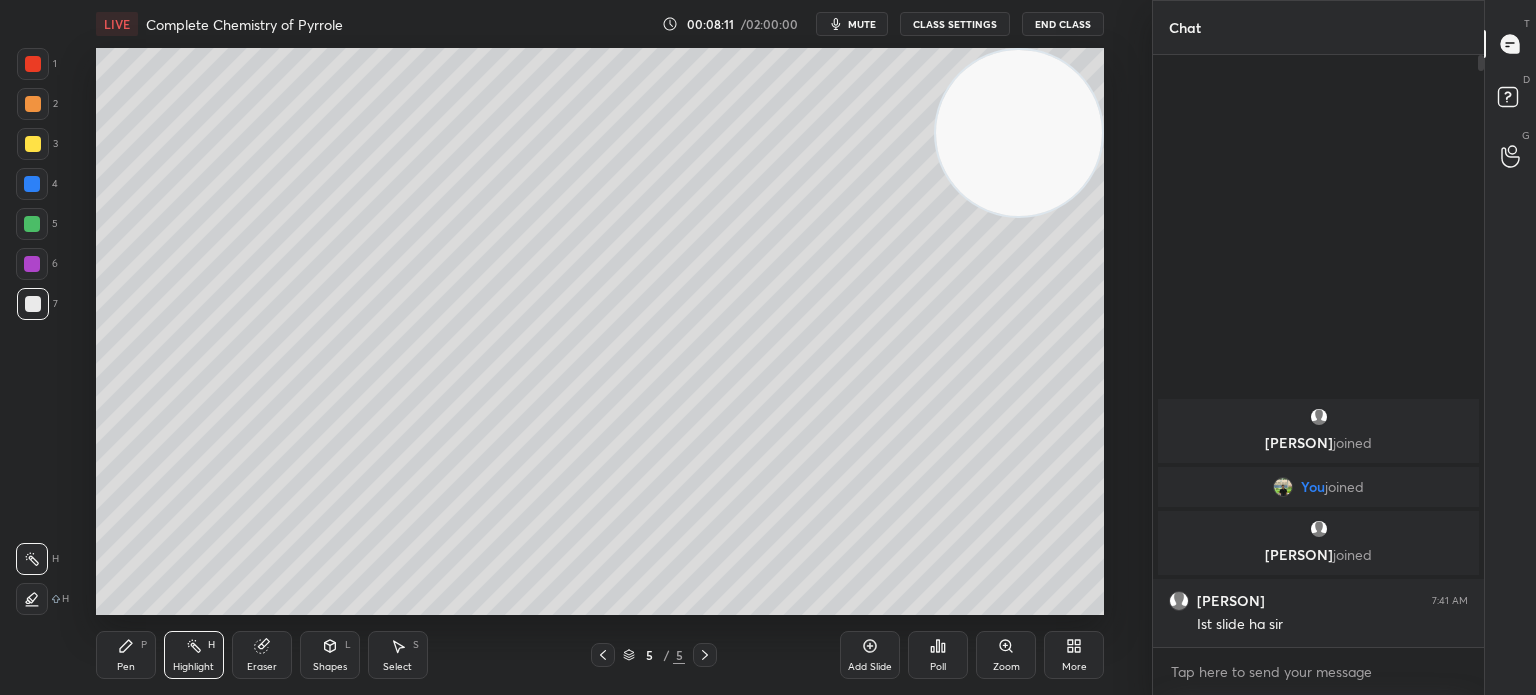 click on "Pen P" at bounding box center [126, 655] 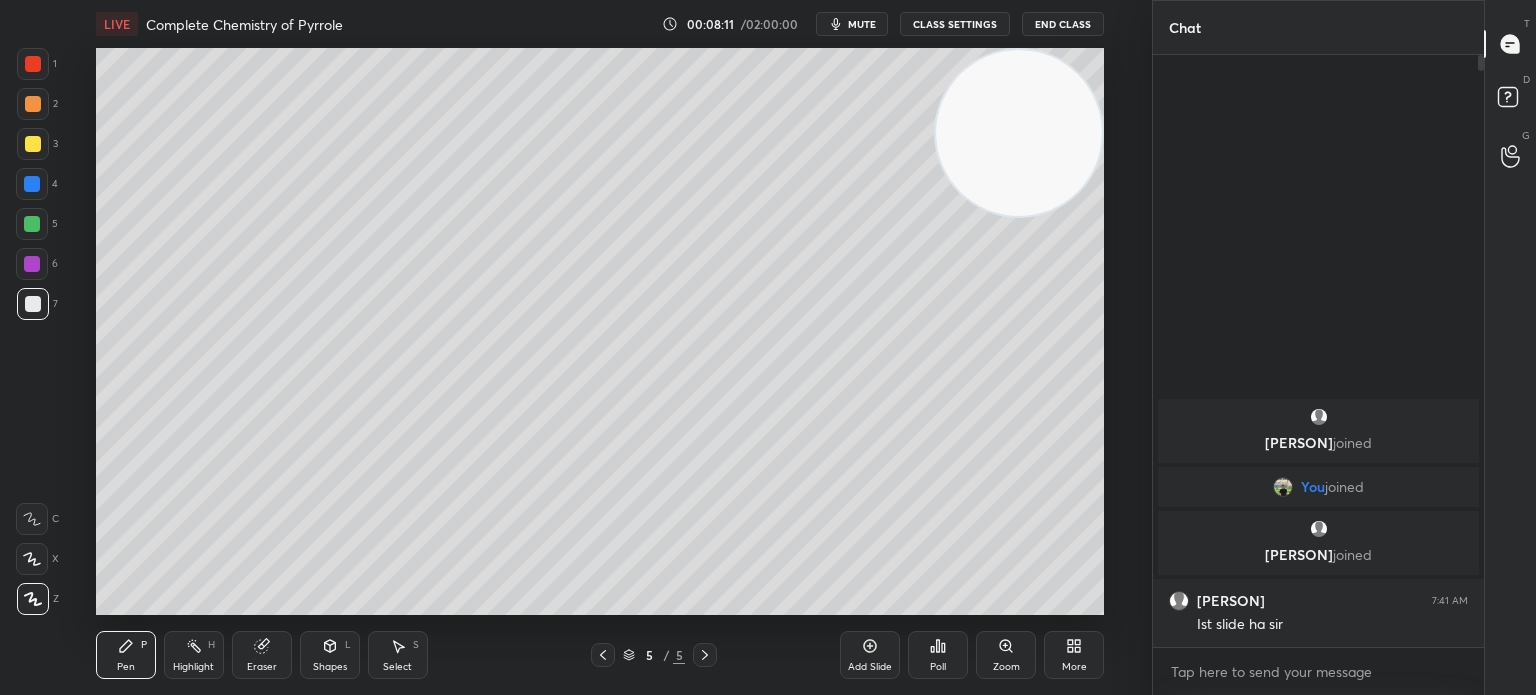 click 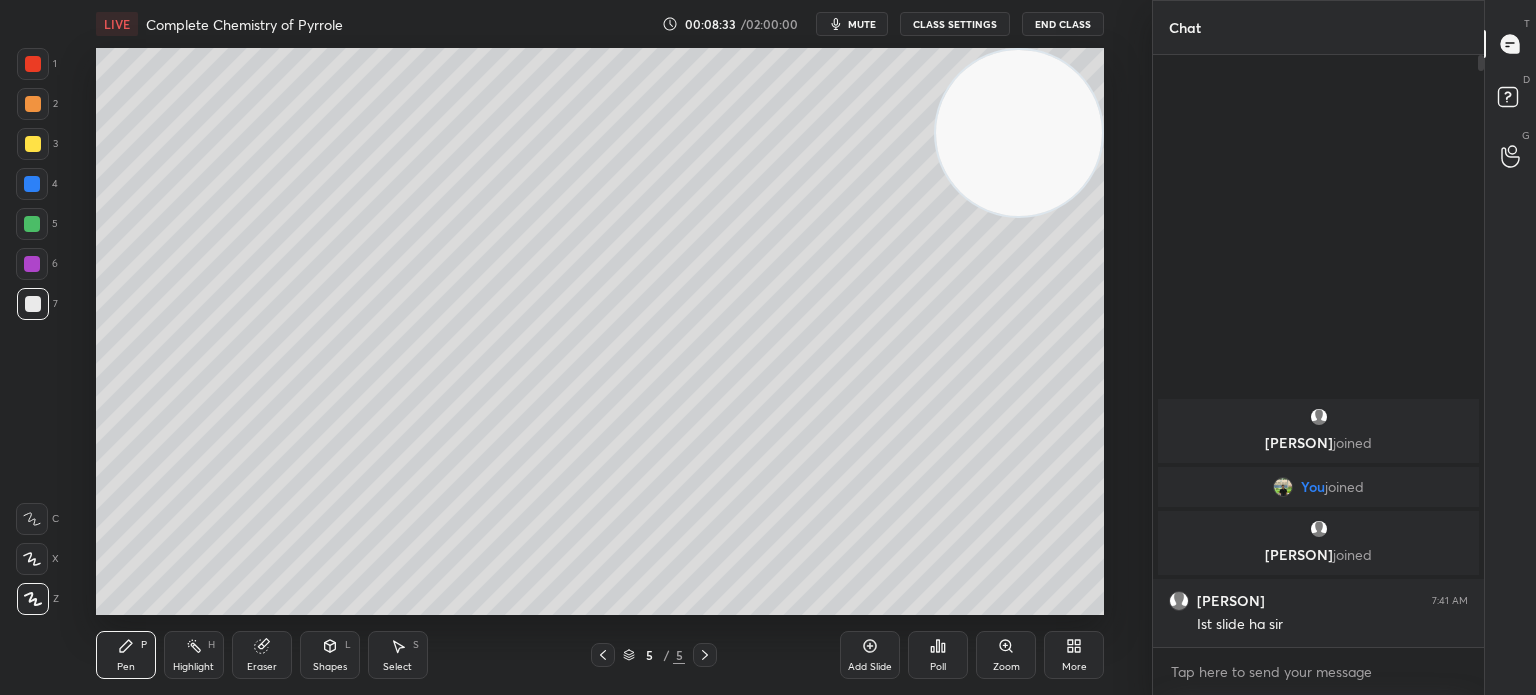click on "Highlight H" at bounding box center (194, 655) 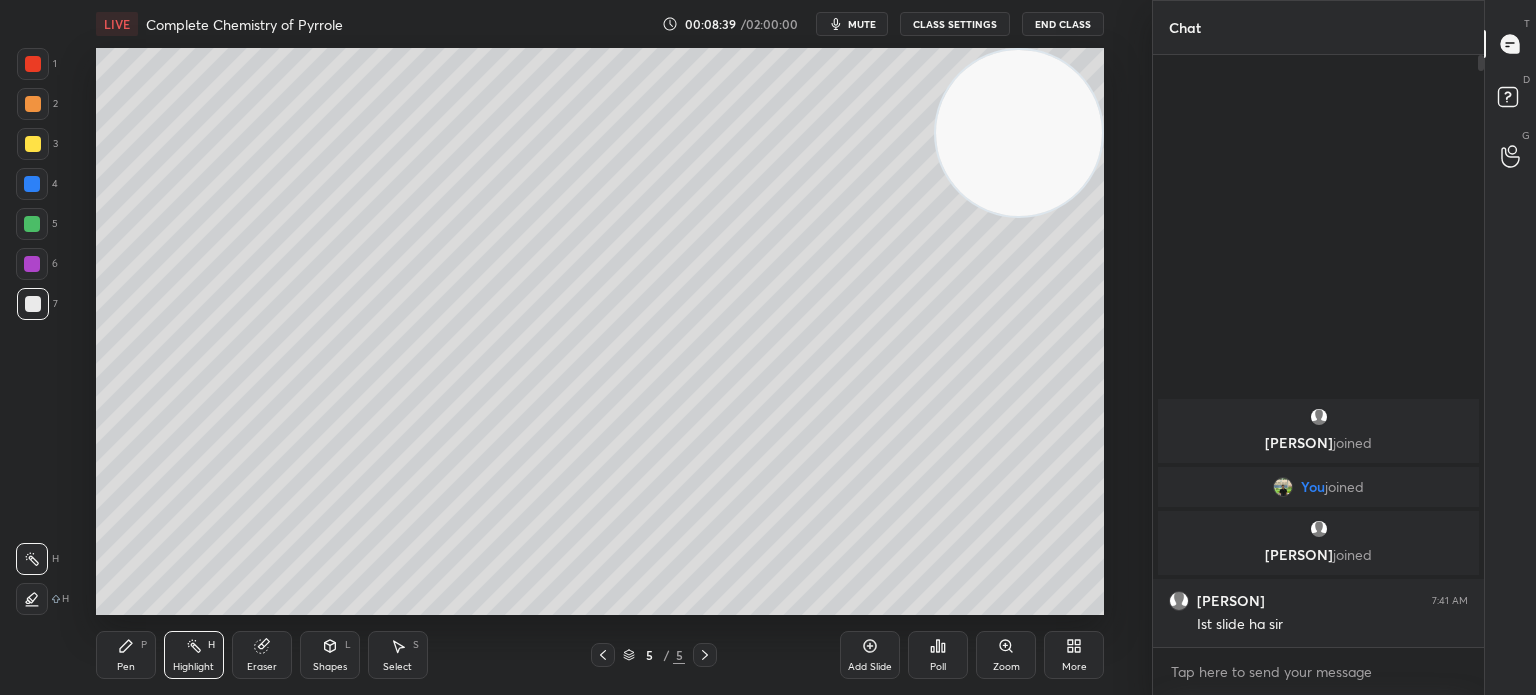 click on "Pen" at bounding box center (126, 667) 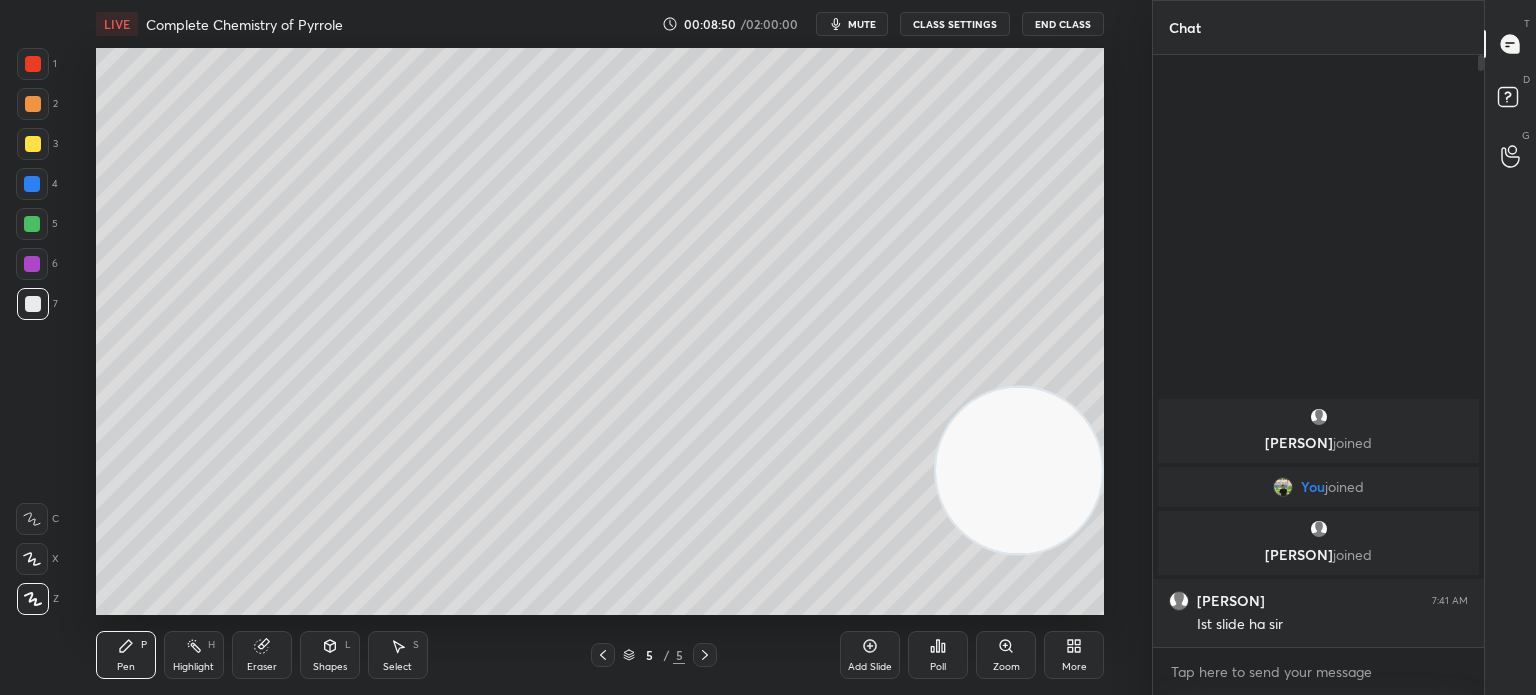 click on "3" at bounding box center [37, 144] 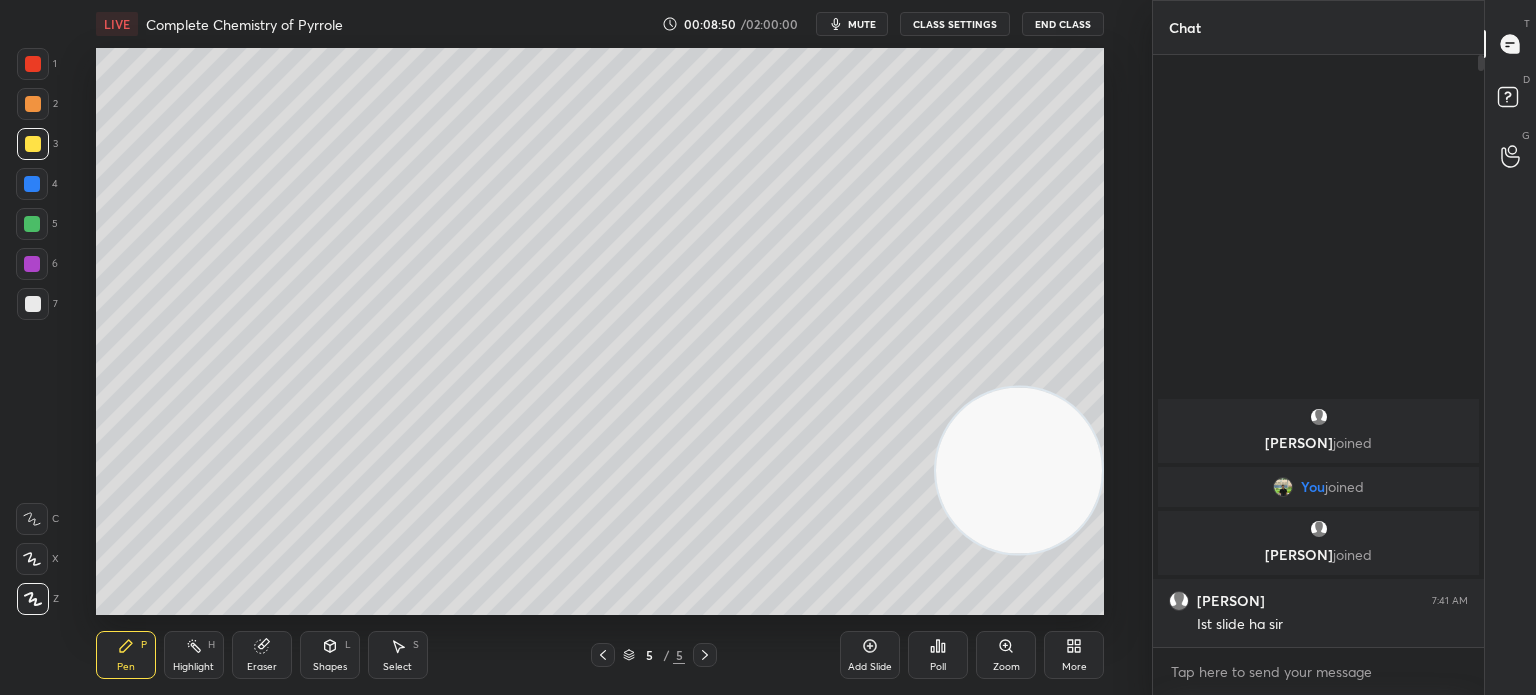 click at bounding box center [33, 144] 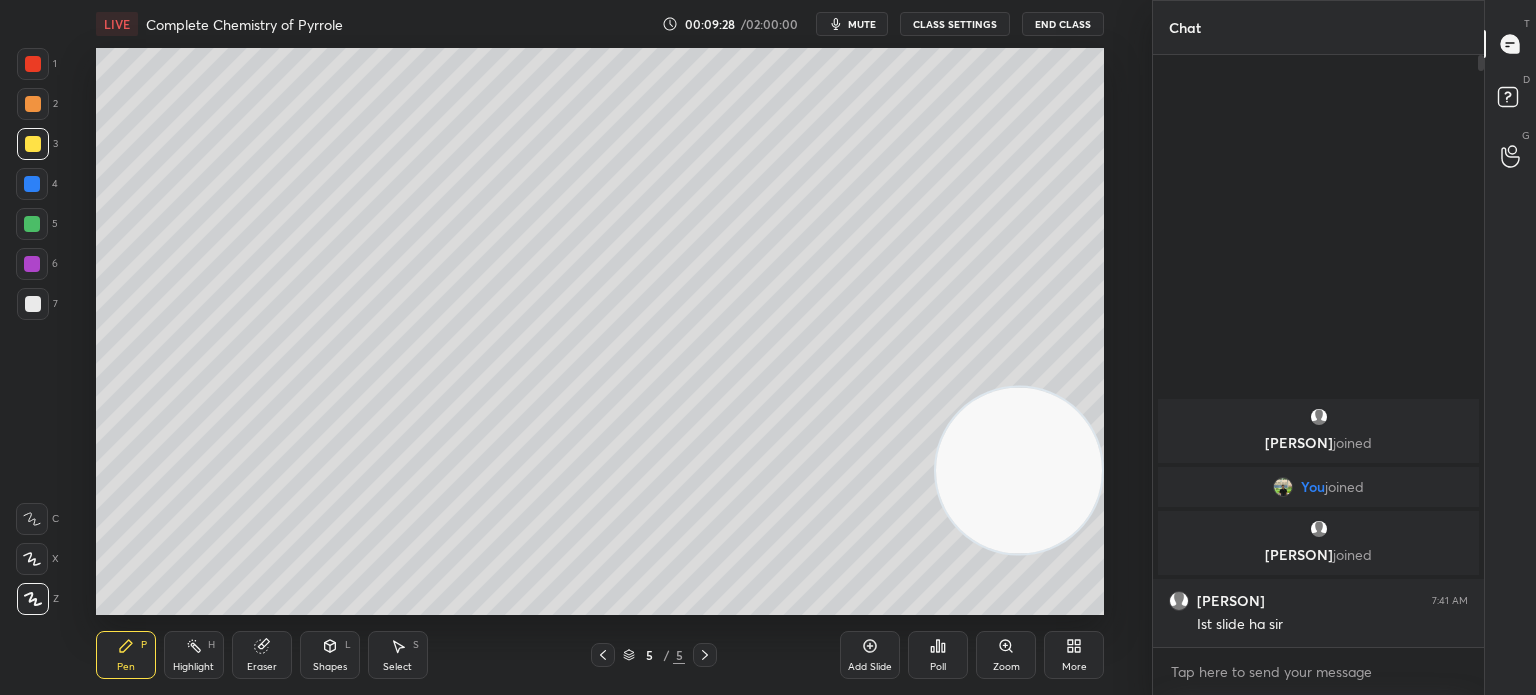 click at bounding box center (33, 304) 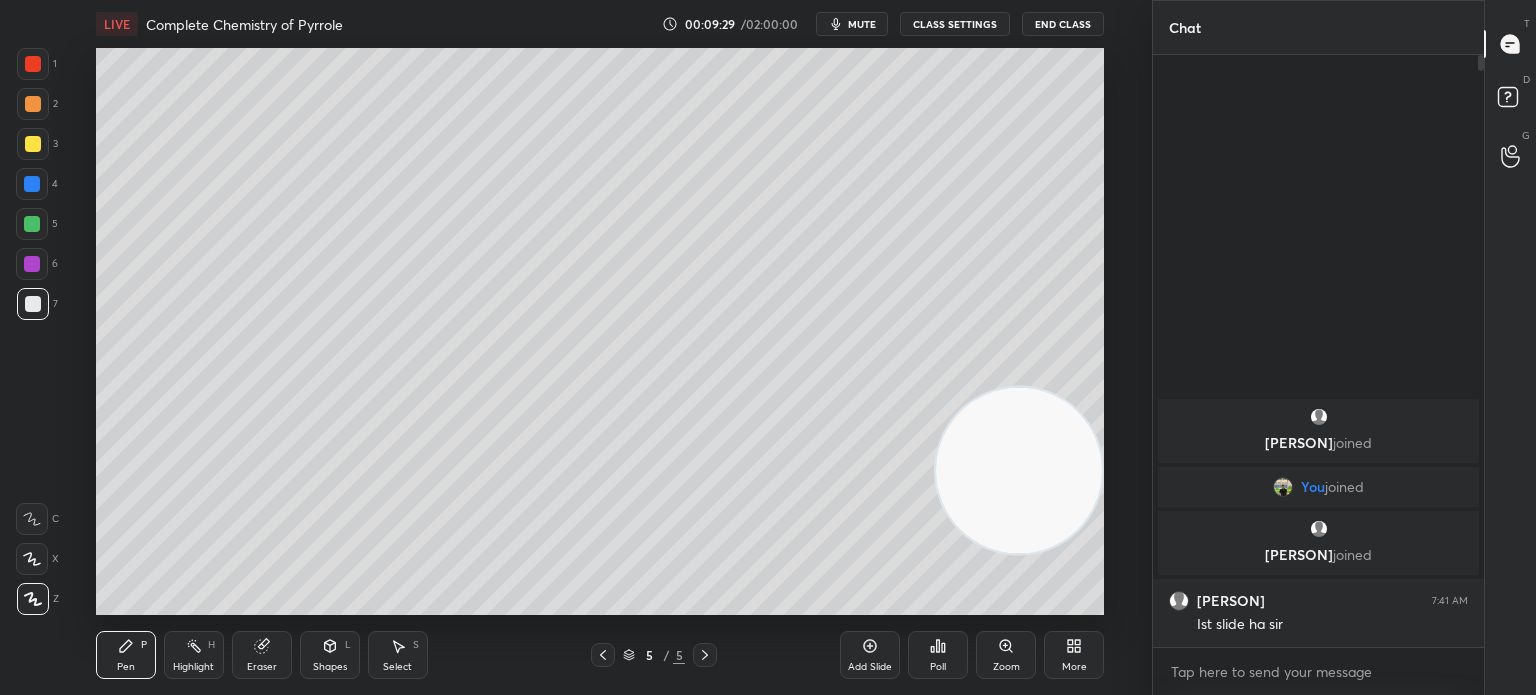 click at bounding box center [33, 304] 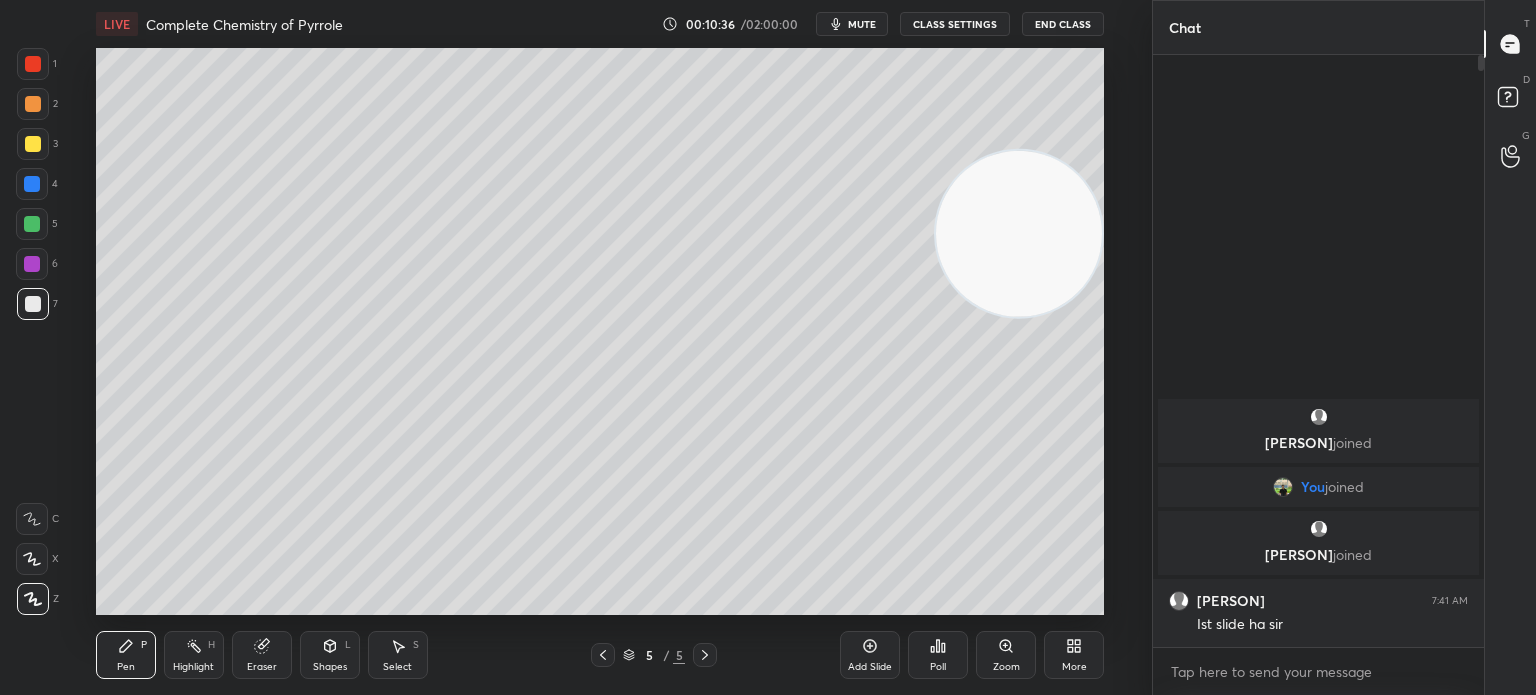 click at bounding box center (33, 144) 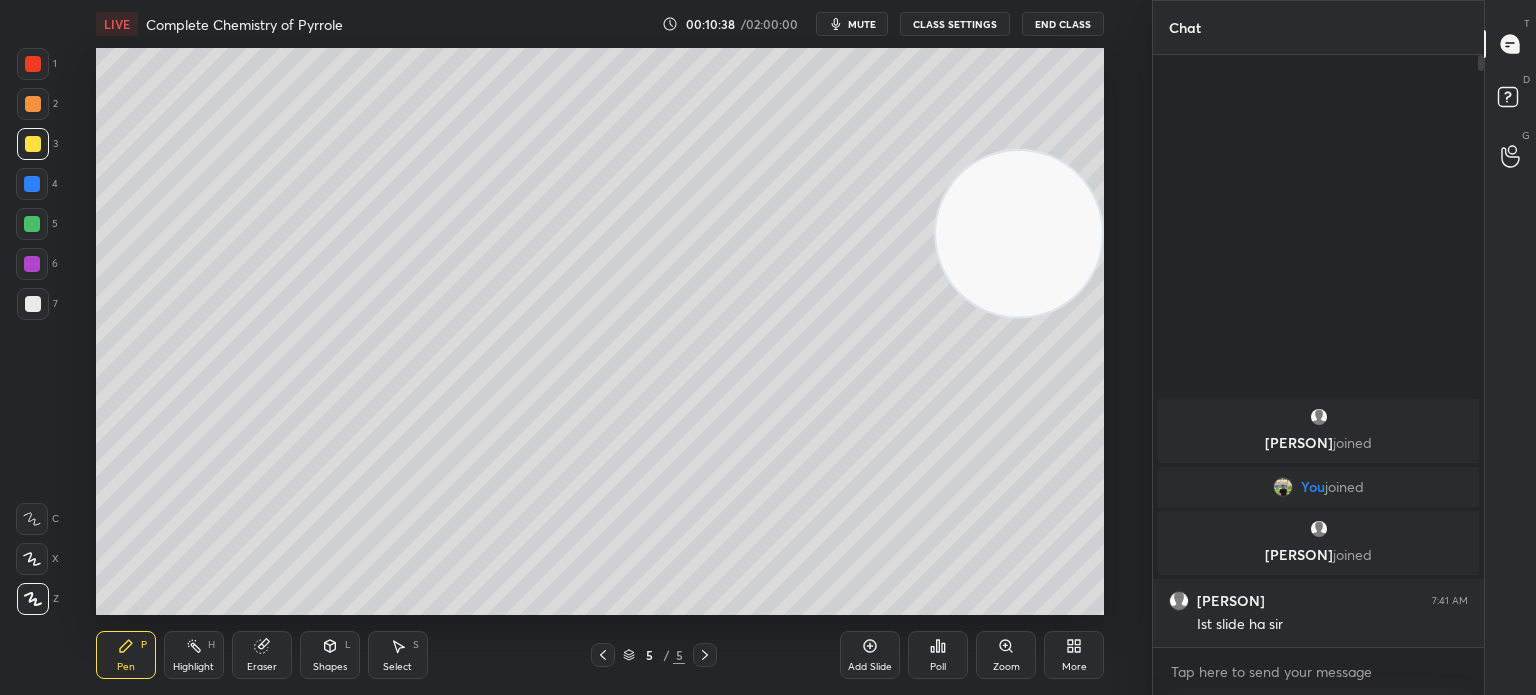 click on "Add Slide" at bounding box center (870, 655) 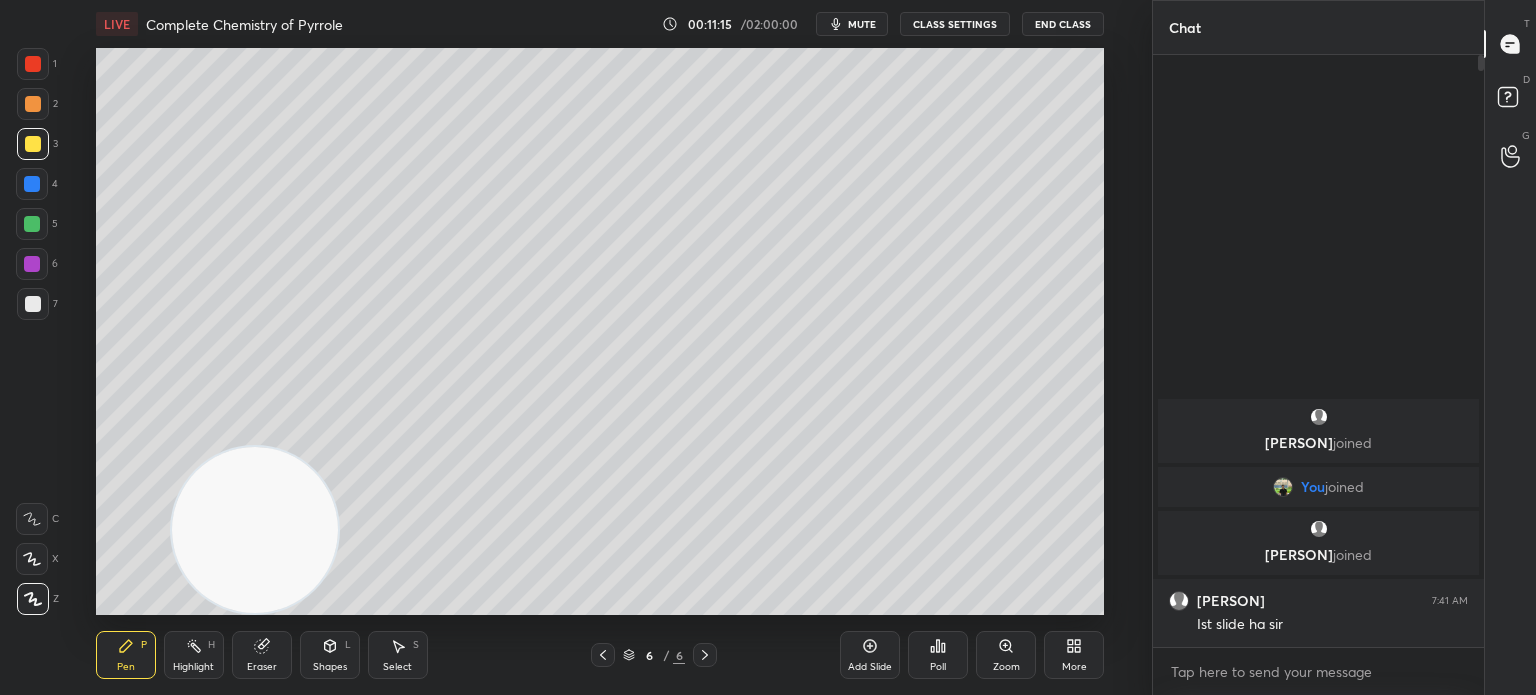 click at bounding box center (33, 304) 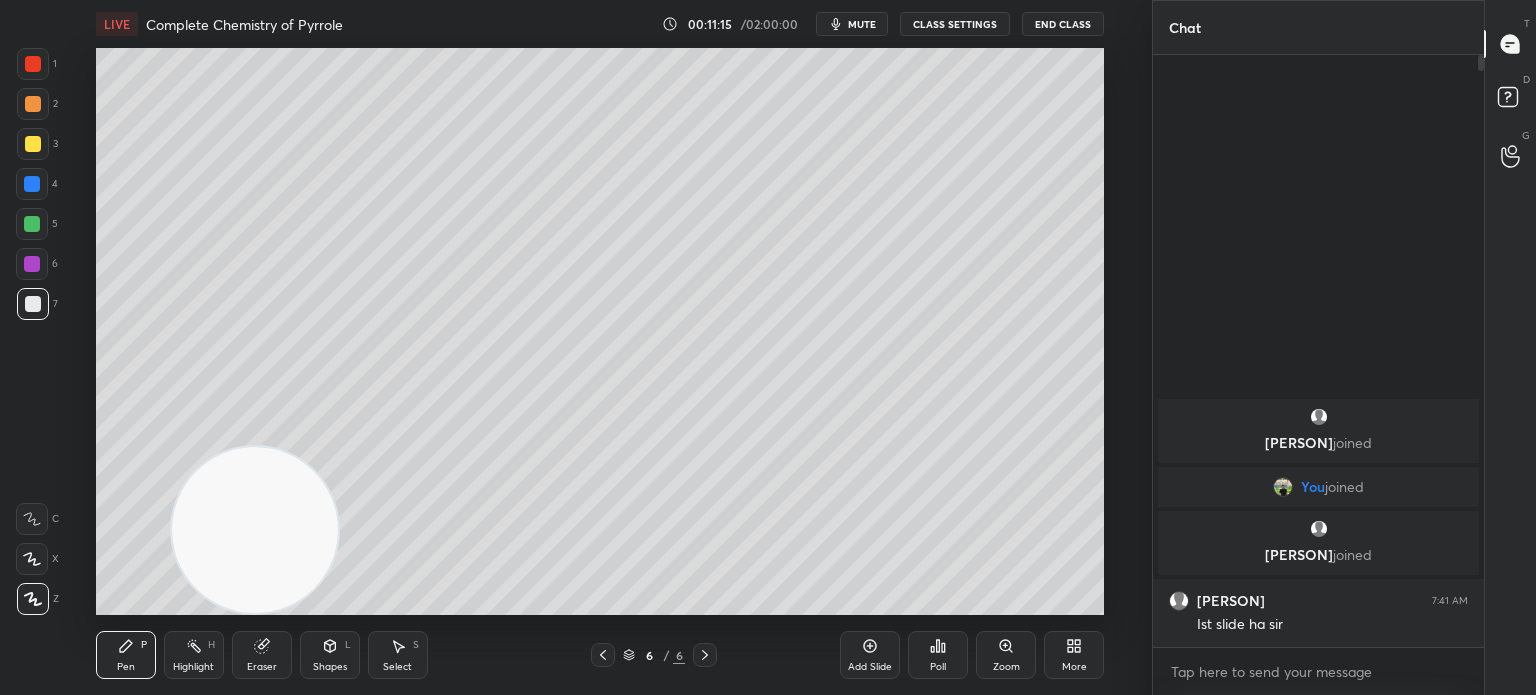 click at bounding box center [33, 304] 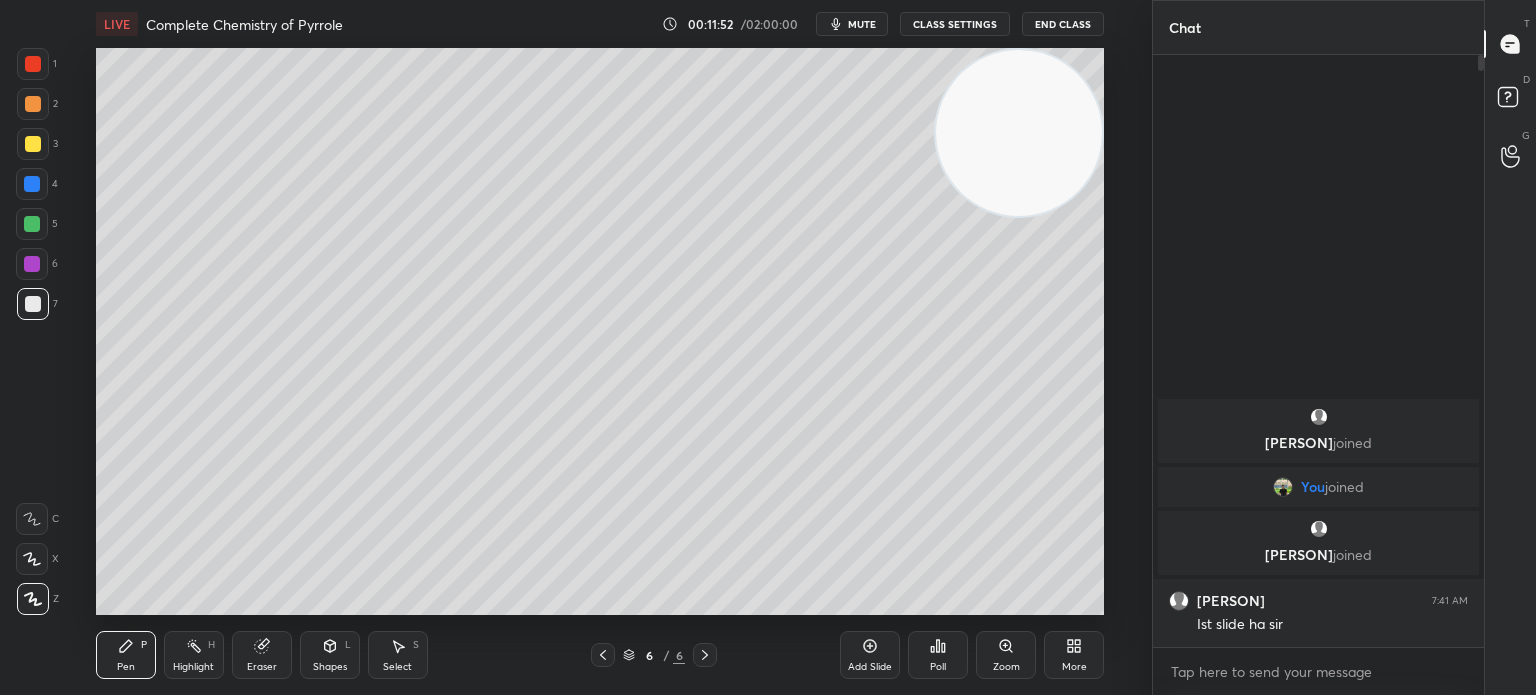 click at bounding box center (33, 144) 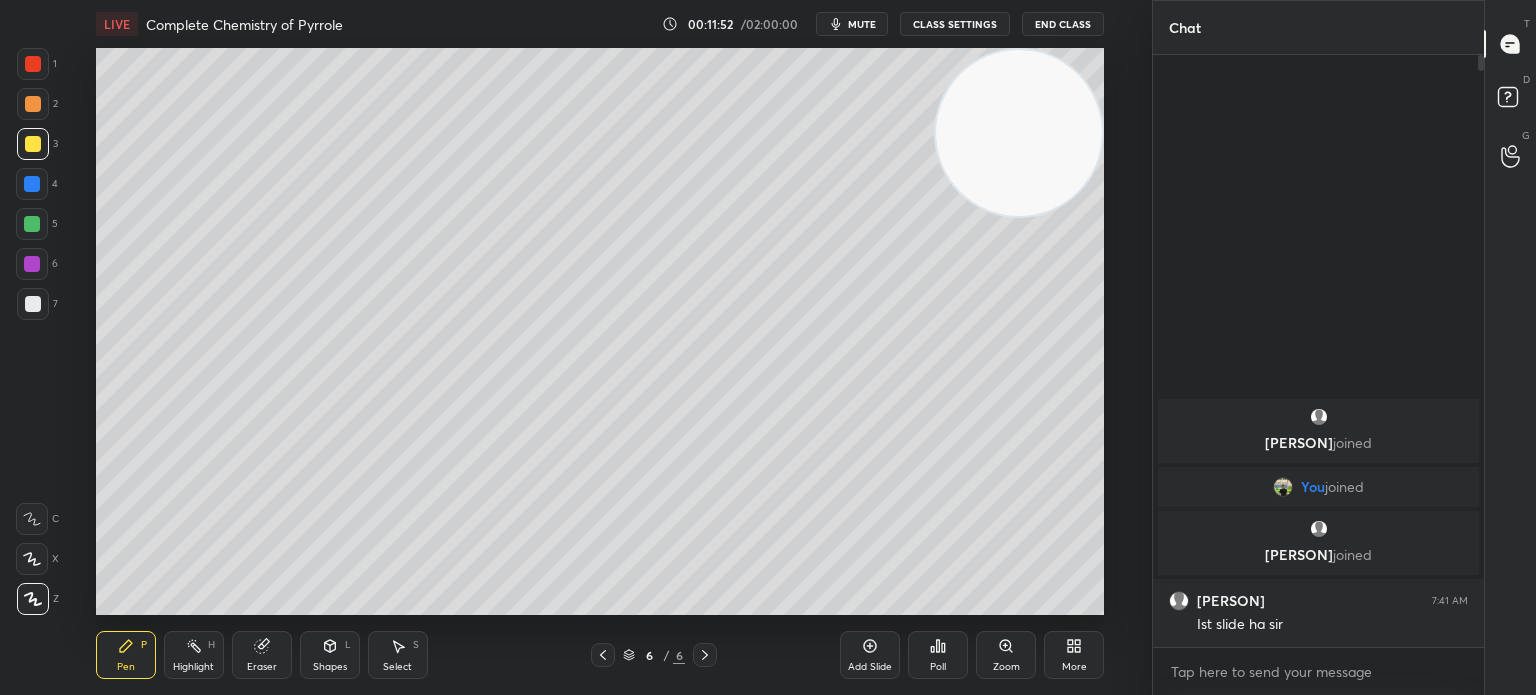 click at bounding box center (33, 144) 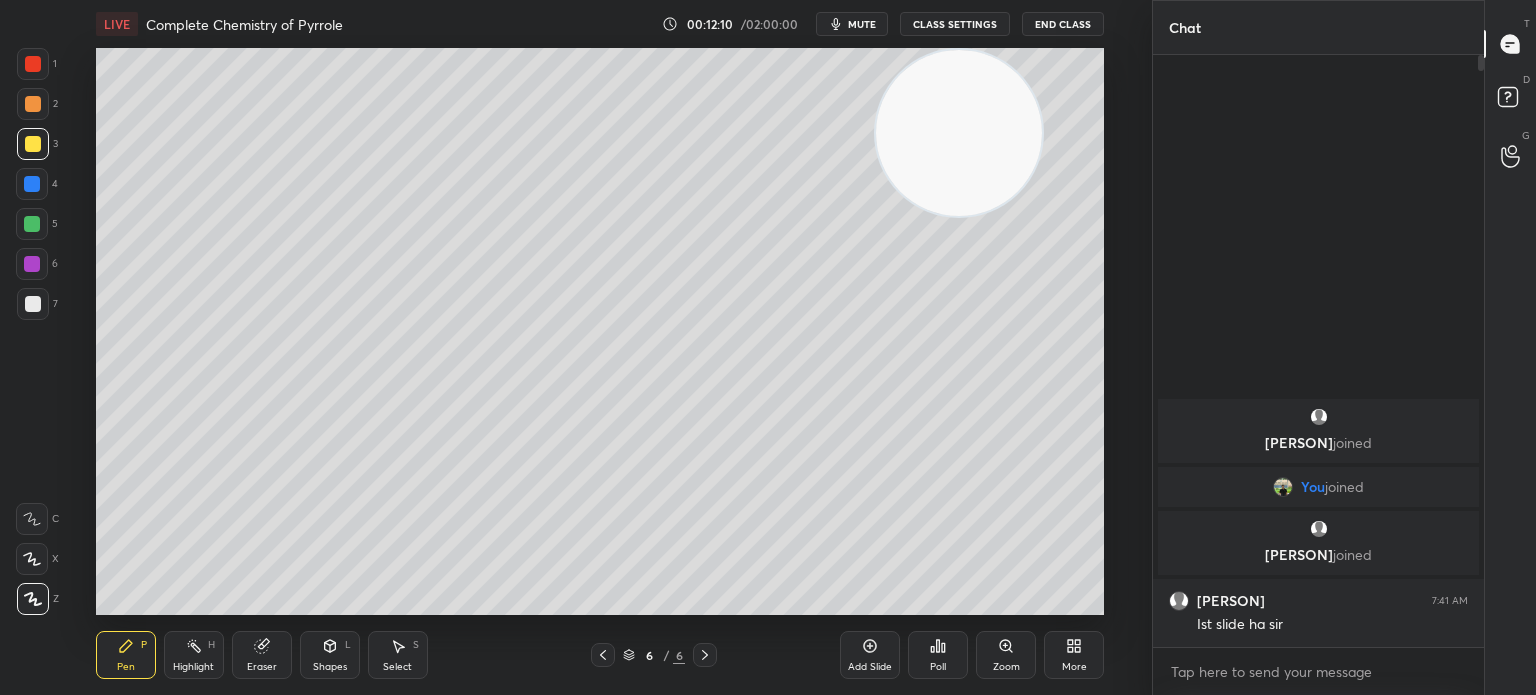 click at bounding box center (33, 304) 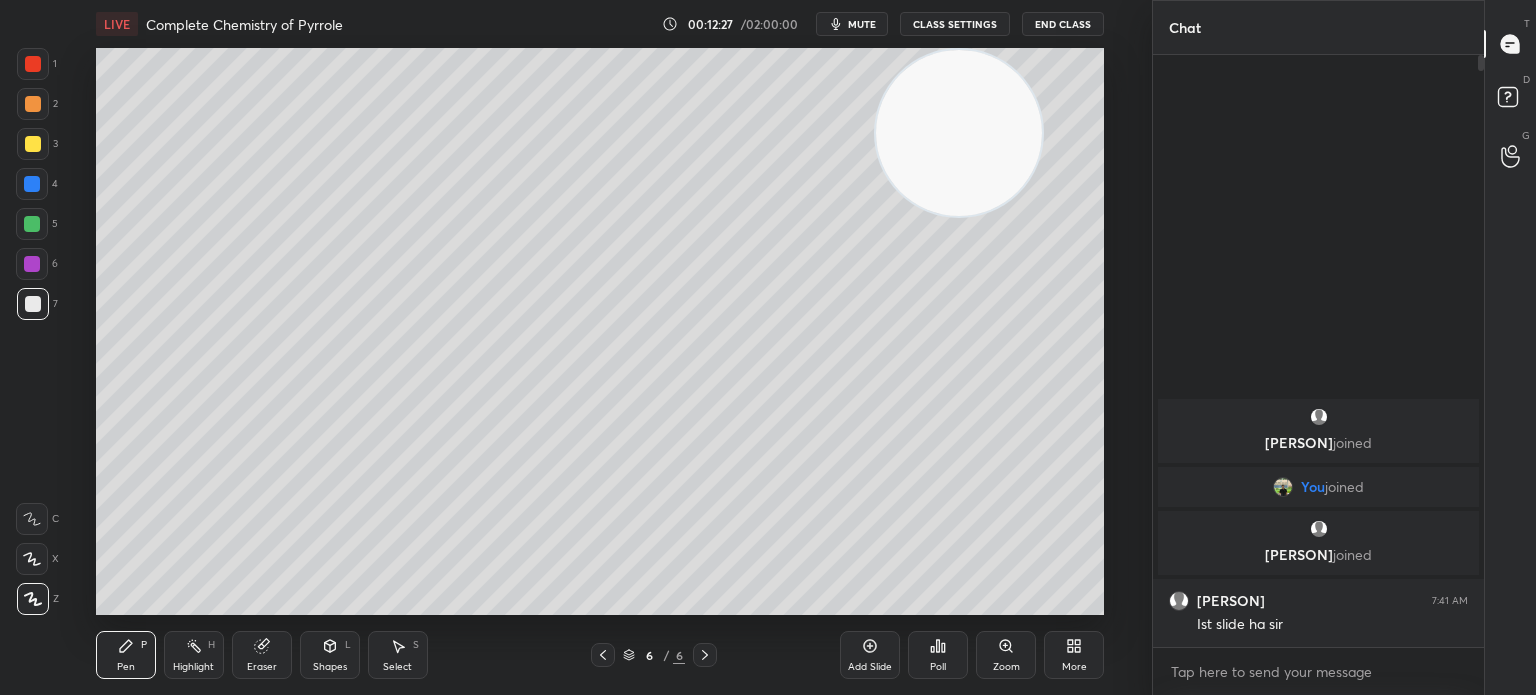 click at bounding box center [33, 144] 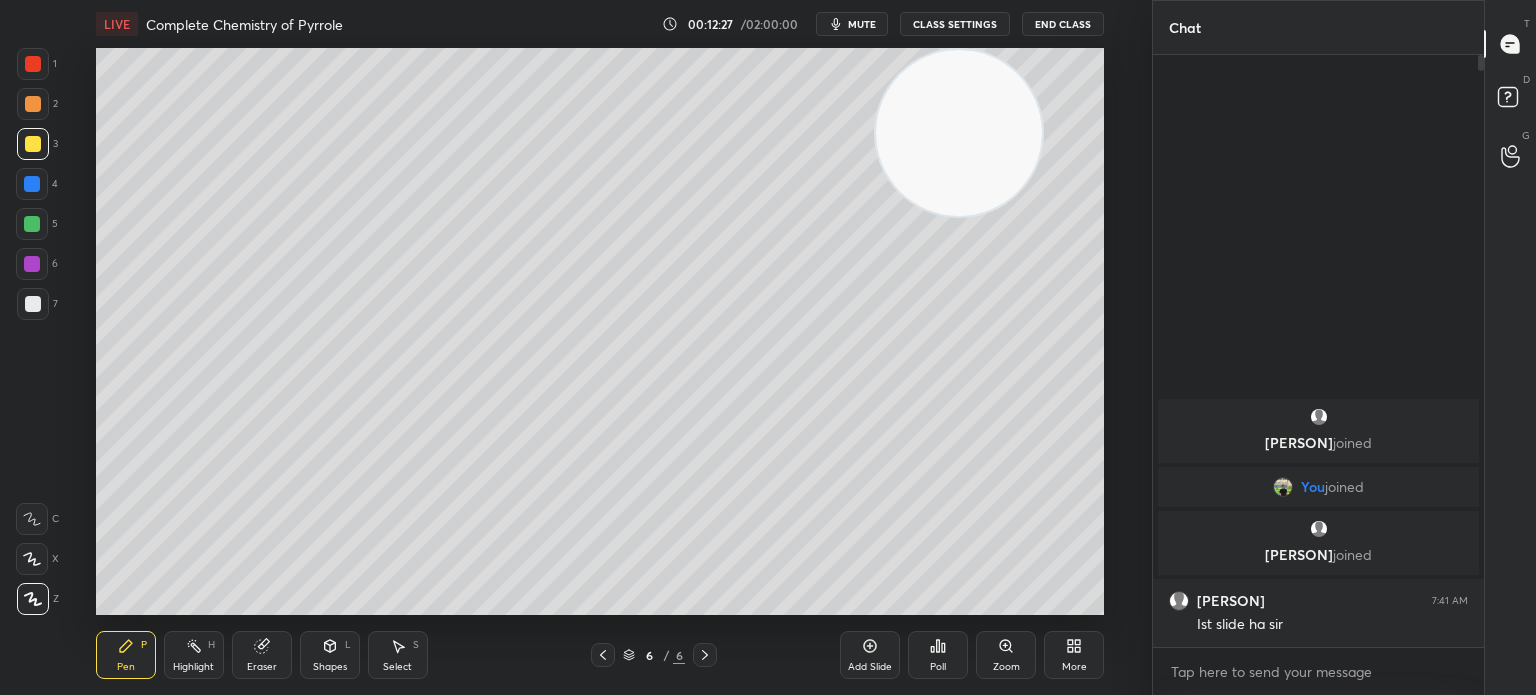 click on "3" at bounding box center [37, 148] 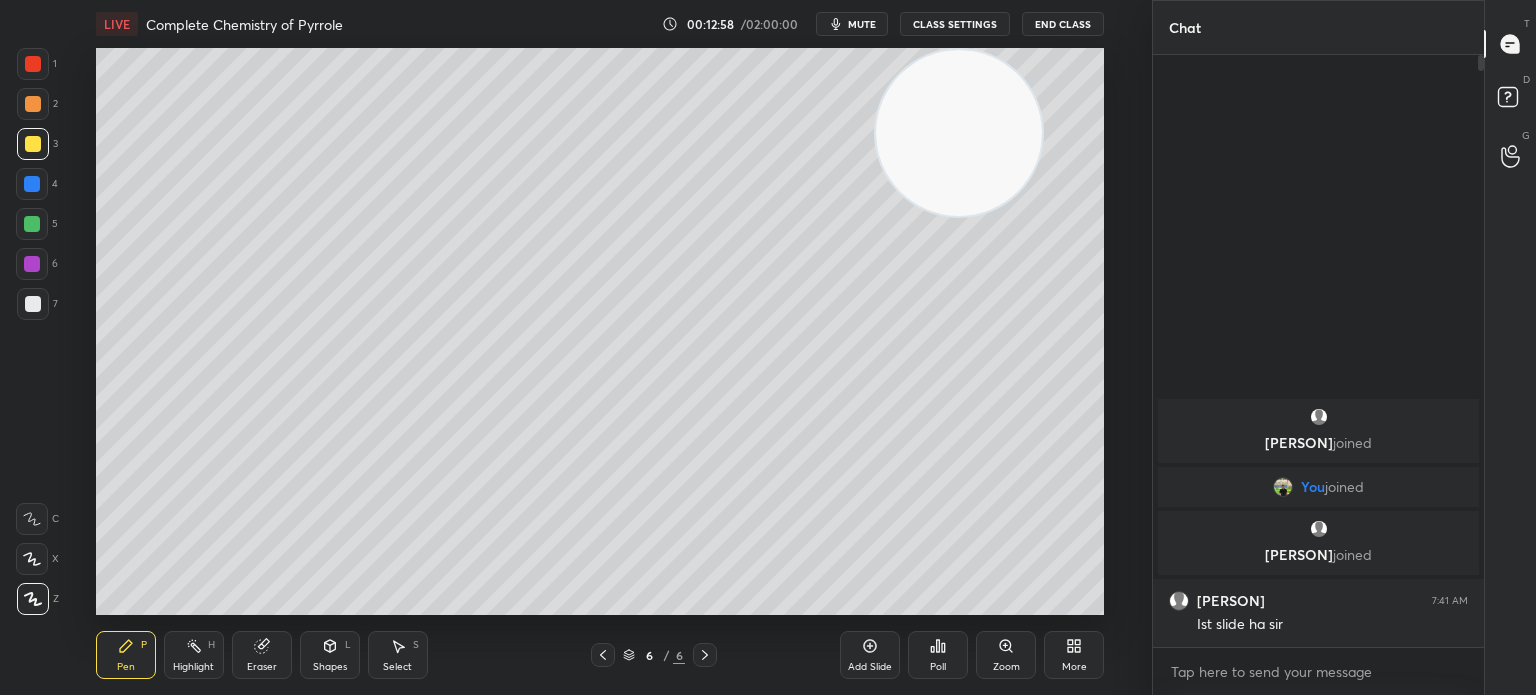 click at bounding box center [33, 304] 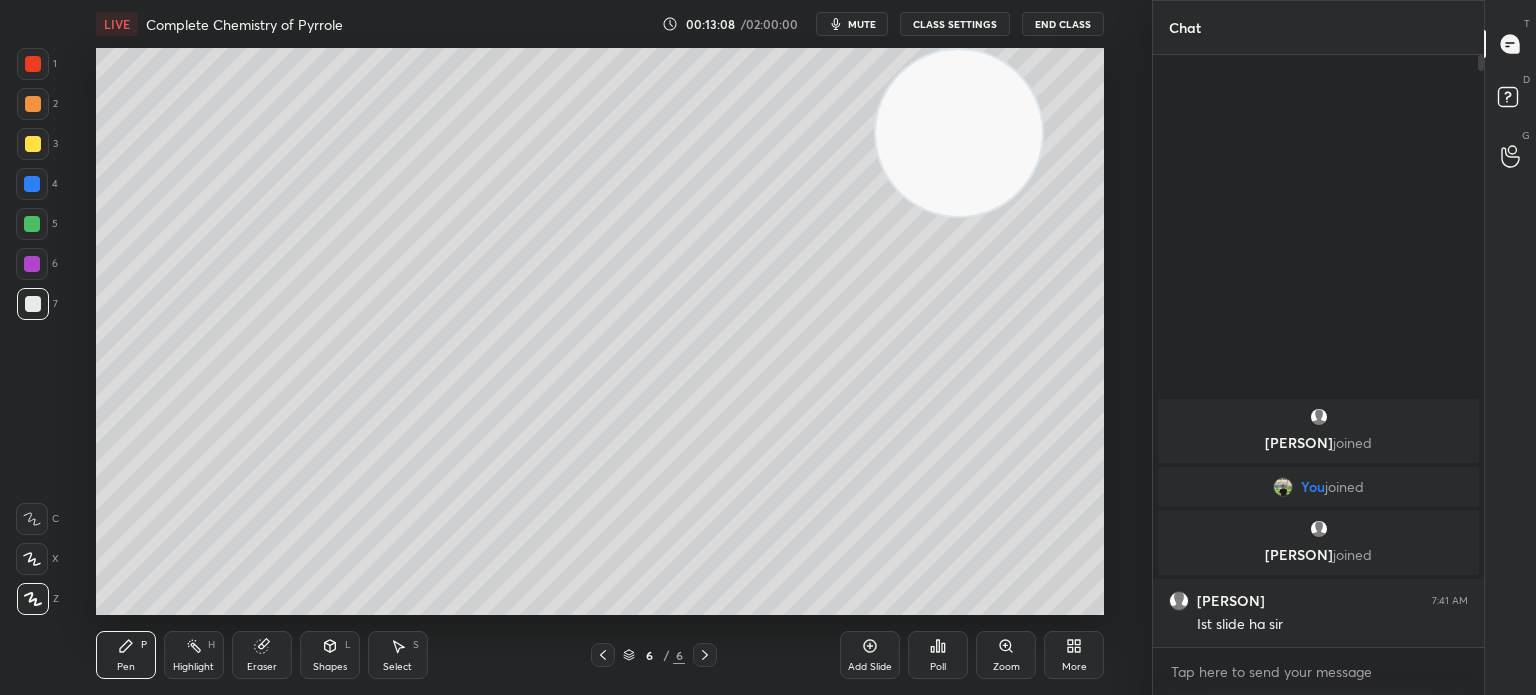 click on "Highlight" at bounding box center [193, 667] 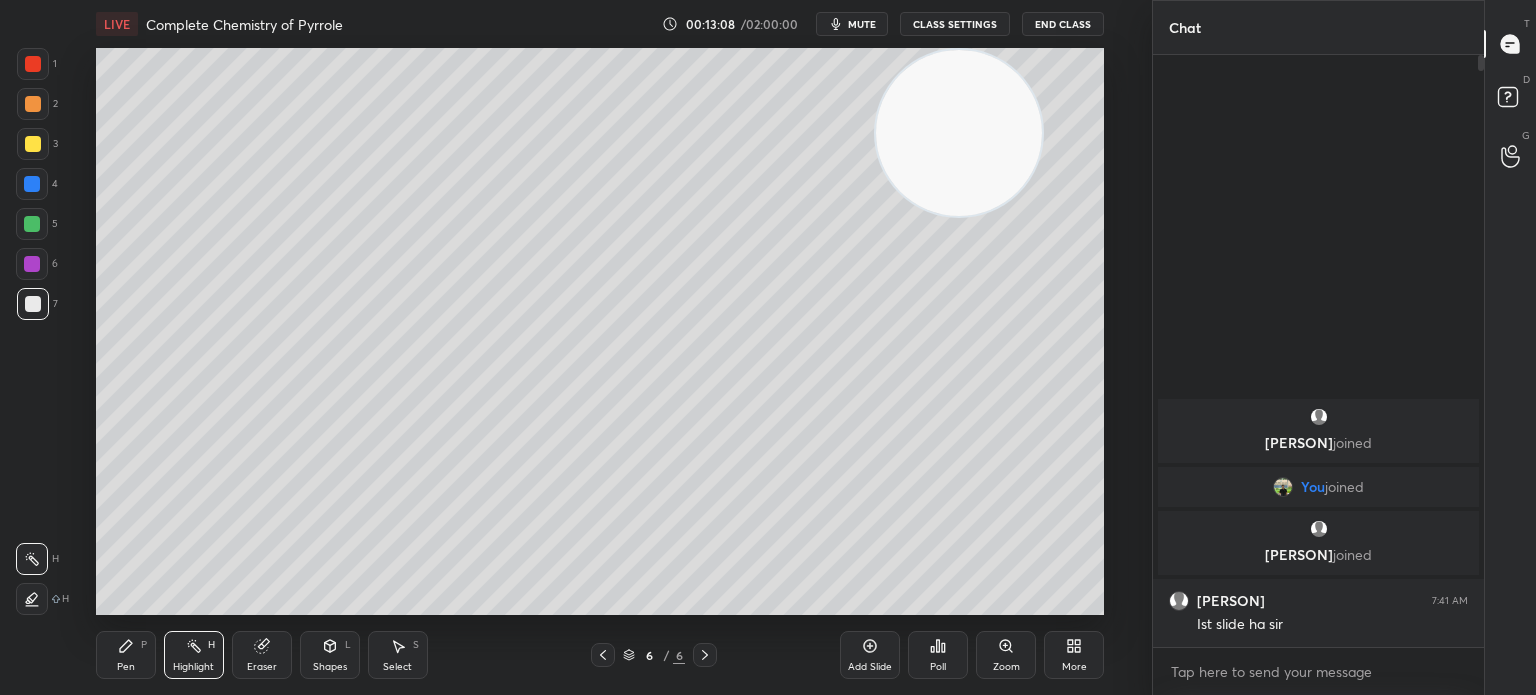 click on "Highlight" at bounding box center [193, 667] 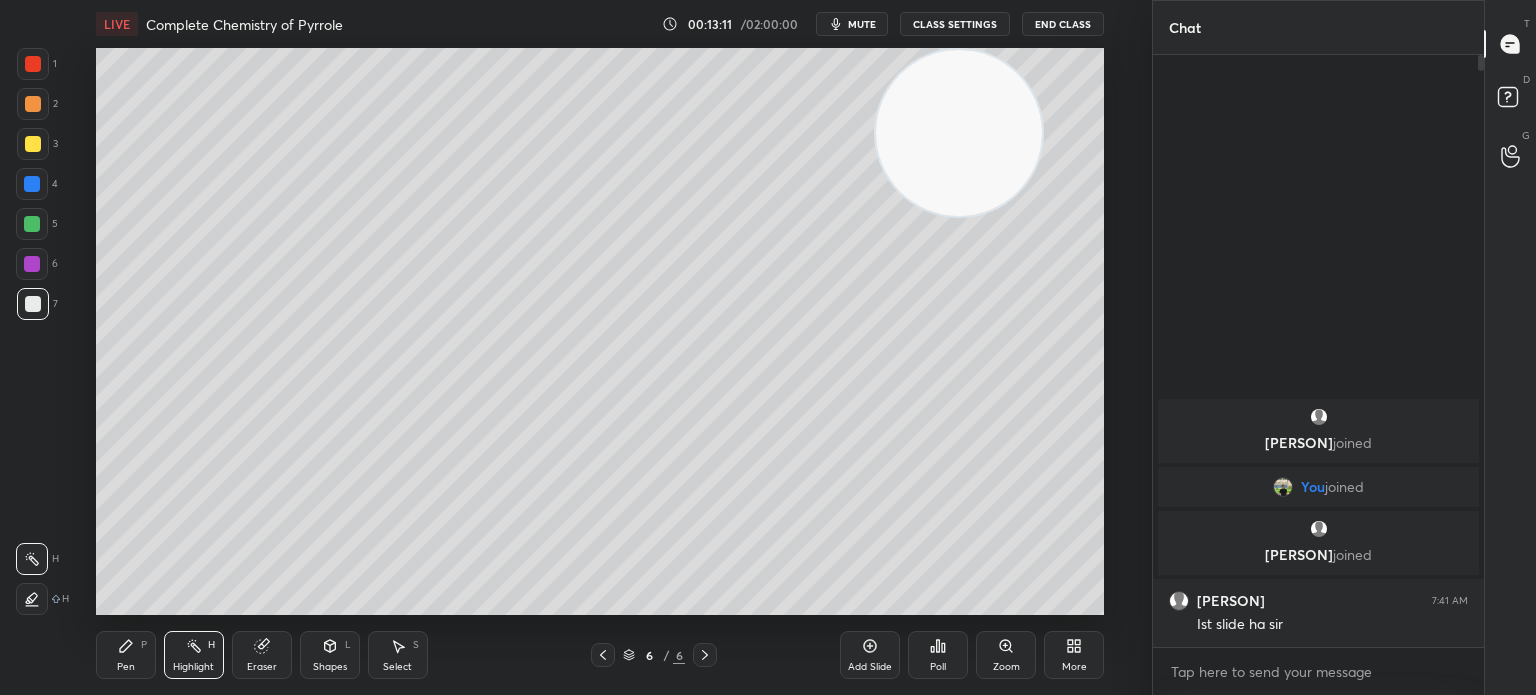click on "Pen P" at bounding box center (126, 655) 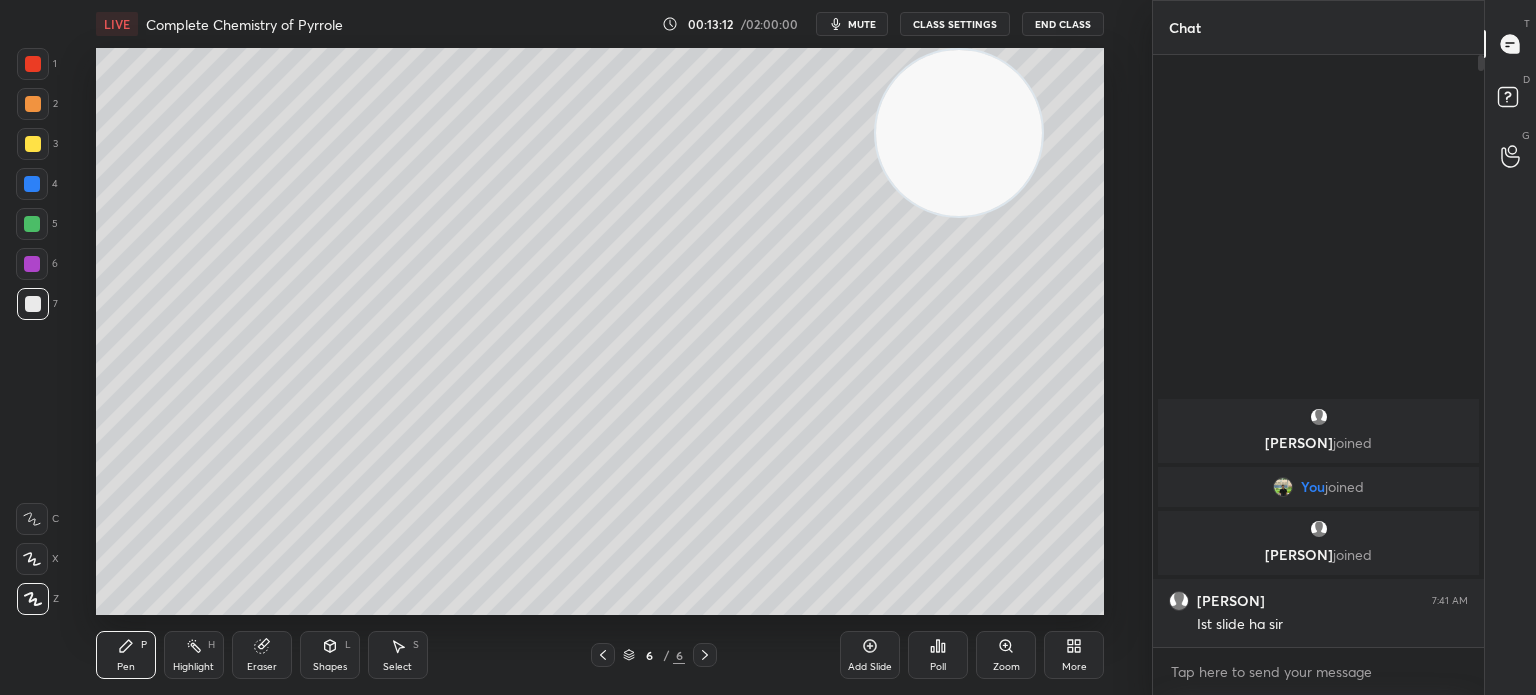 click on "Pen P" at bounding box center [126, 655] 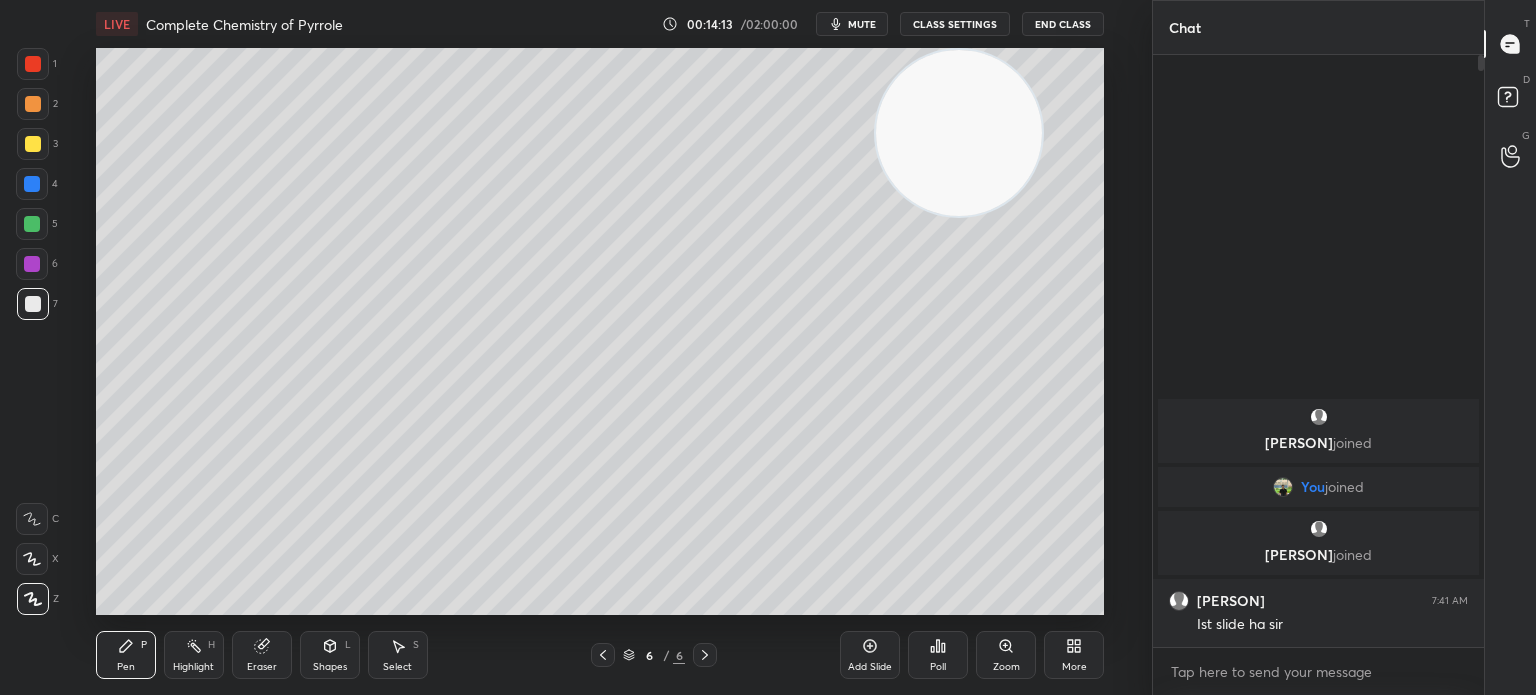 click at bounding box center [33, 304] 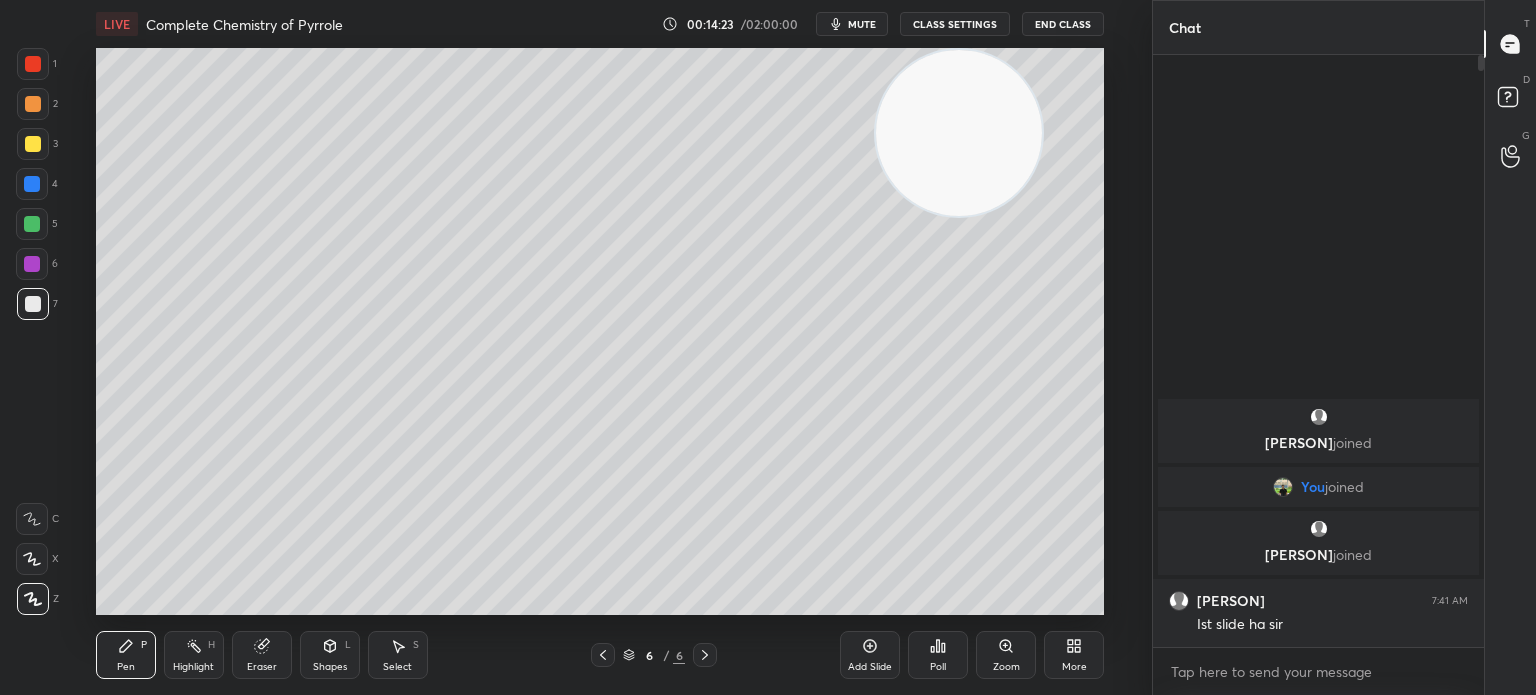 click 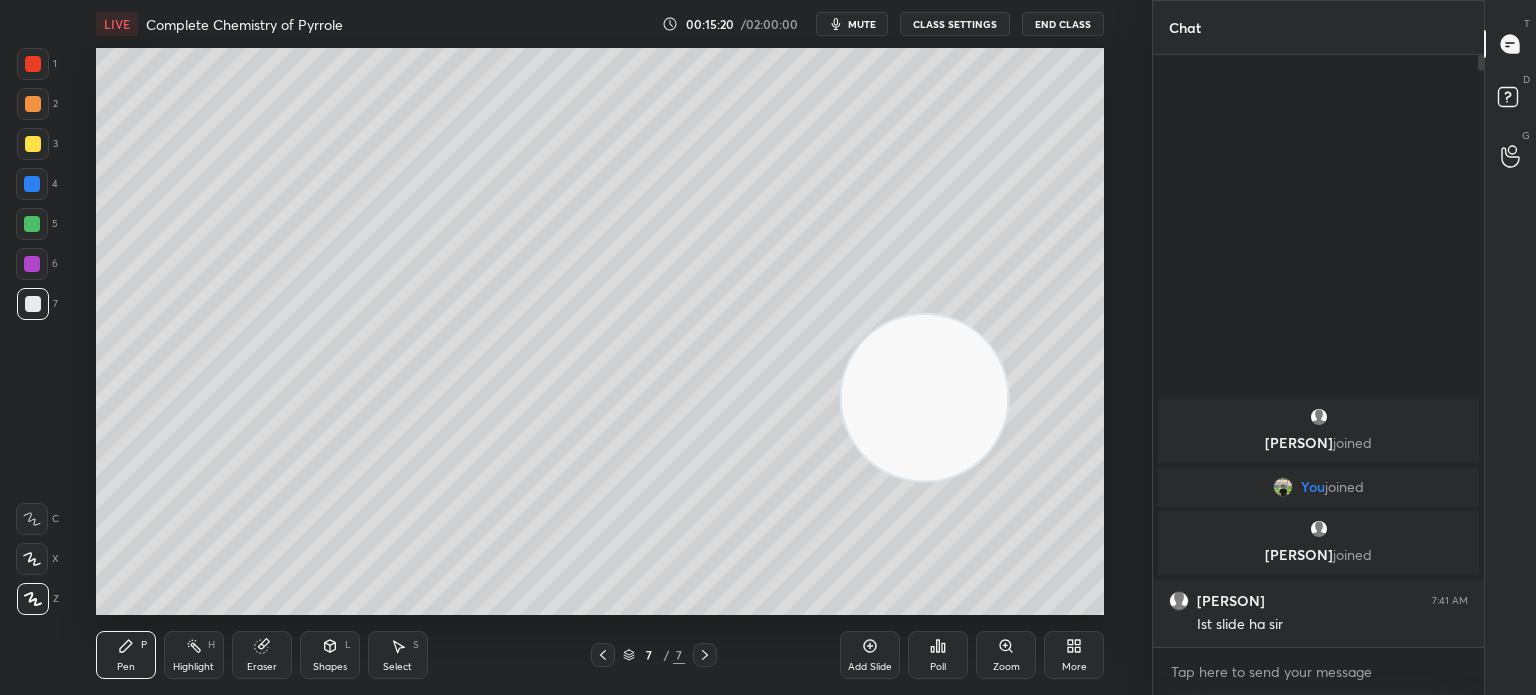click at bounding box center (603, 655) 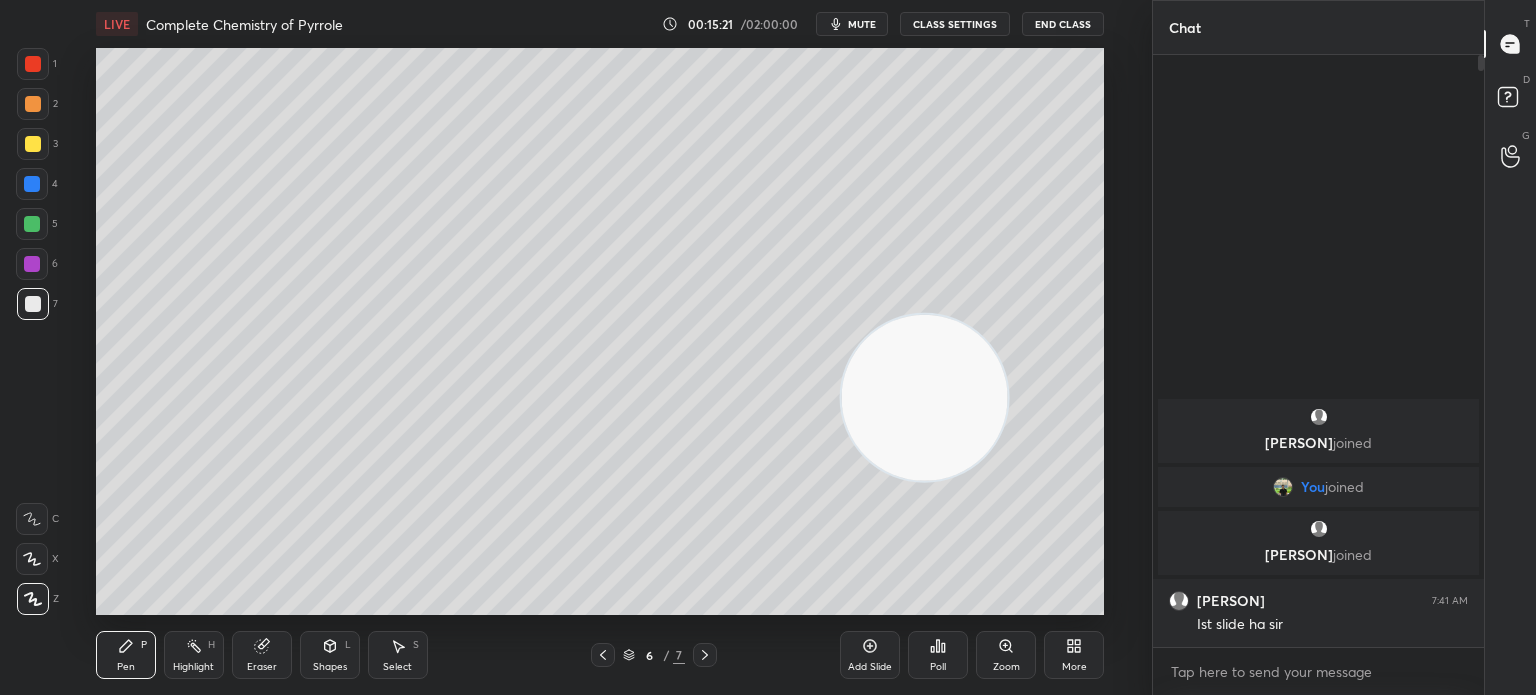 click at bounding box center (603, 655) 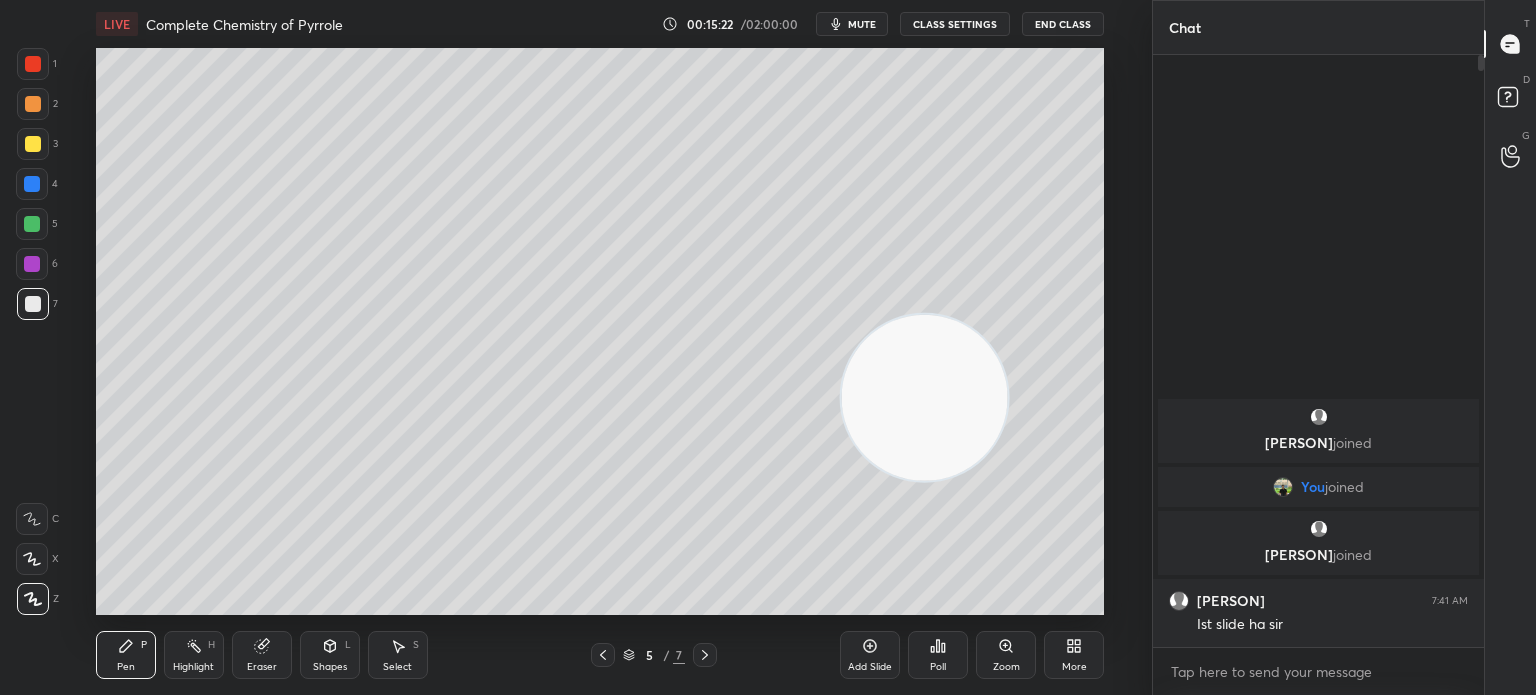 click on "Pen P Highlight H Eraser Shapes L Select S 5 / 7 Add Slide Poll Zoom More" at bounding box center (600, 655) 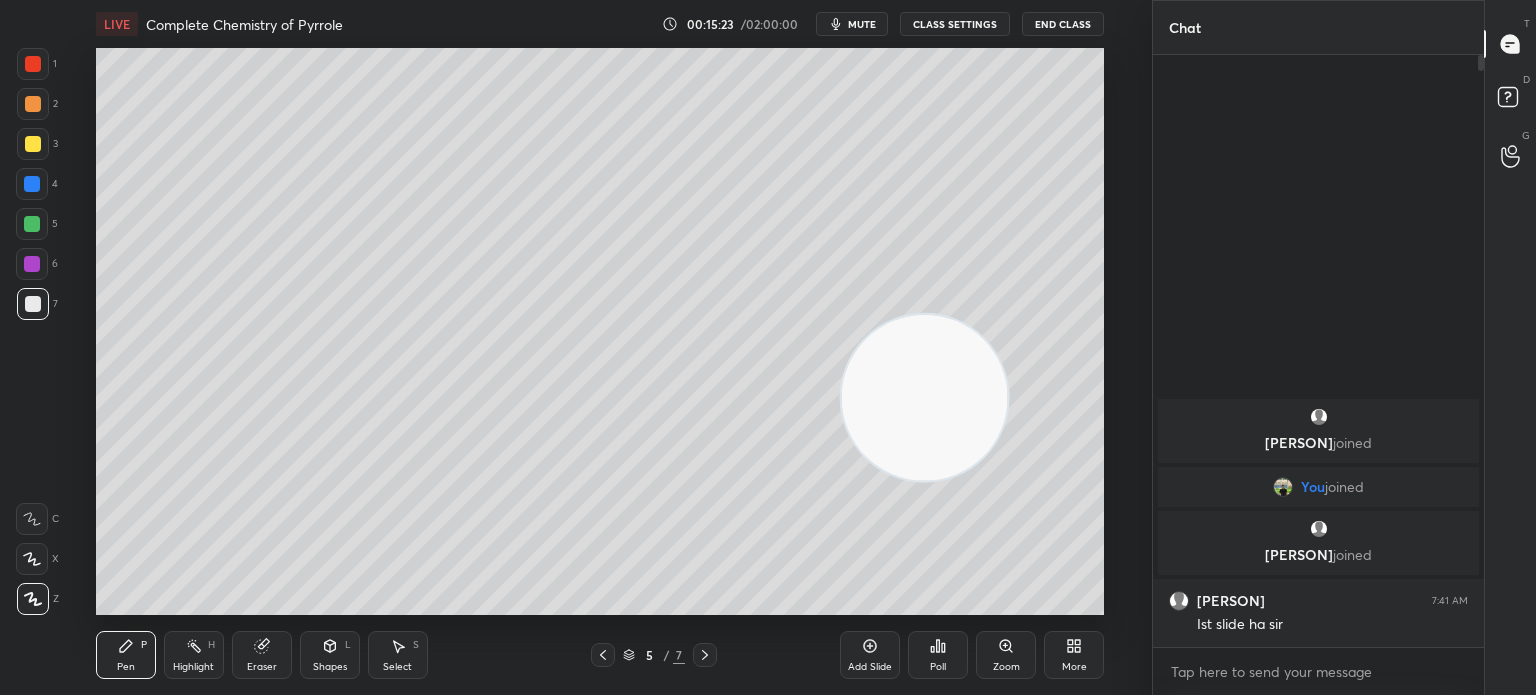 click on "5 / 7" at bounding box center (654, 655) 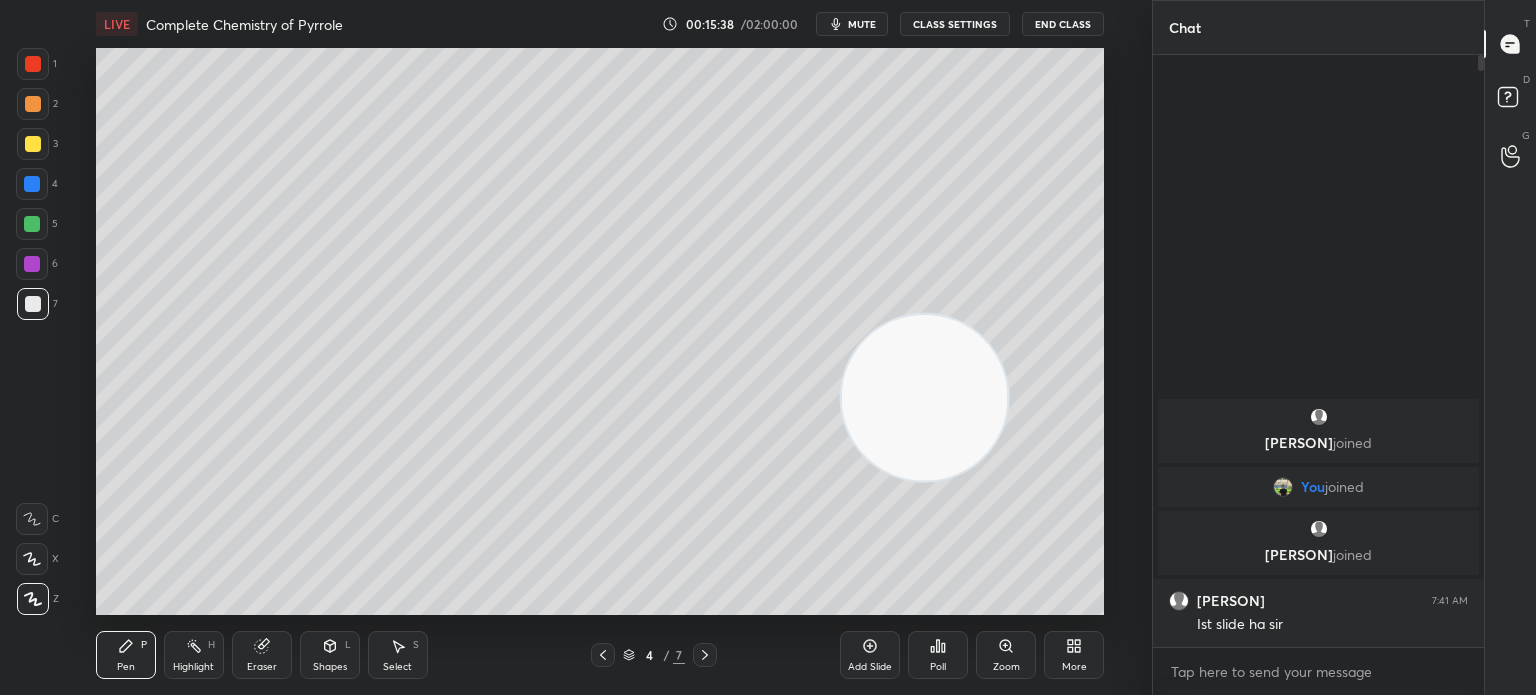 click 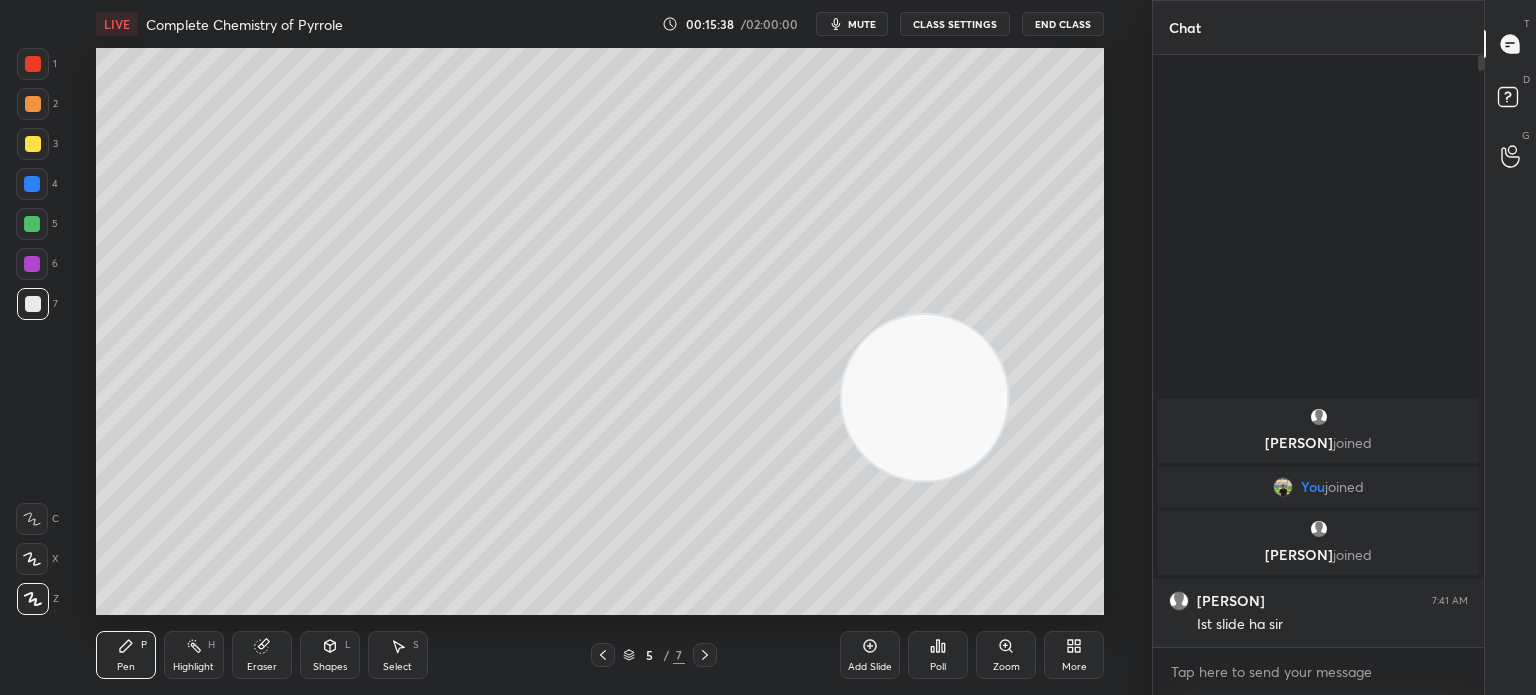 click 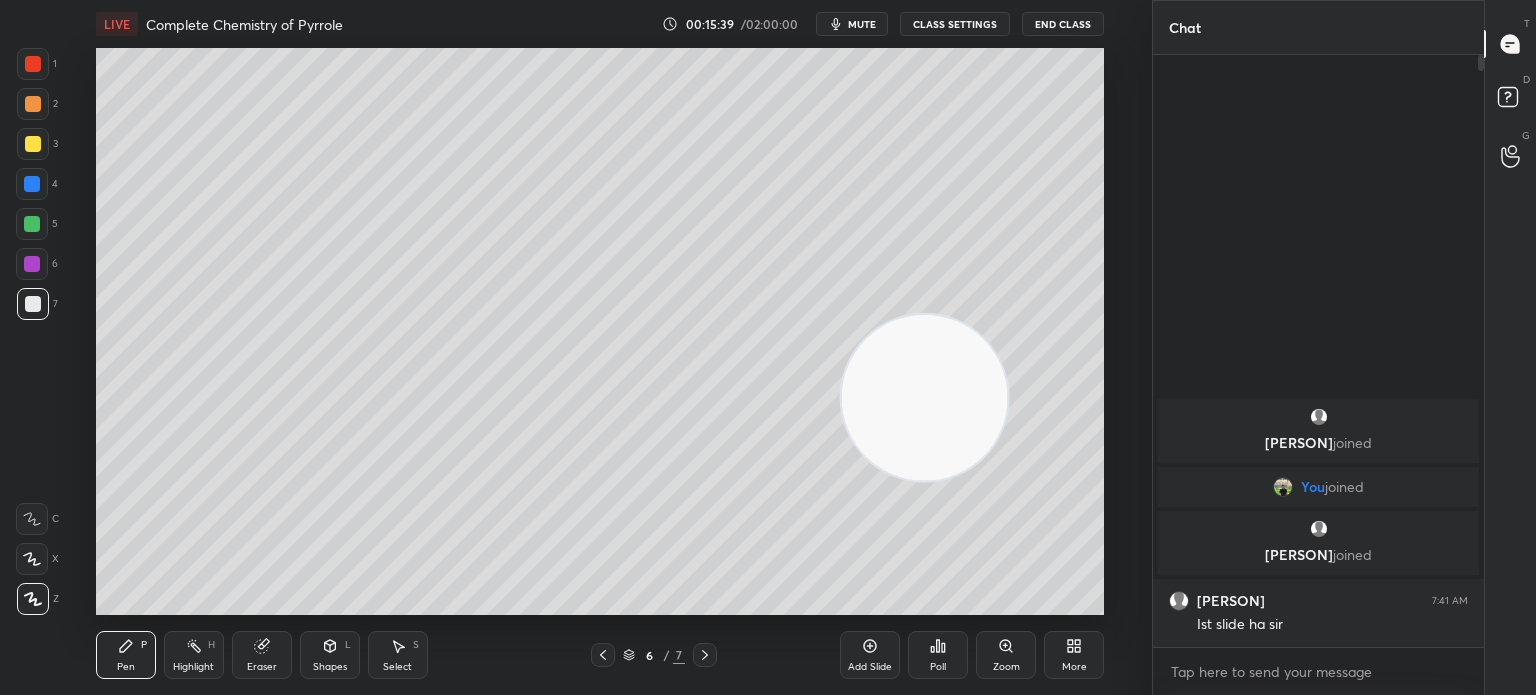 click 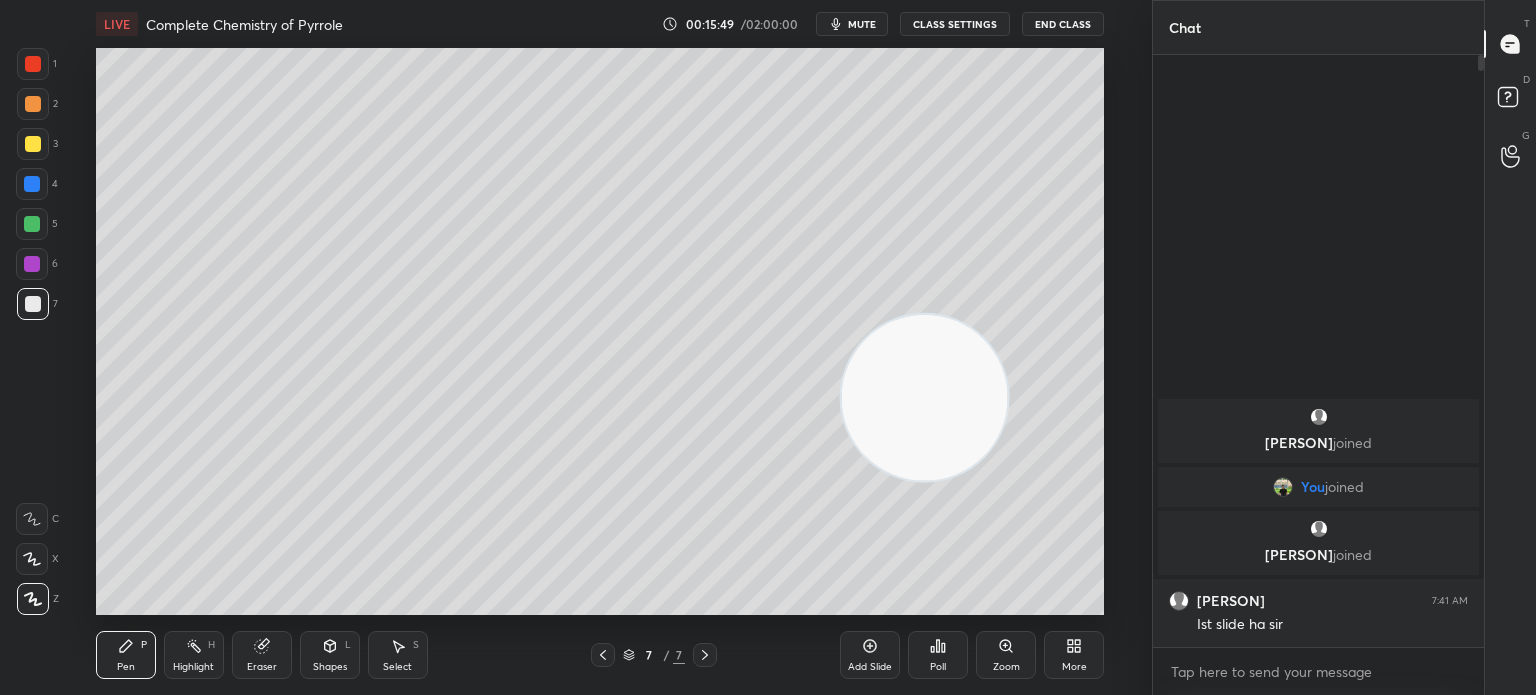 click 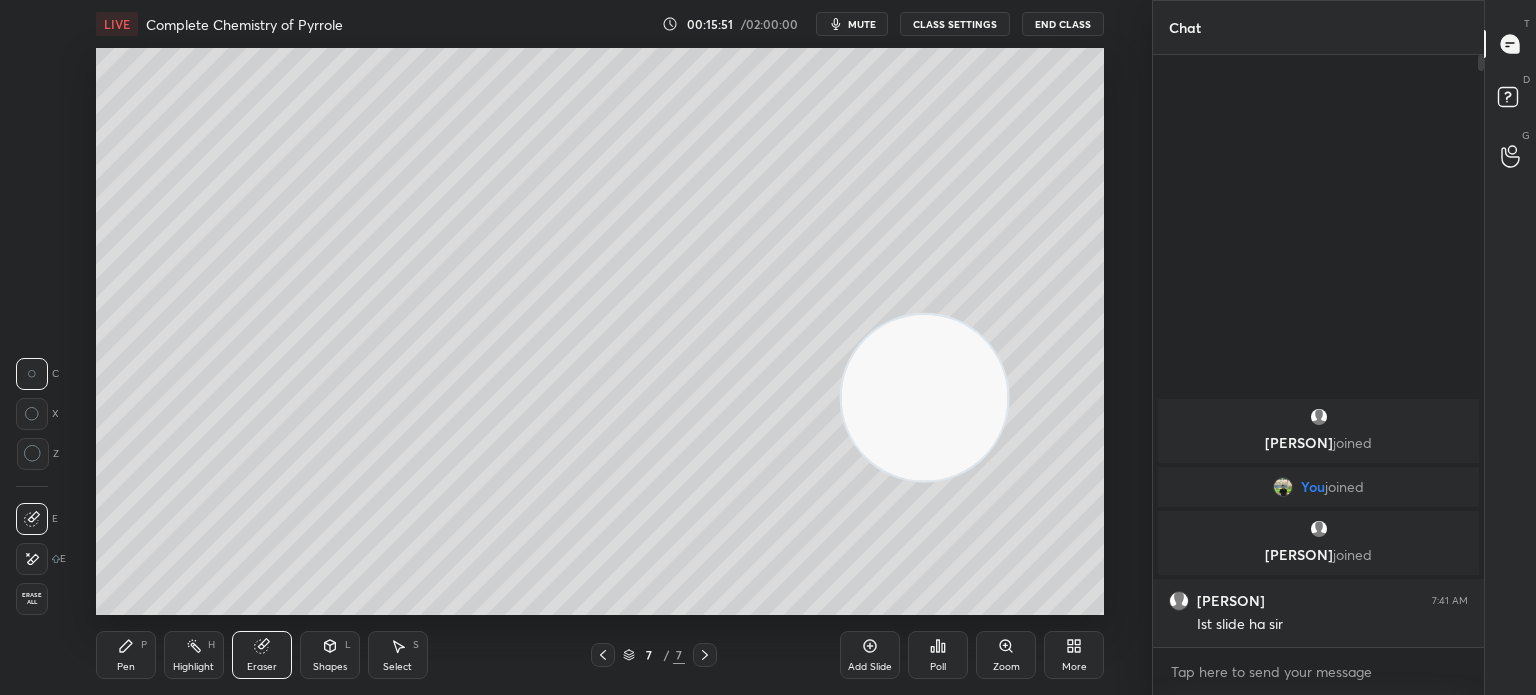 click on "Pen P" at bounding box center (126, 655) 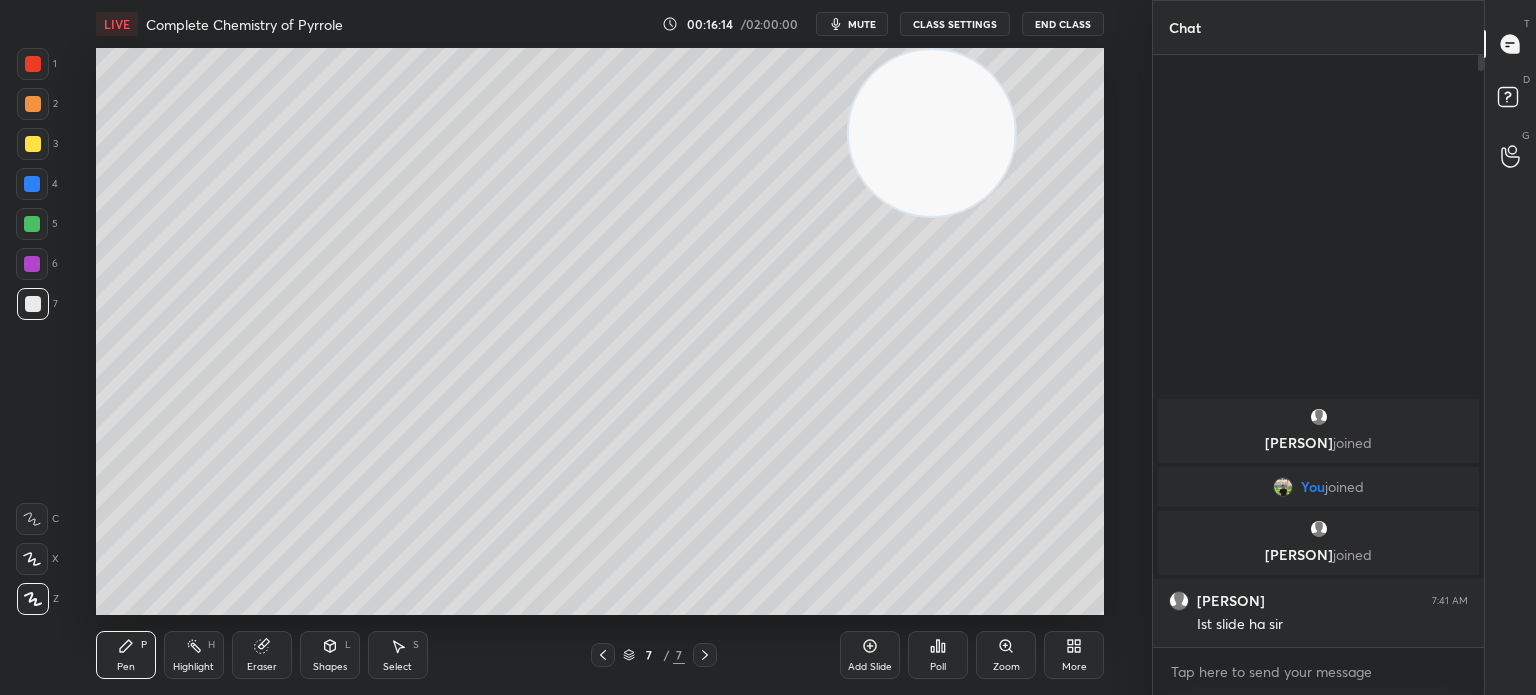 click at bounding box center [33, 144] 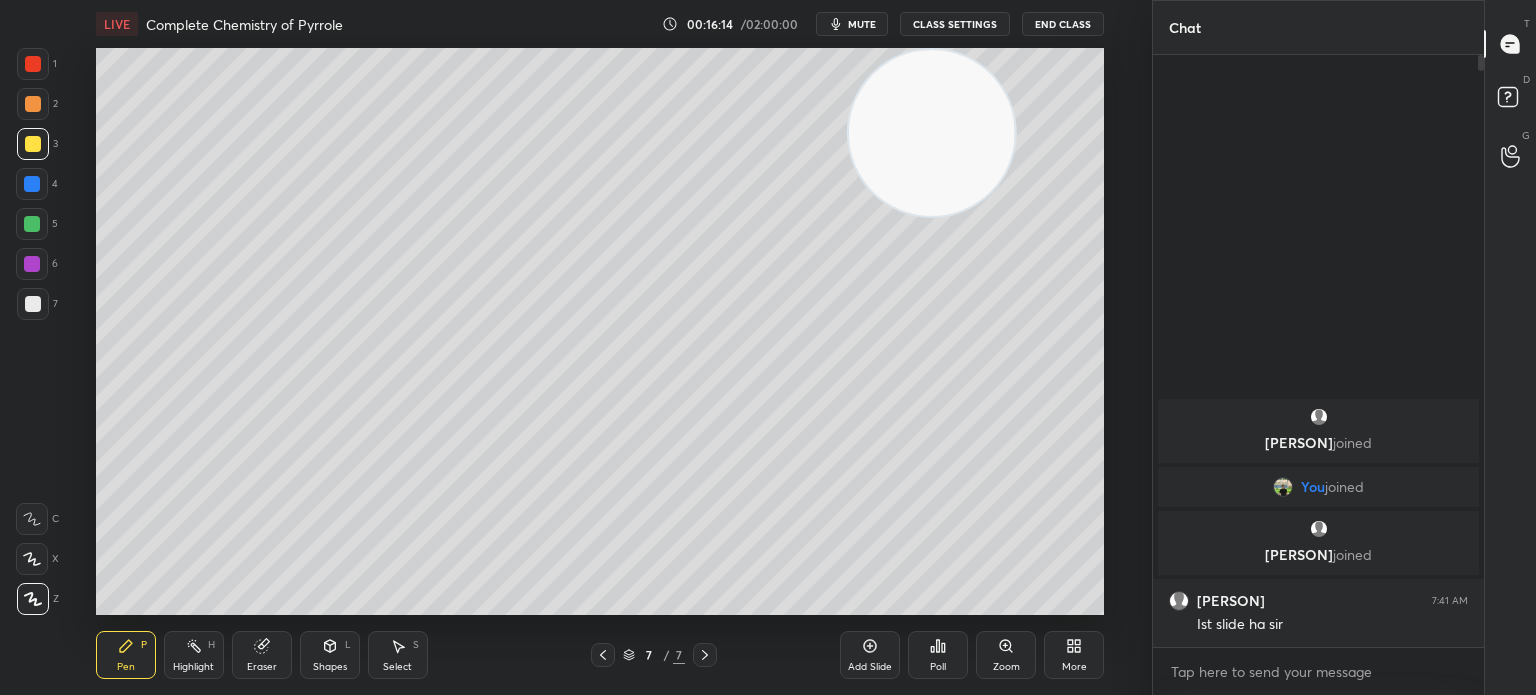 click at bounding box center [33, 144] 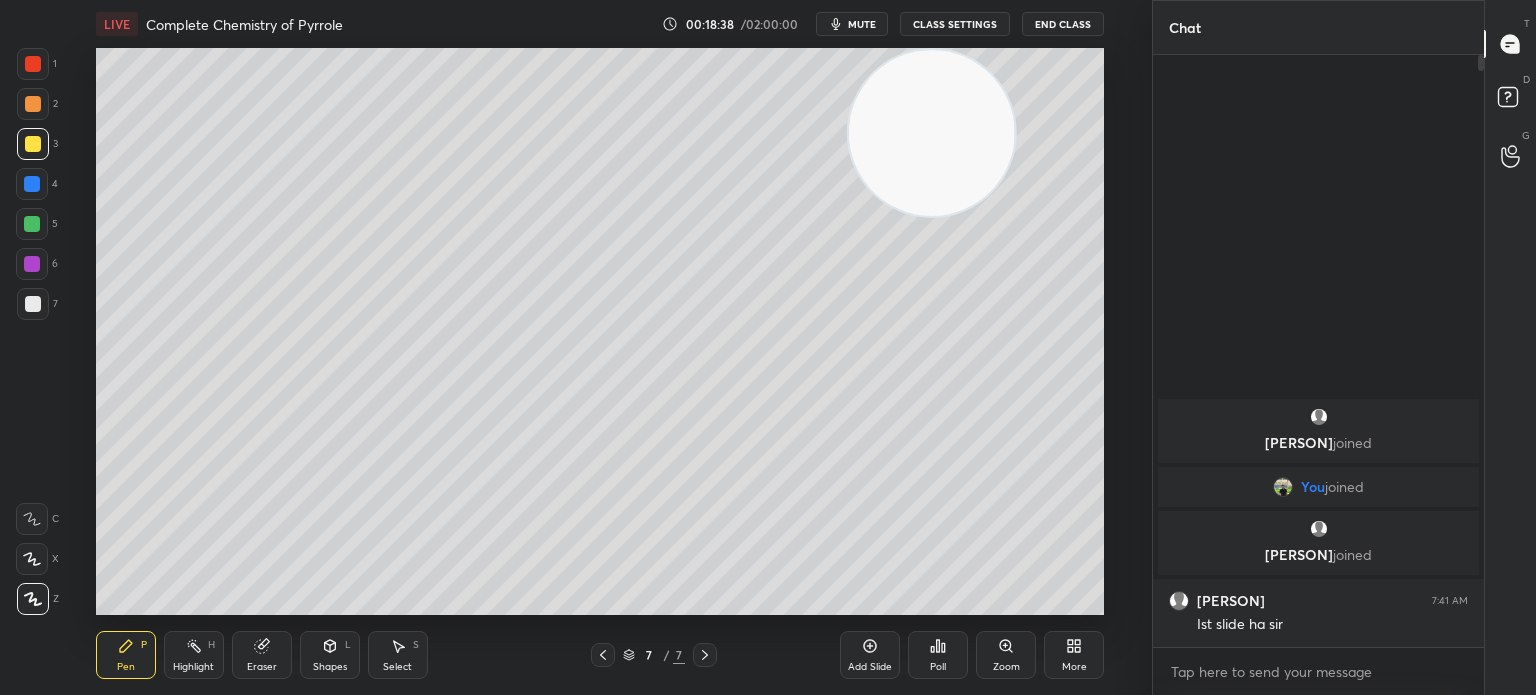 click 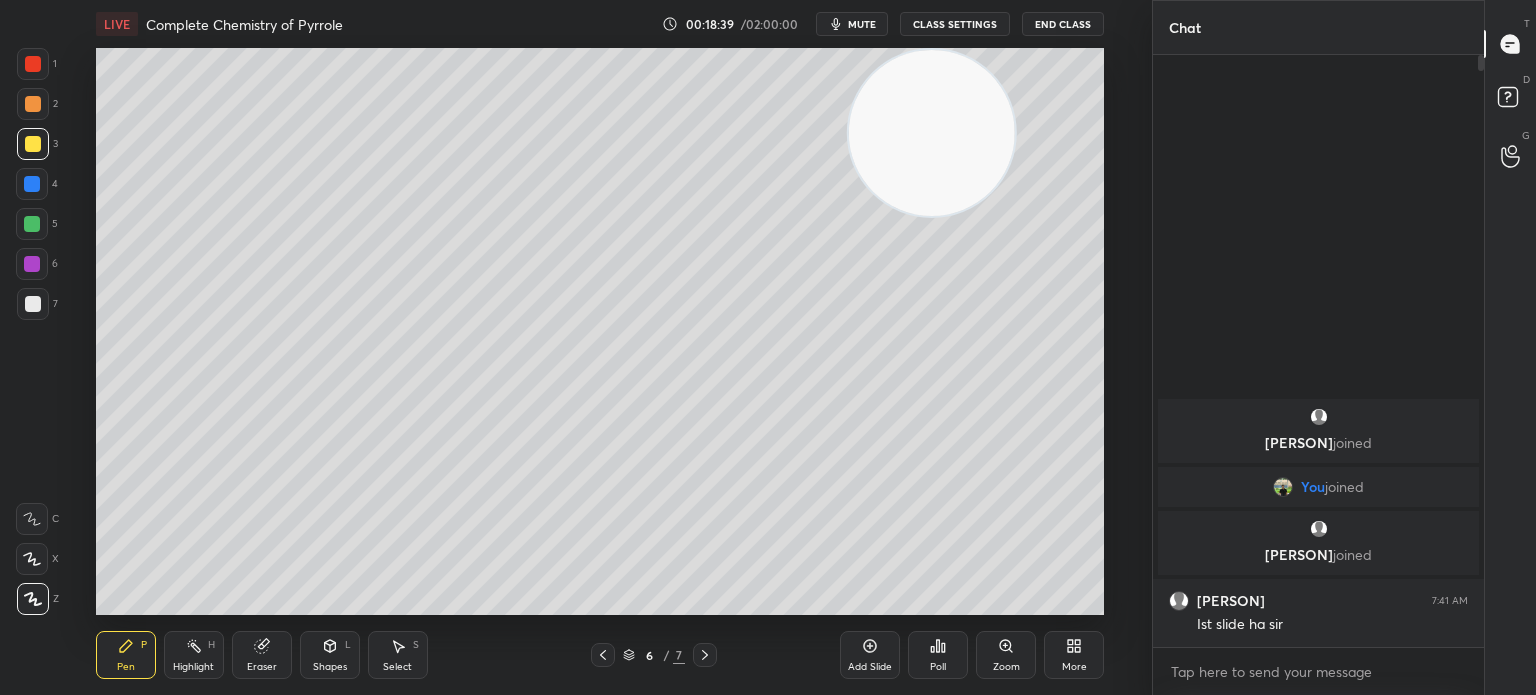 click on "6 / 7" at bounding box center (654, 655) 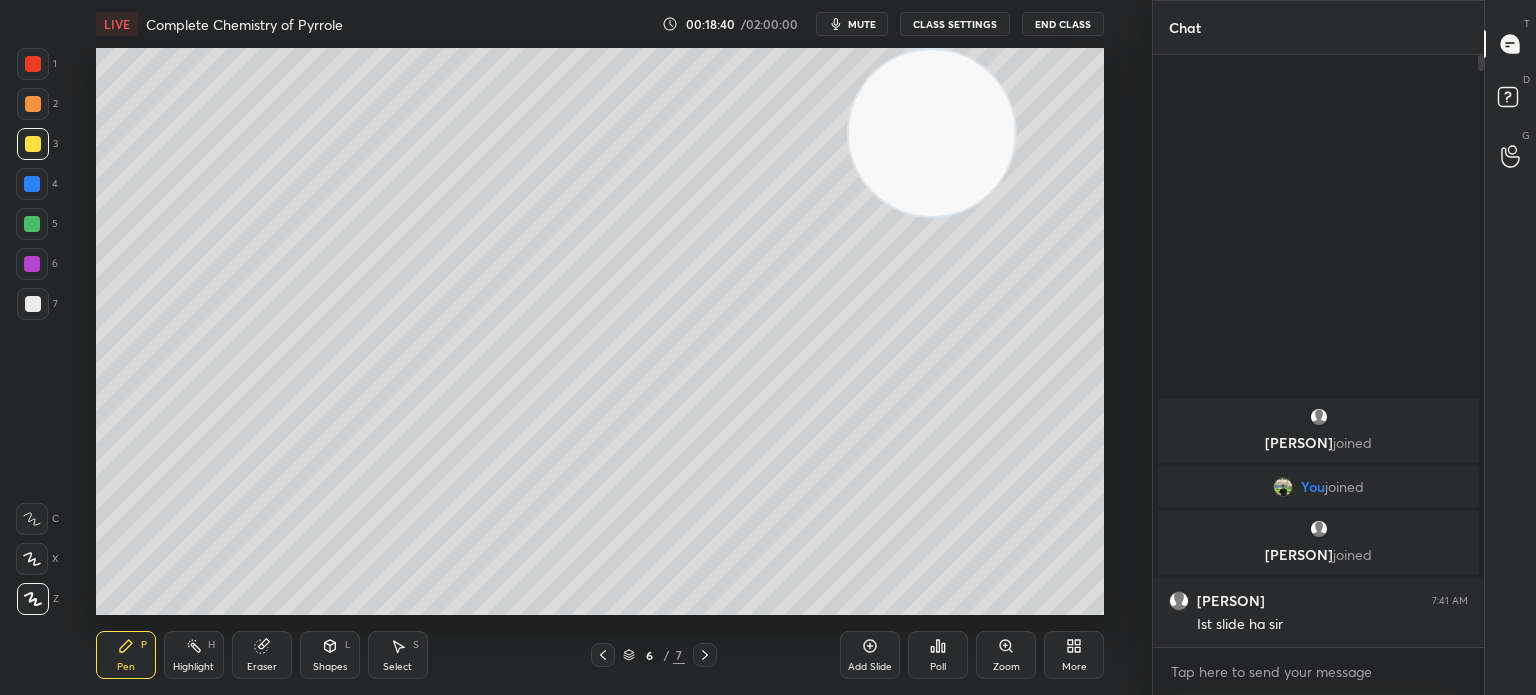 click 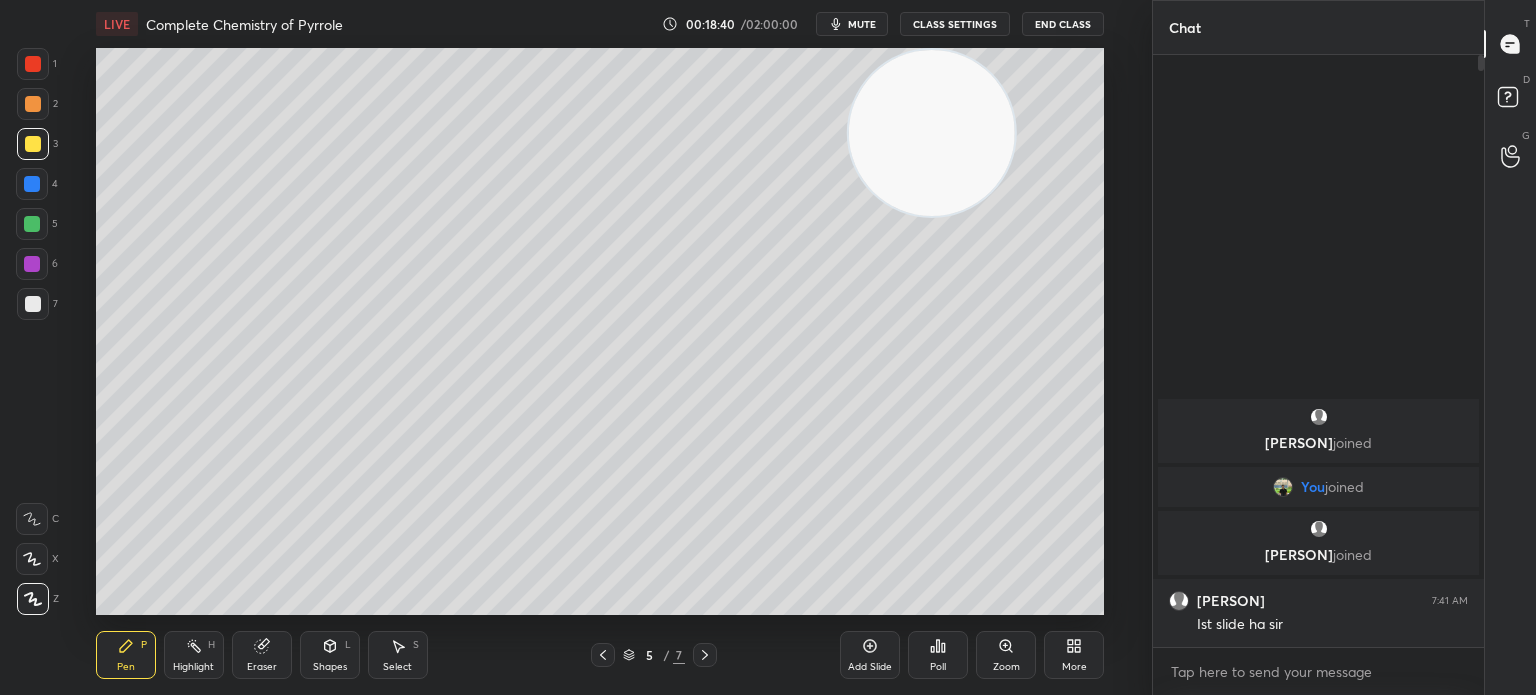 click on "5 / 7" at bounding box center (654, 655) 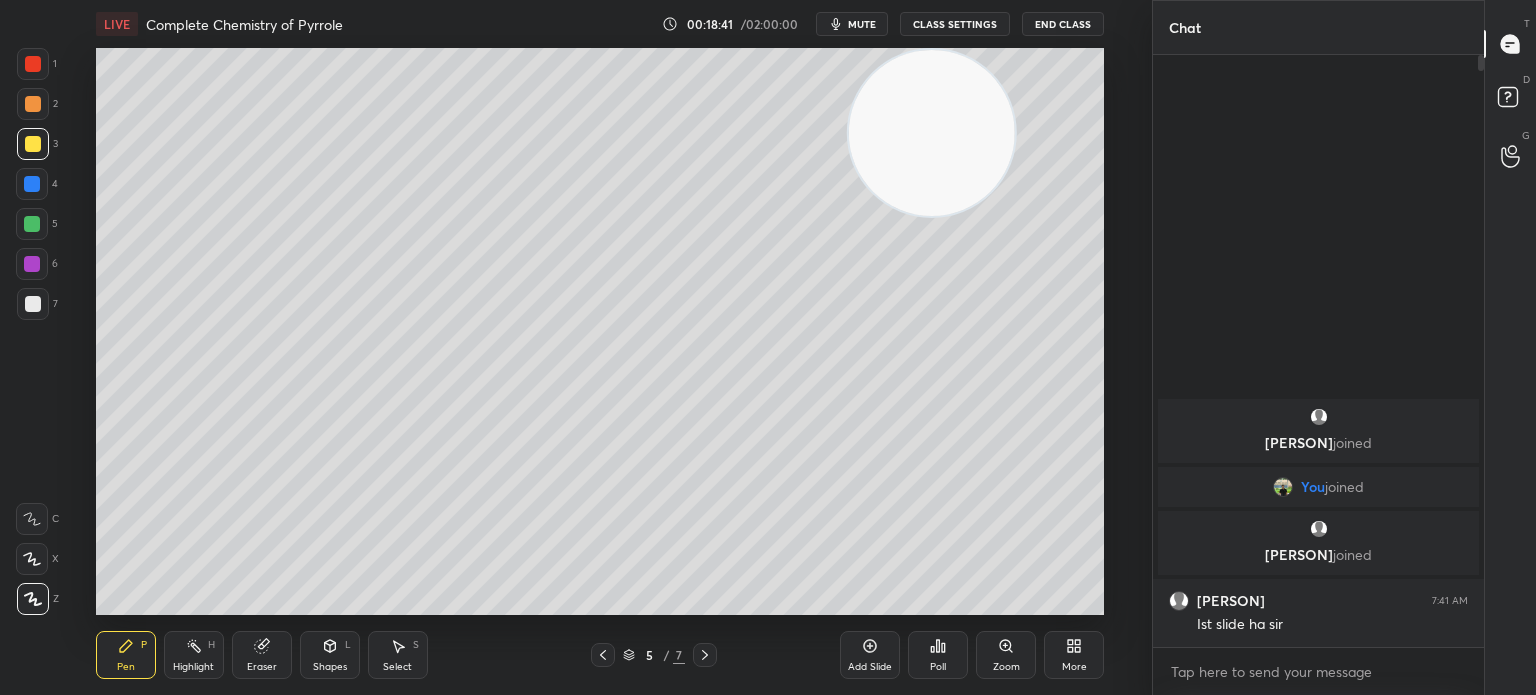 click 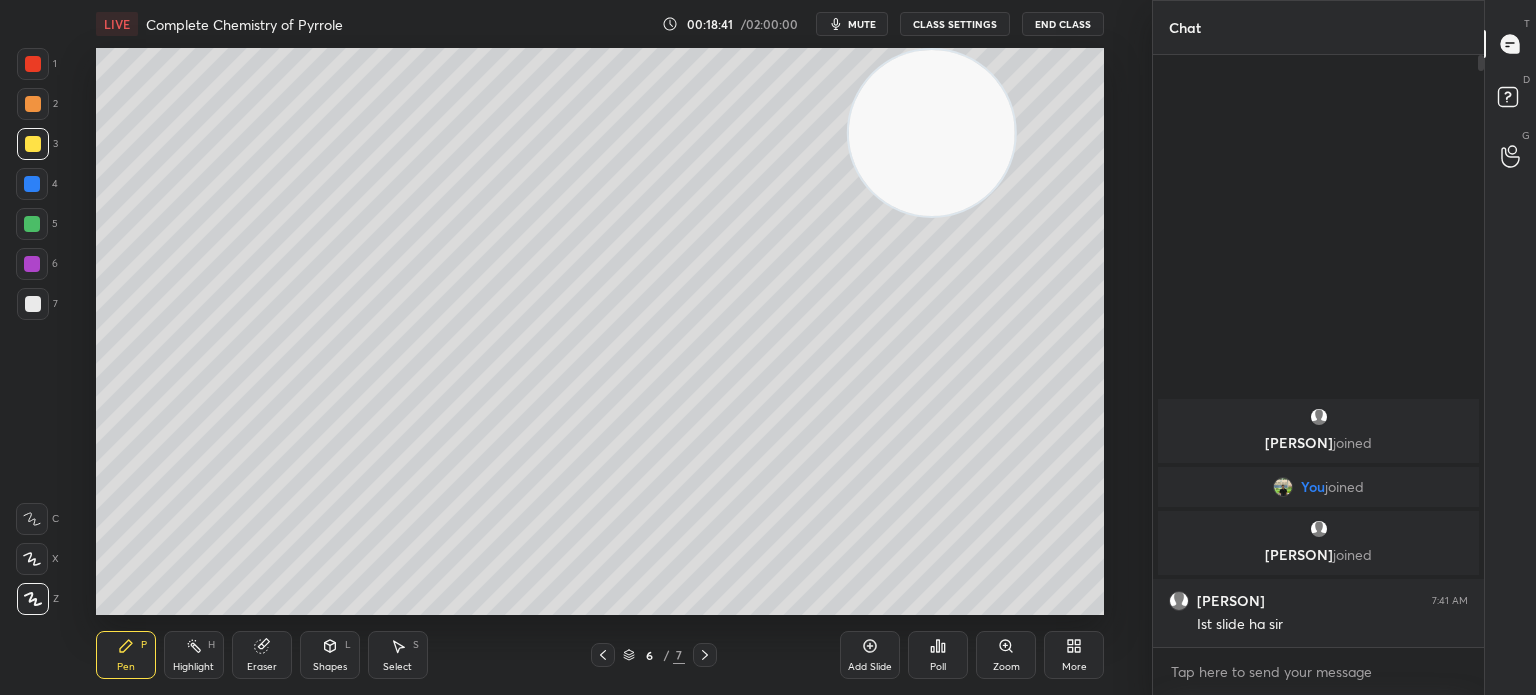 click 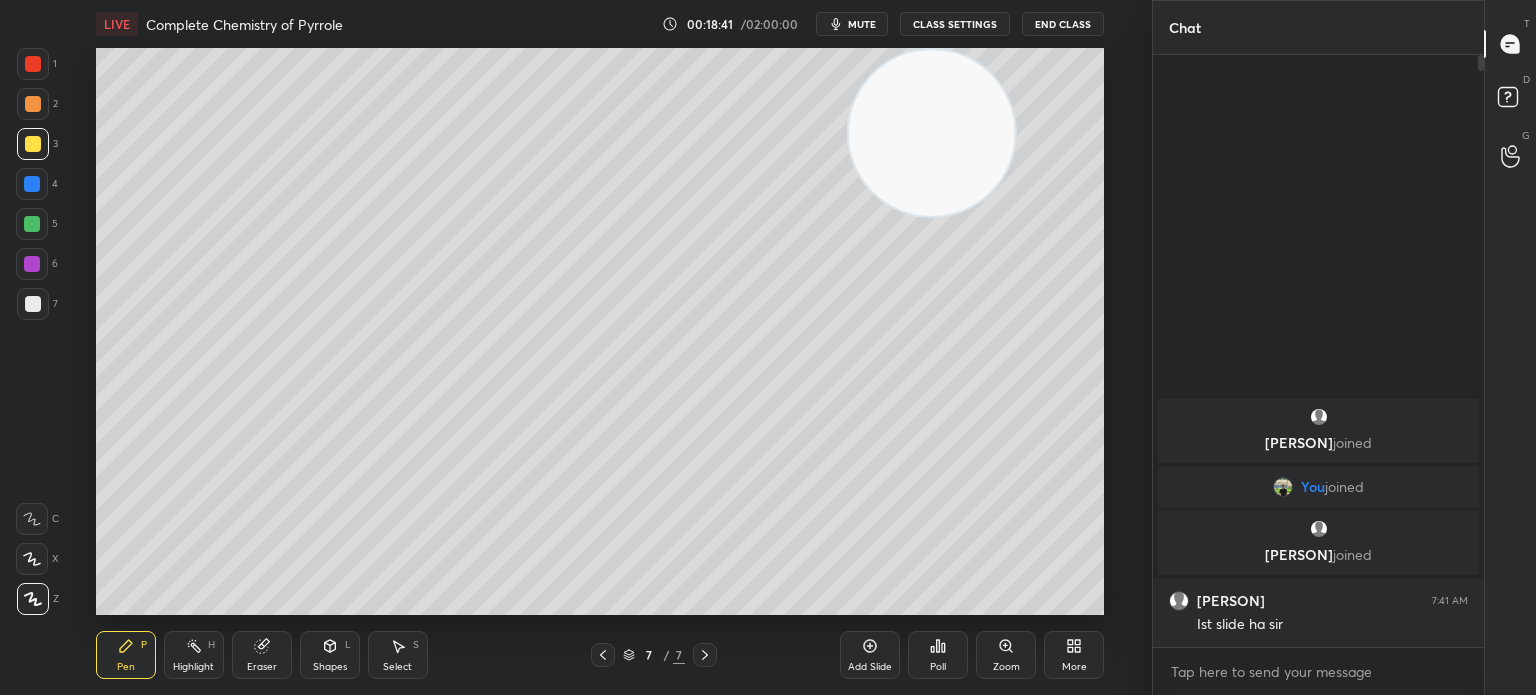 click at bounding box center [705, 655] 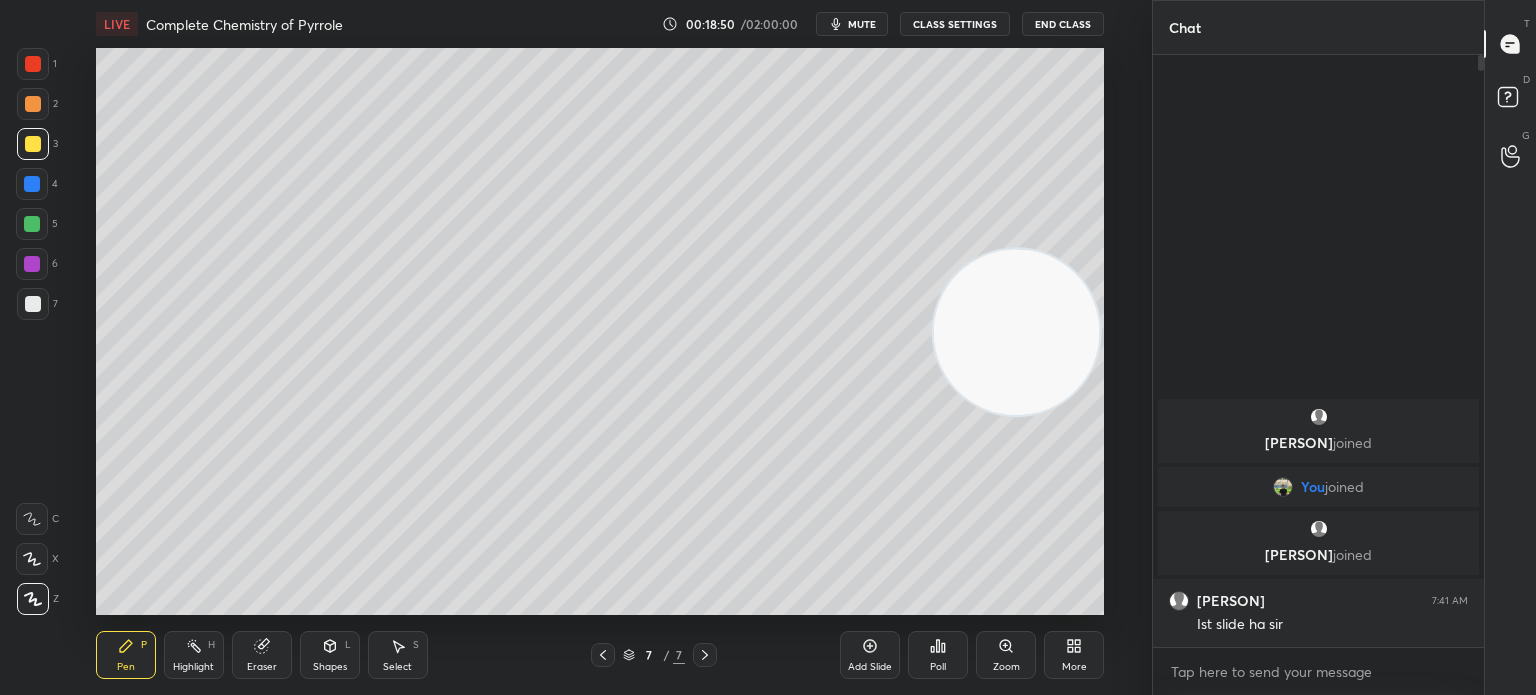 click on "[PERSON]  joined" at bounding box center (1318, 431) 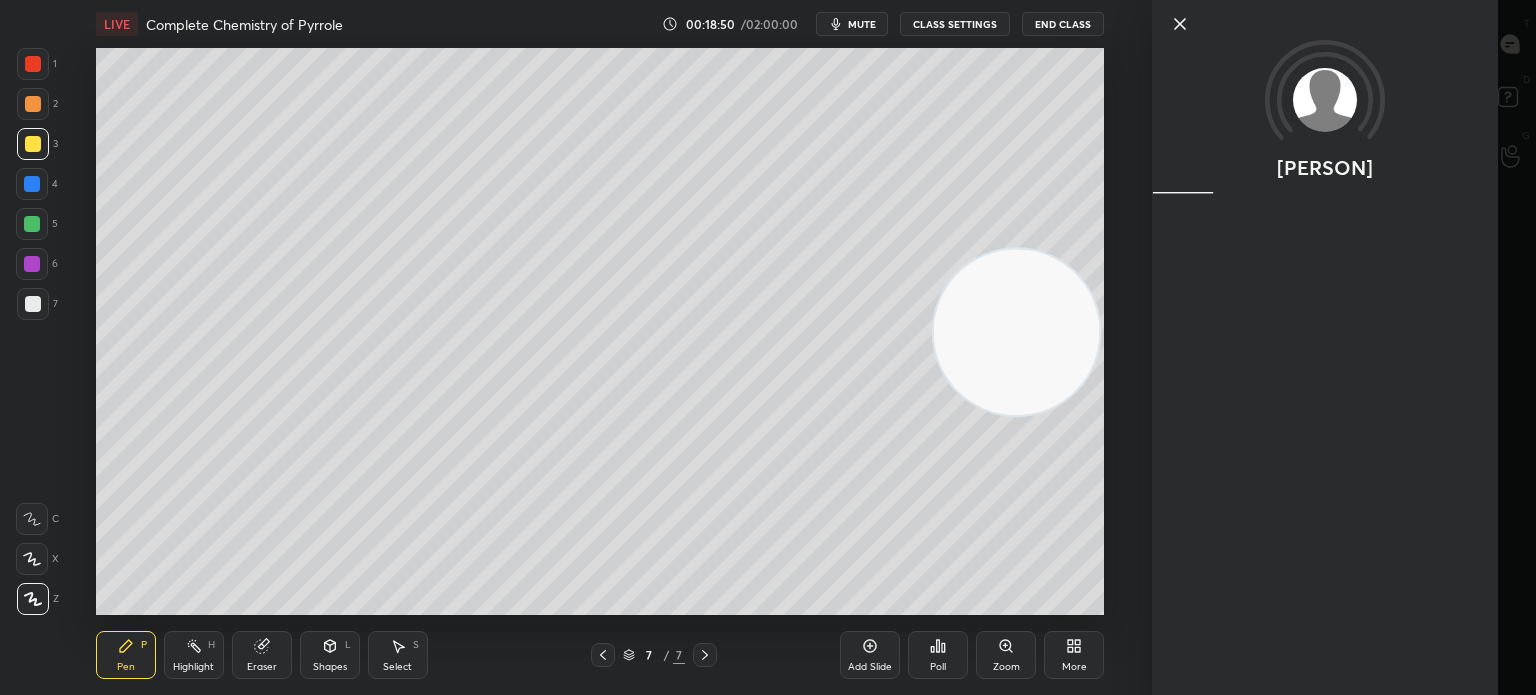 click on "[PERSON]" at bounding box center [1344, 347] 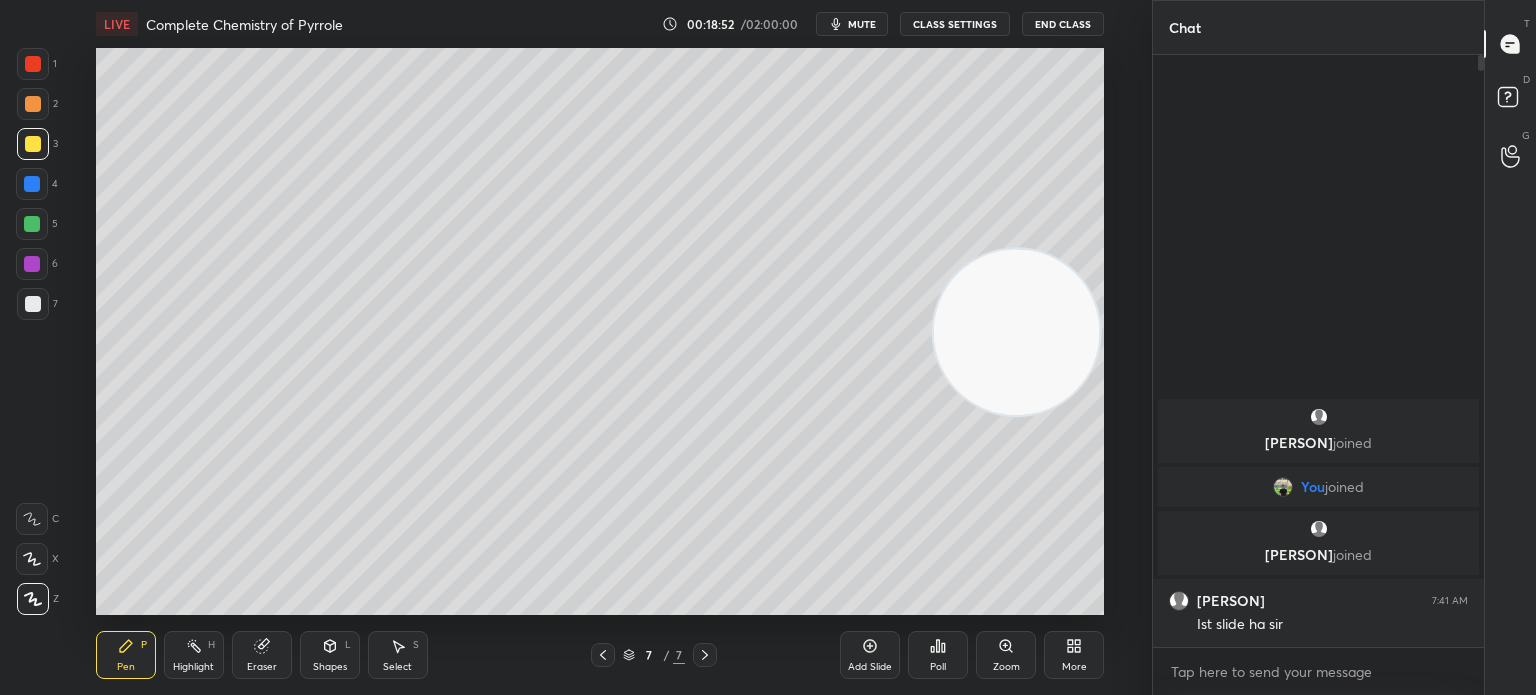 click at bounding box center [1016, 332] 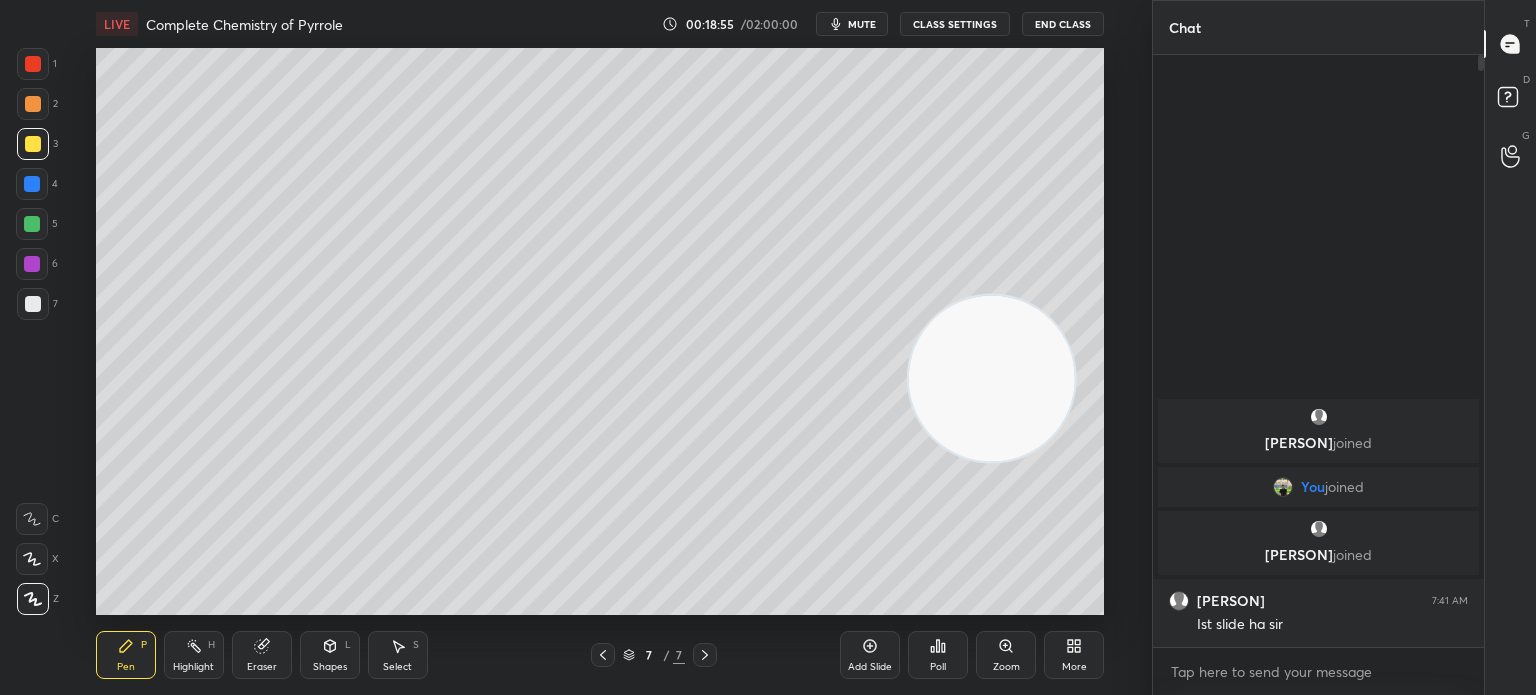 click on "End Class" at bounding box center (1063, 24) 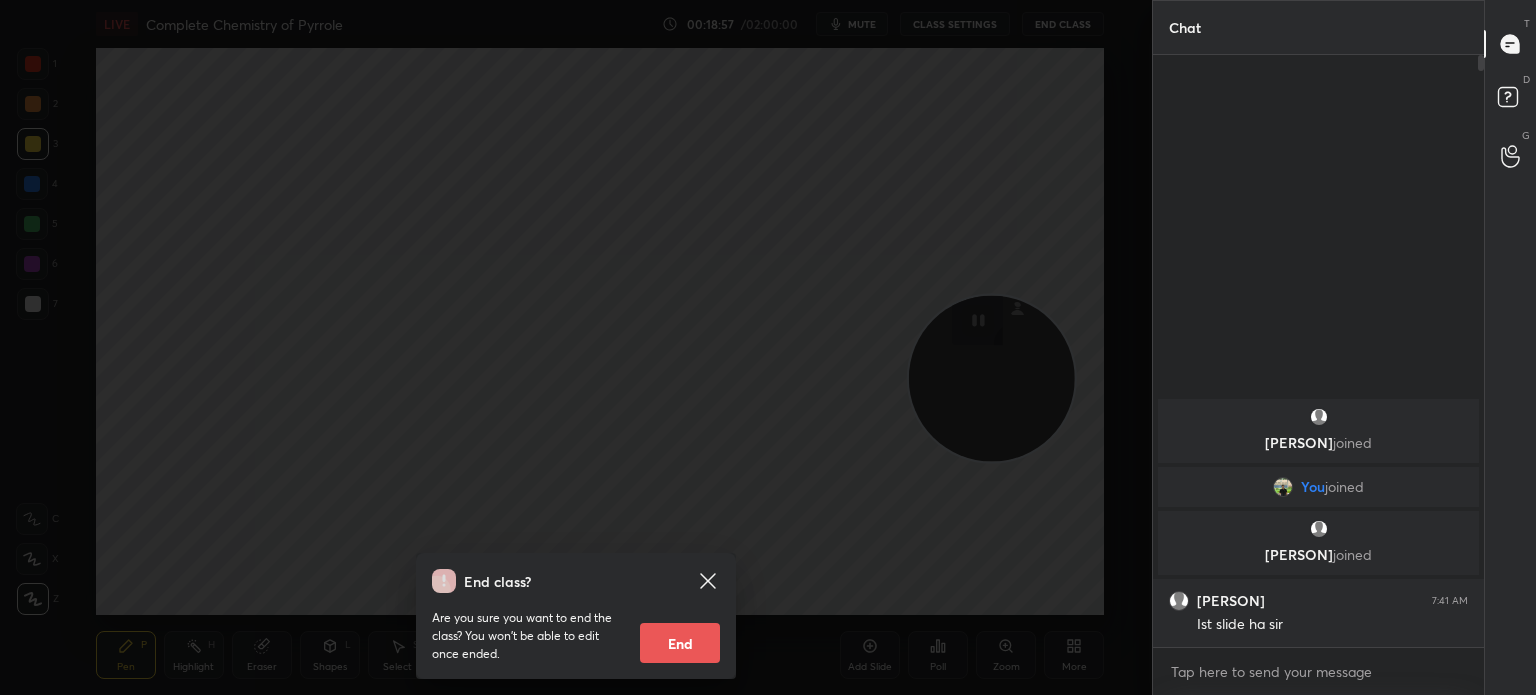 click on "End" at bounding box center [680, 643] 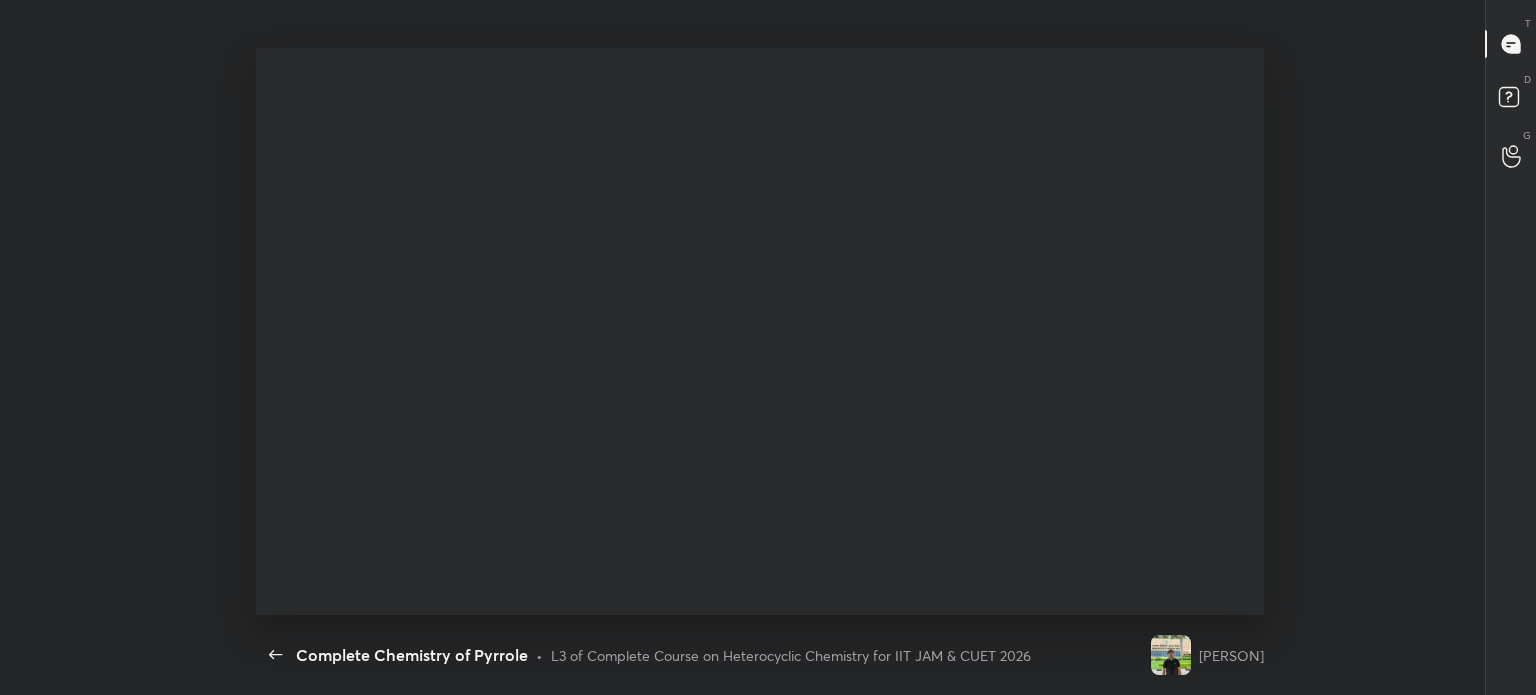 scroll, scrollTop: 99432, scrollLeft: 98832, axis: both 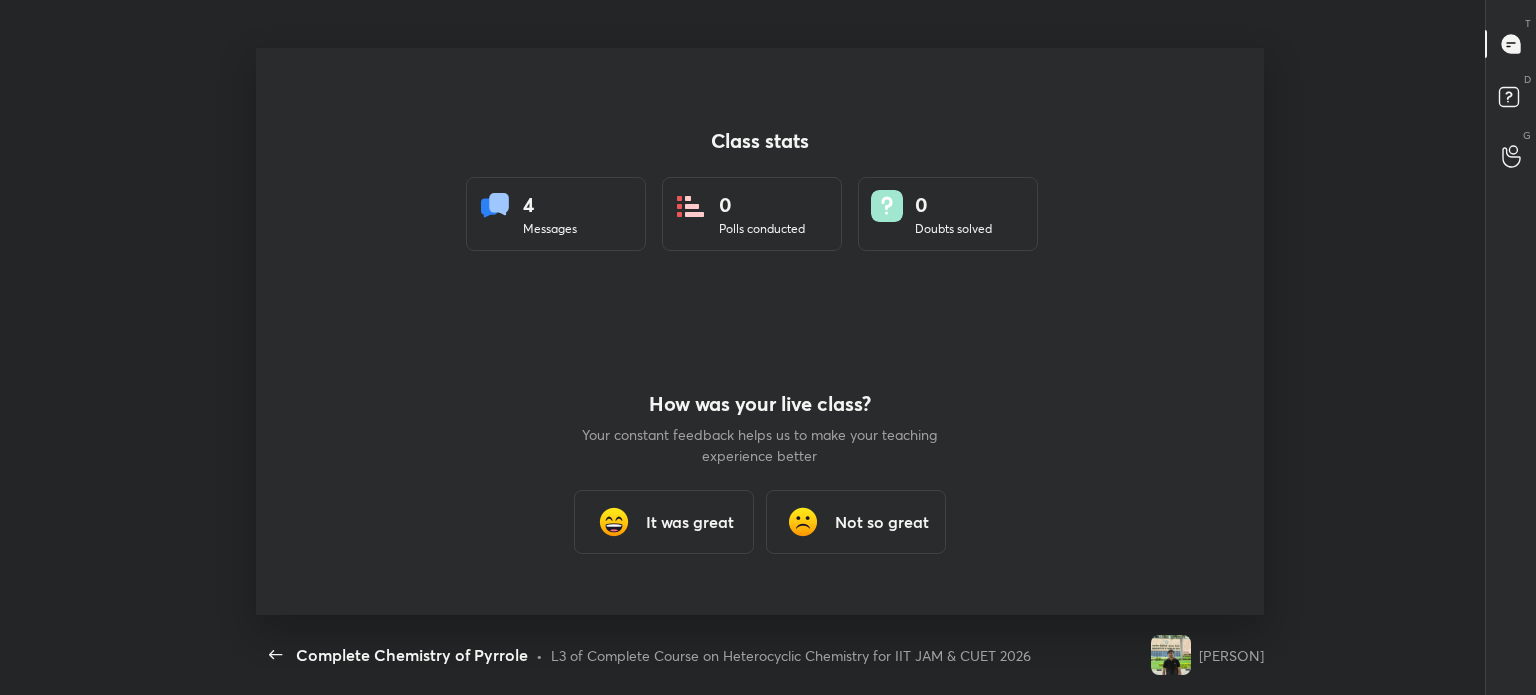 click on "It was great" at bounding box center [664, 522] 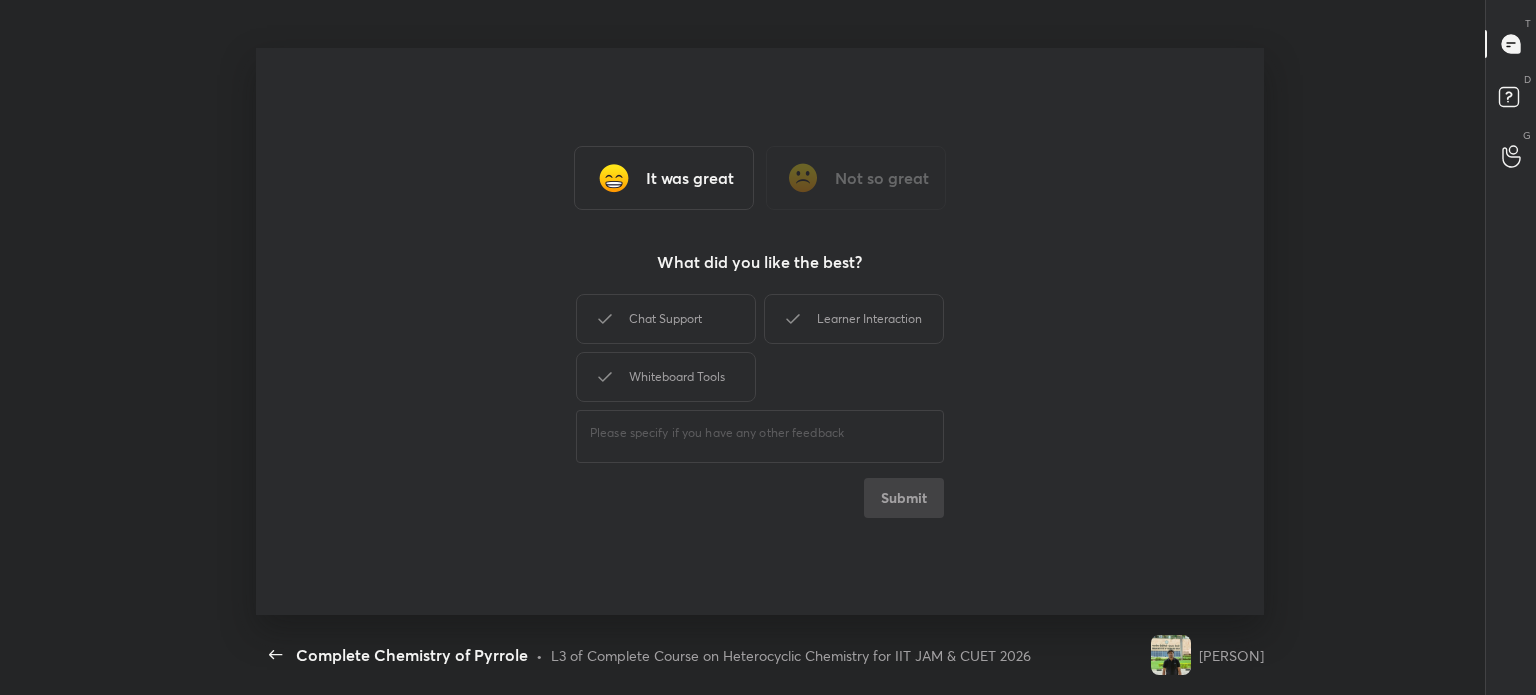 click on "Class stats 4 Messages 0 Polls conducted 0 Doubts solved How was your live class? Your constant feedback helps us to make your teaching experience better It was great Not so great It was great Not so great What did you like the best? Chat Support Learner Interaction Whiteboard Tools ​ Submit Thanks for the feedback!" at bounding box center (760, 331) 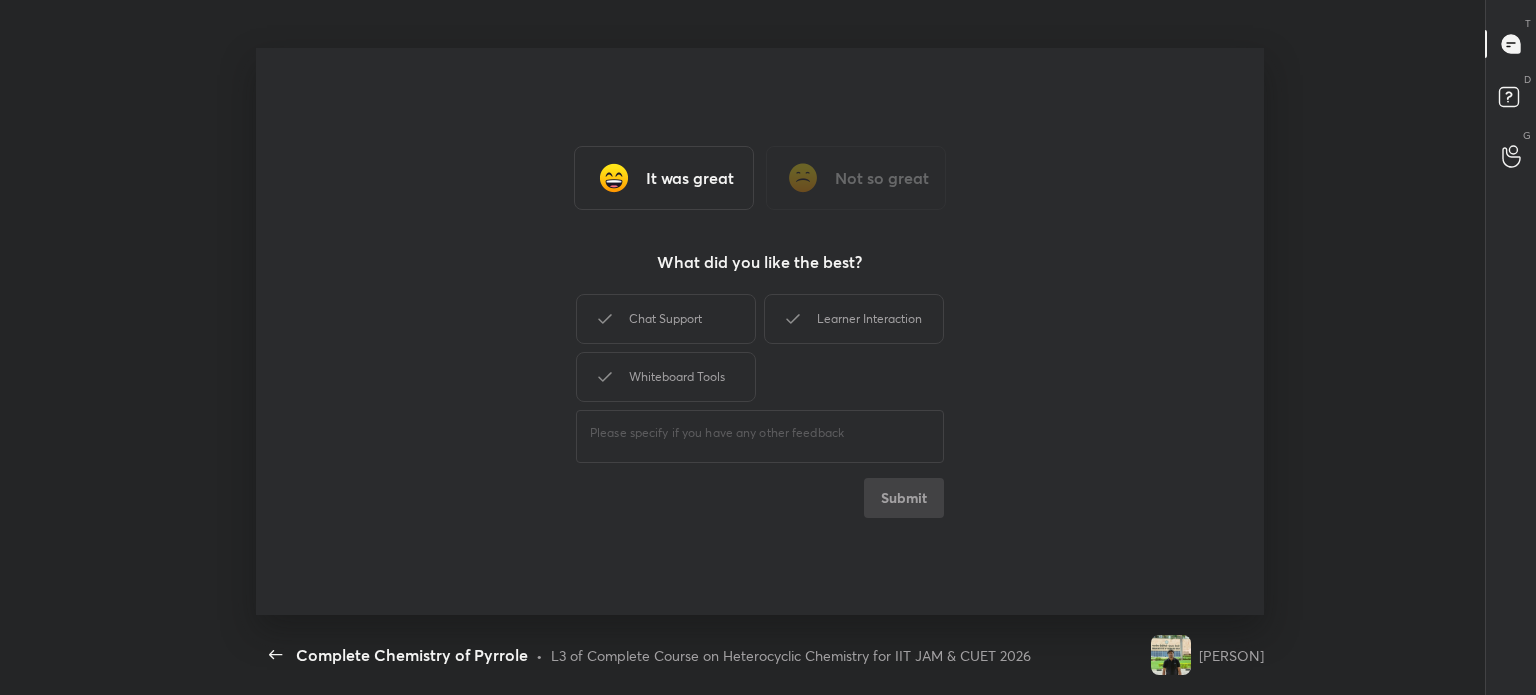 click on "Chat Support" at bounding box center [666, 319] 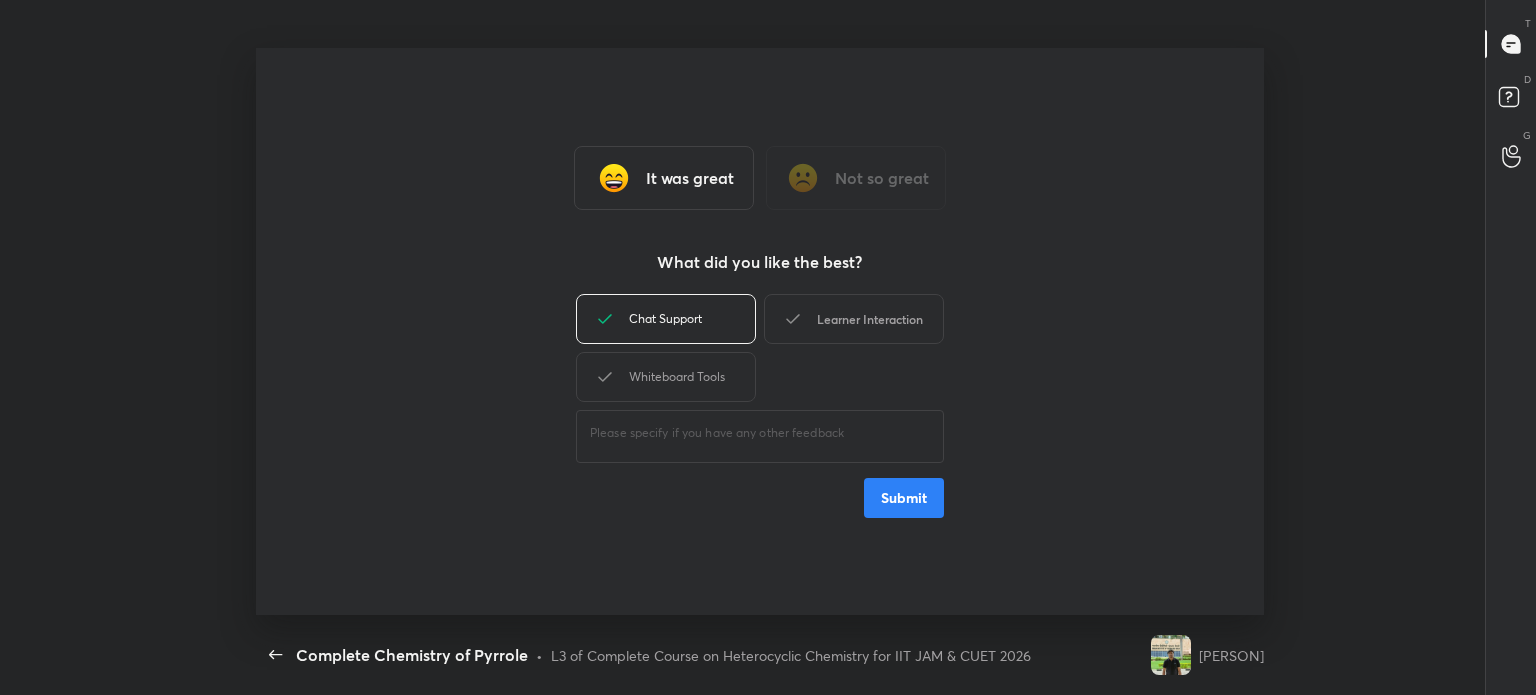 click on "Learner Interaction" at bounding box center [854, 319] 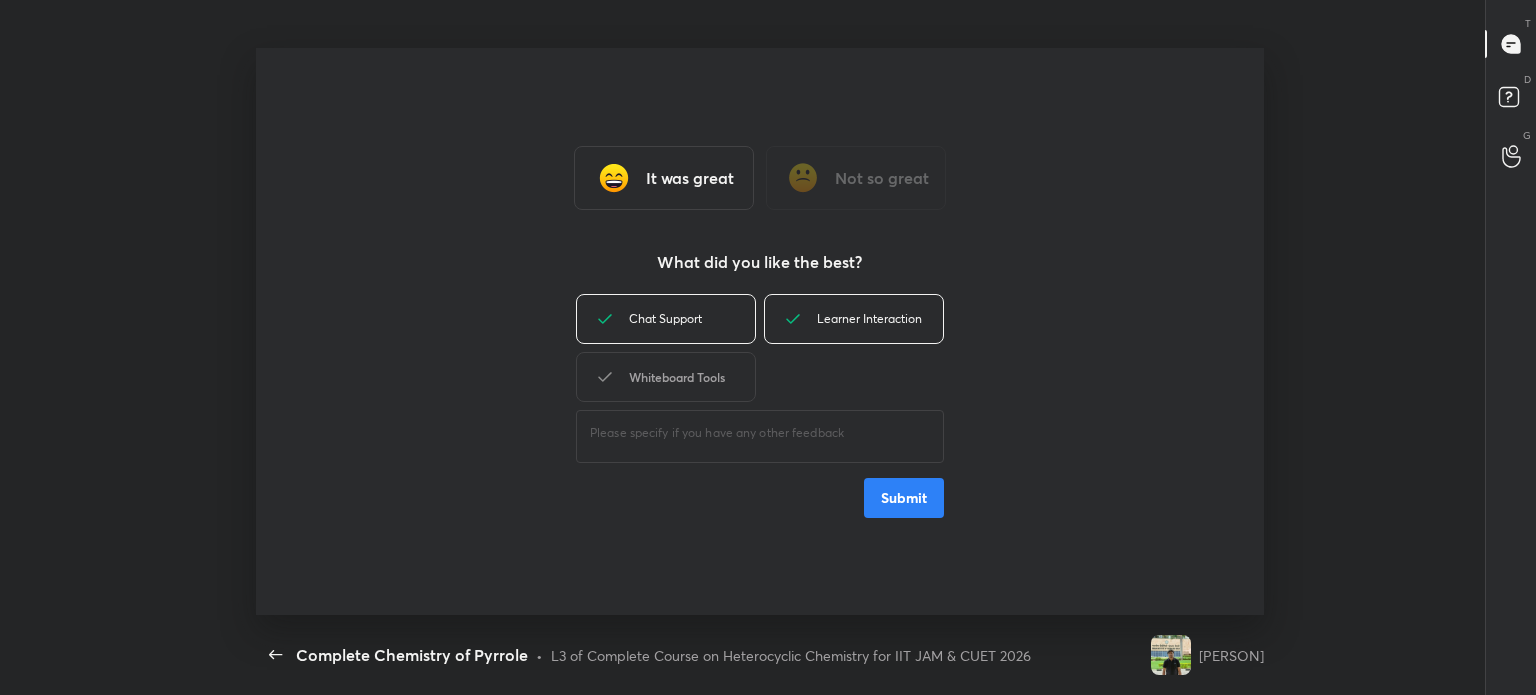 click on "Whiteboard Tools" at bounding box center (666, 377) 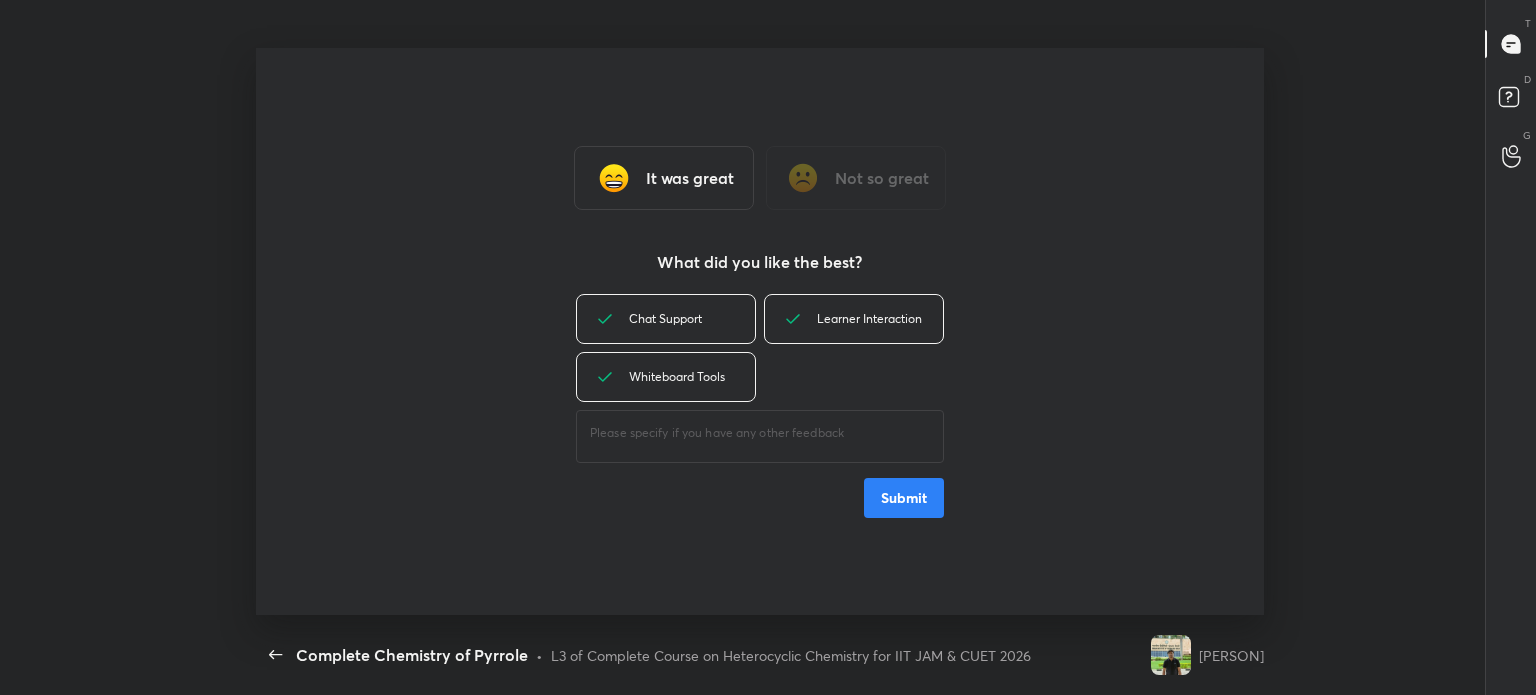 click on "Submit" at bounding box center (904, 498) 